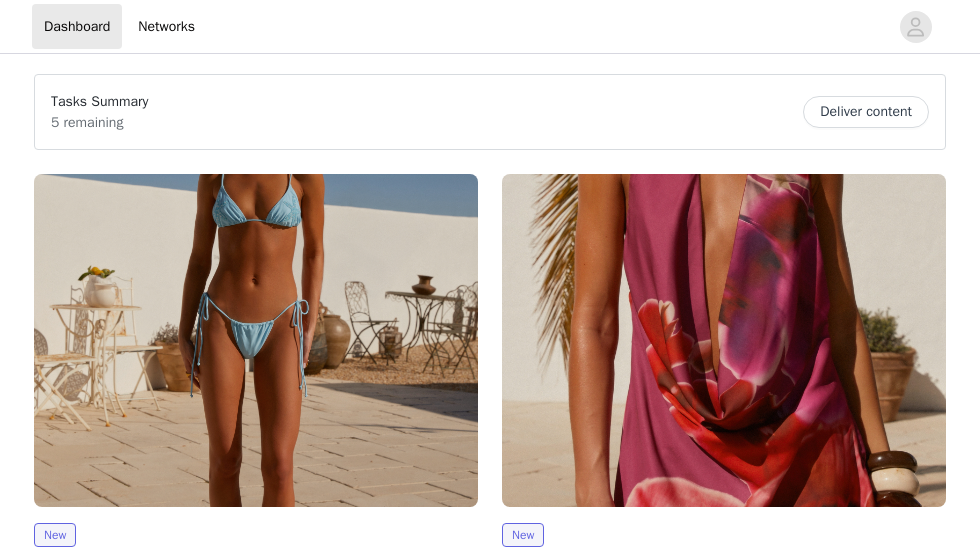 scroll, scrollTop: 0, scrollLeft: 0, axis: both 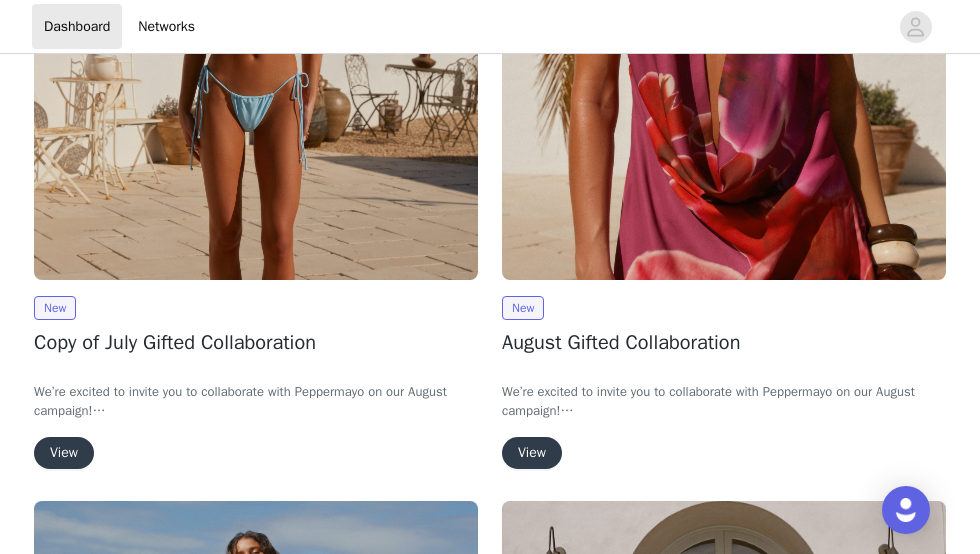 click on "View" at bounding box center (532, 453) 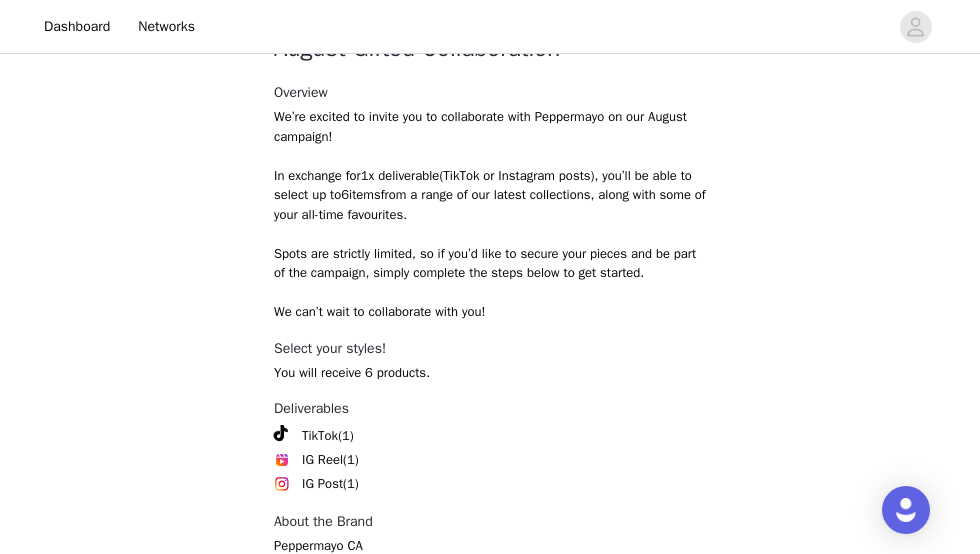 scroll, scrollTop: 903, scrollLeft: 0, axis: vertical 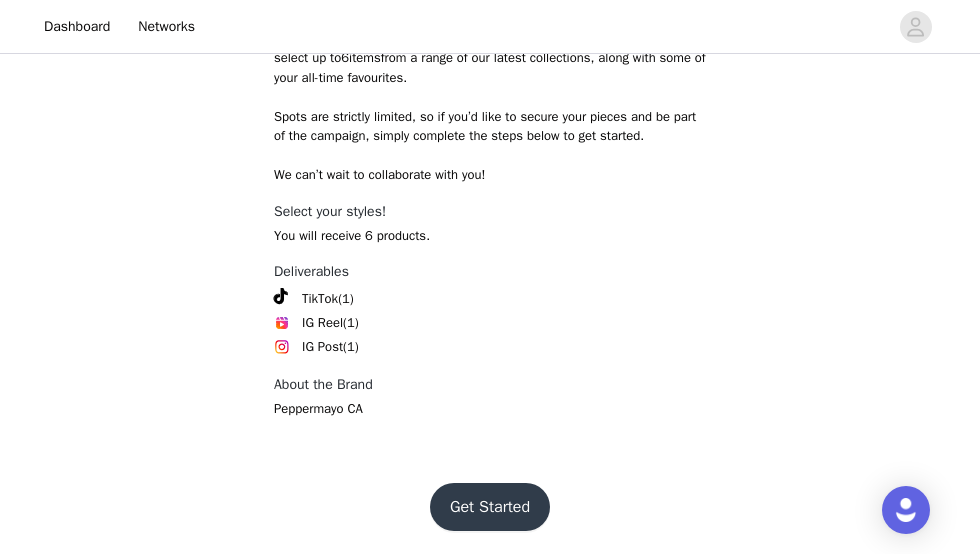click on "Get Started" at bounding box center (490, 507) 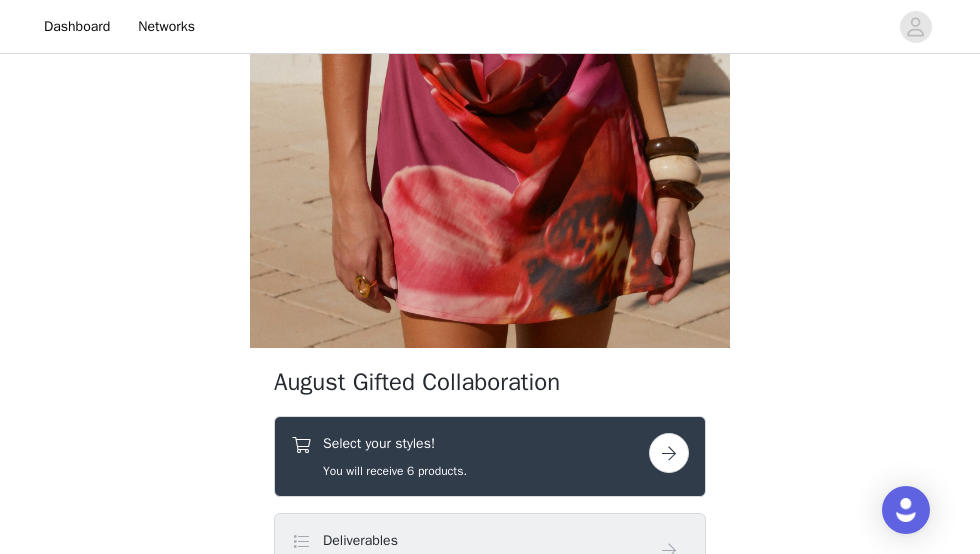 scroll, scrollTop: 433, scrollLeft: 0, axis: vertical 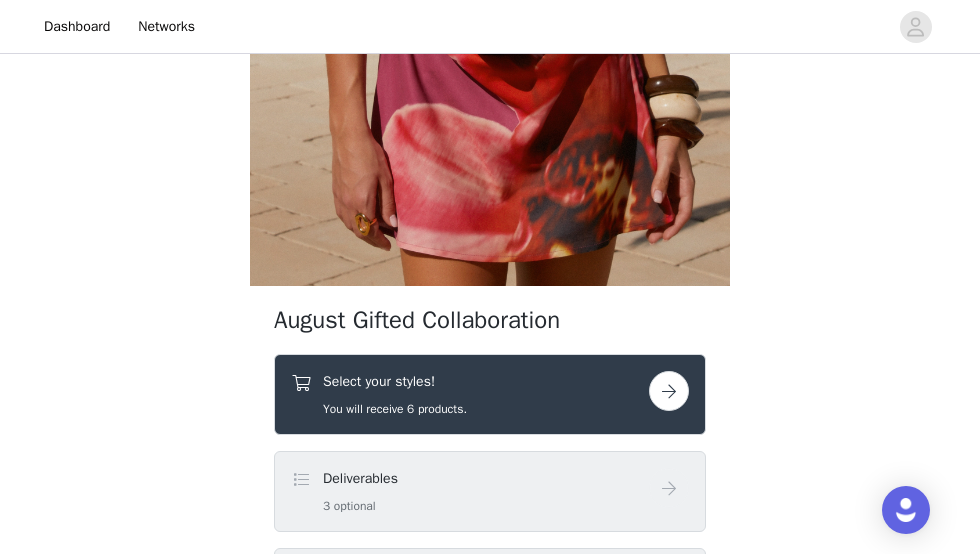 click on "Select your styles!   You will receive 6 products." at bounding box center [470, 394] 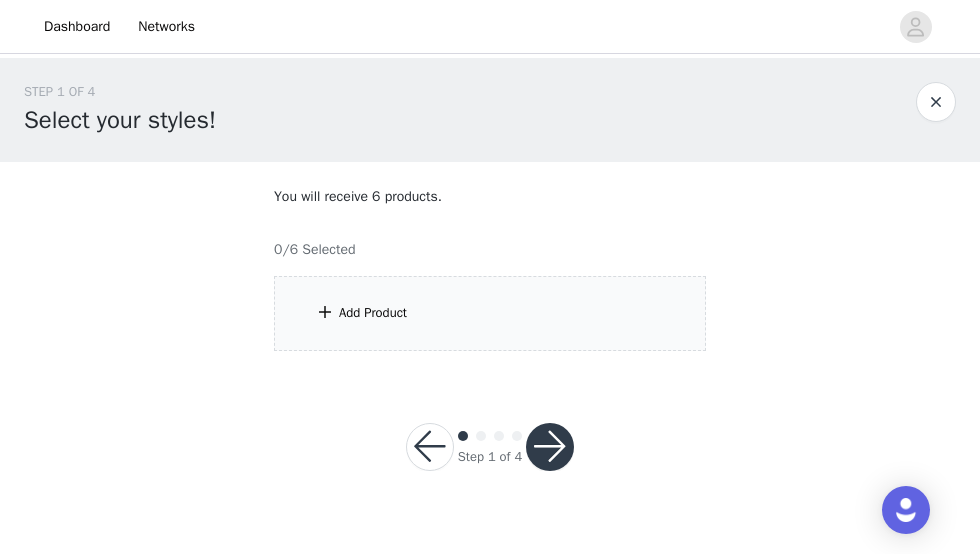 click on "Add Product" at bounding box center [490, 313] 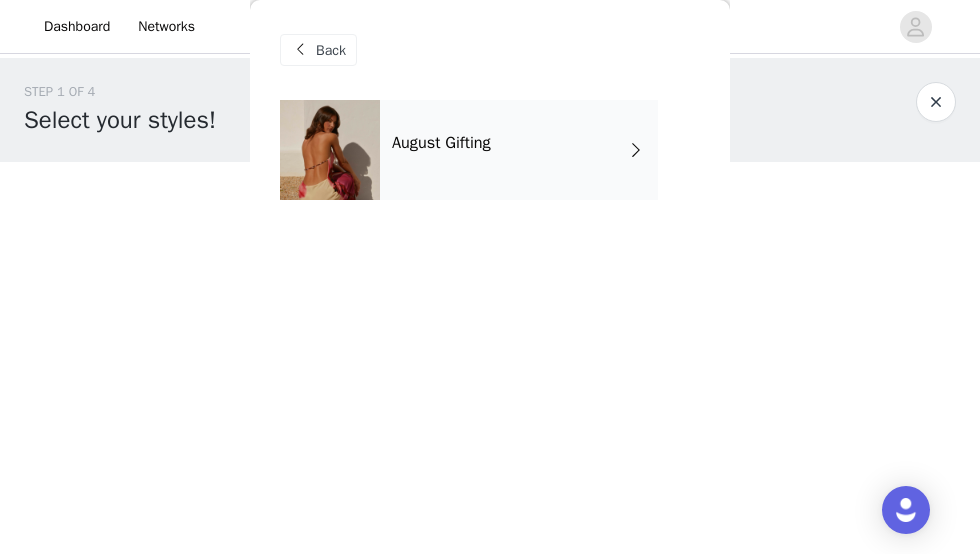 click on "August Gifting" at bounding box center (519, 150) 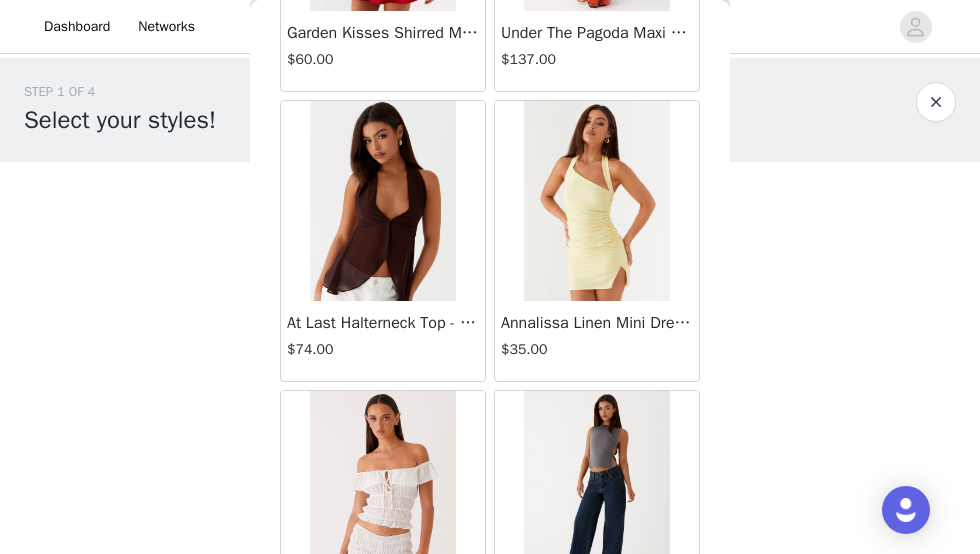 scroll, scrollTop: 2506, scrollLeft: 0, axis: vertical 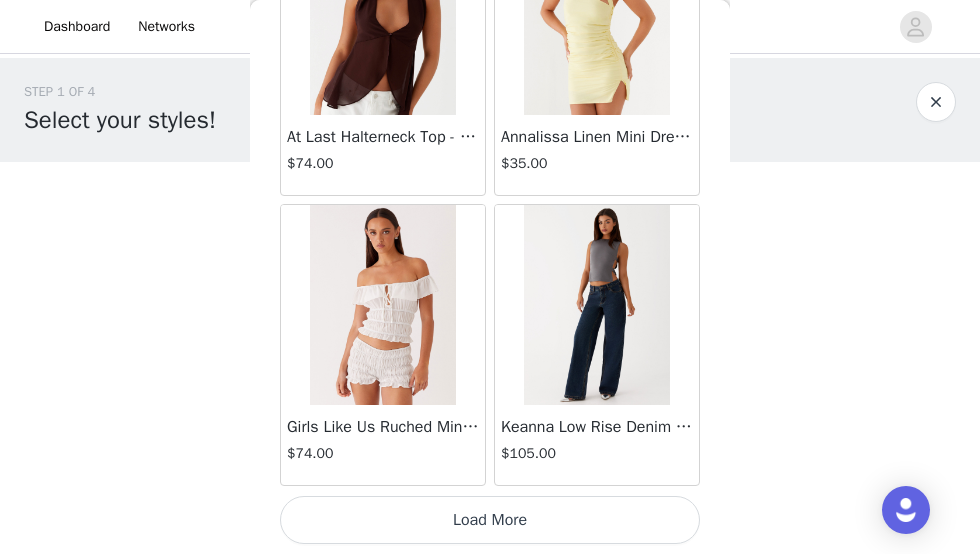 click at bounding box center [596, 305] 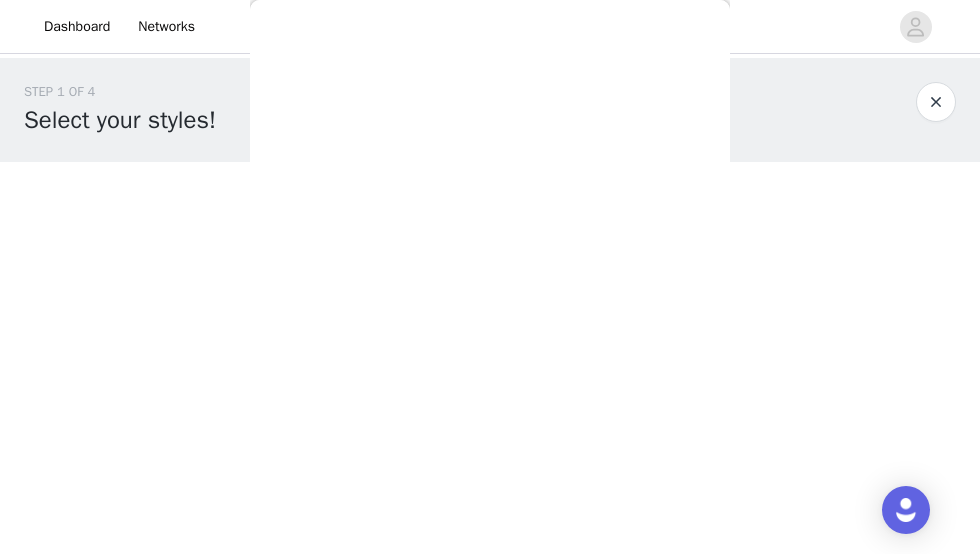 scroll, scrollTop: 551, scrollLeft: 0, axis: vertical 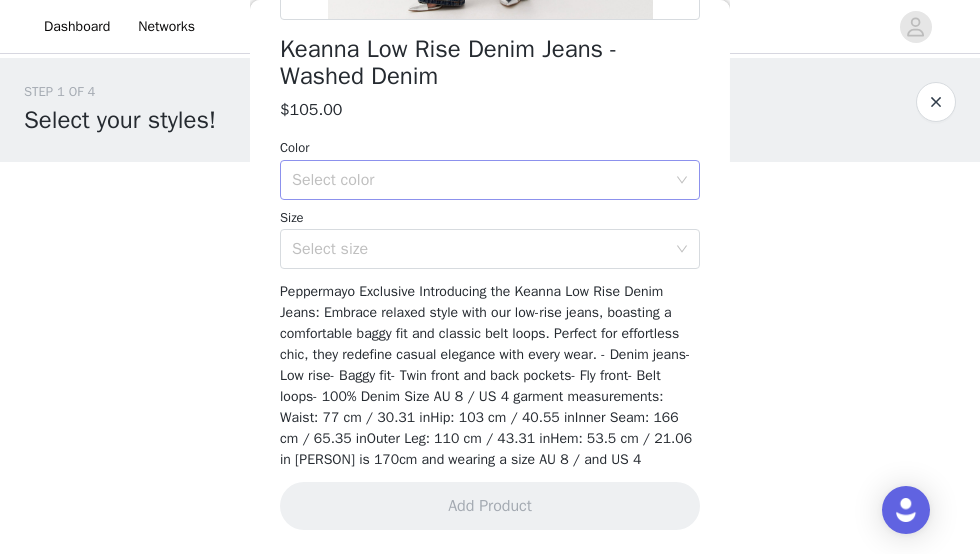 click on "Select color" at bounding box center [483, 180] 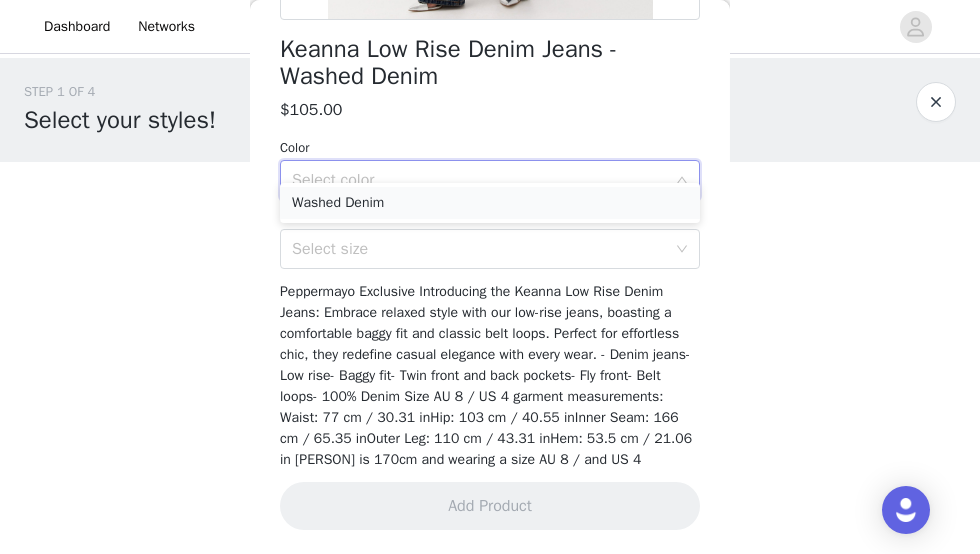 click on "Washed Denim" at bounding box center (490, 203) 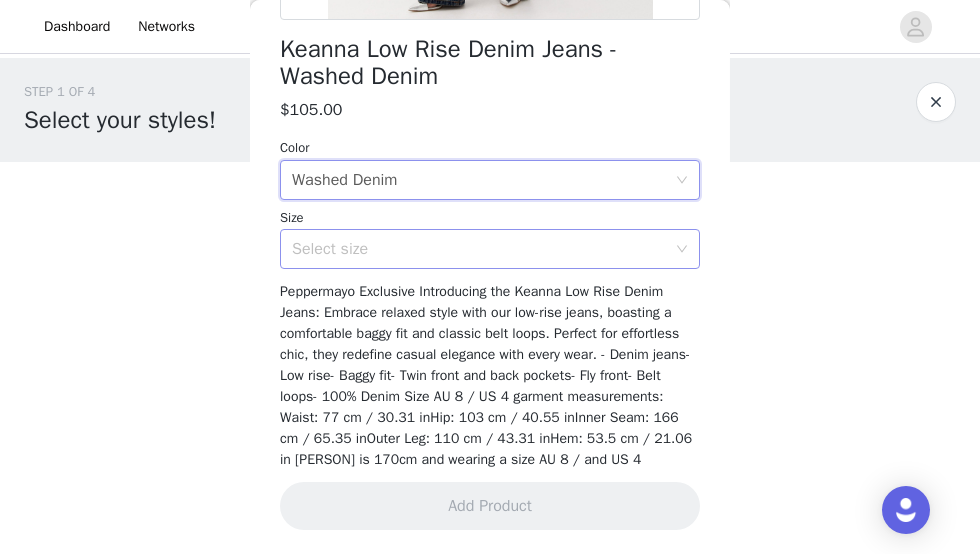 click on "Select size" at bounding box center (479, 249) 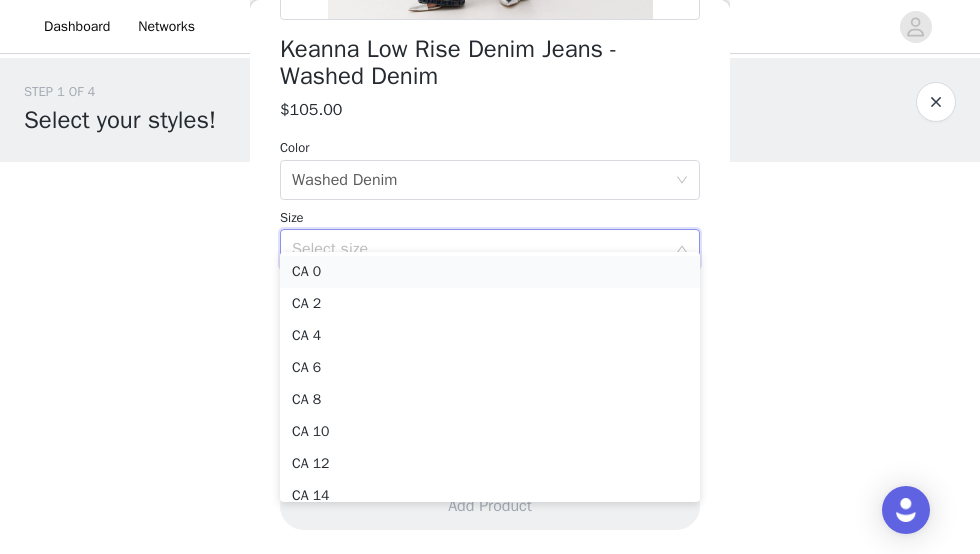 click on "CA 0" at bounding box center (490, 272) 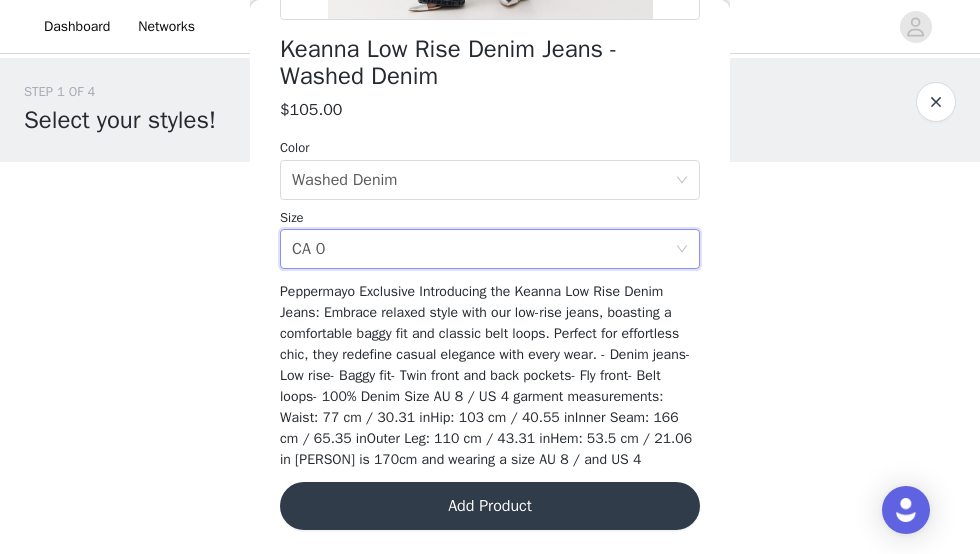 click on "Add Product" at bounding box center [490, 506] 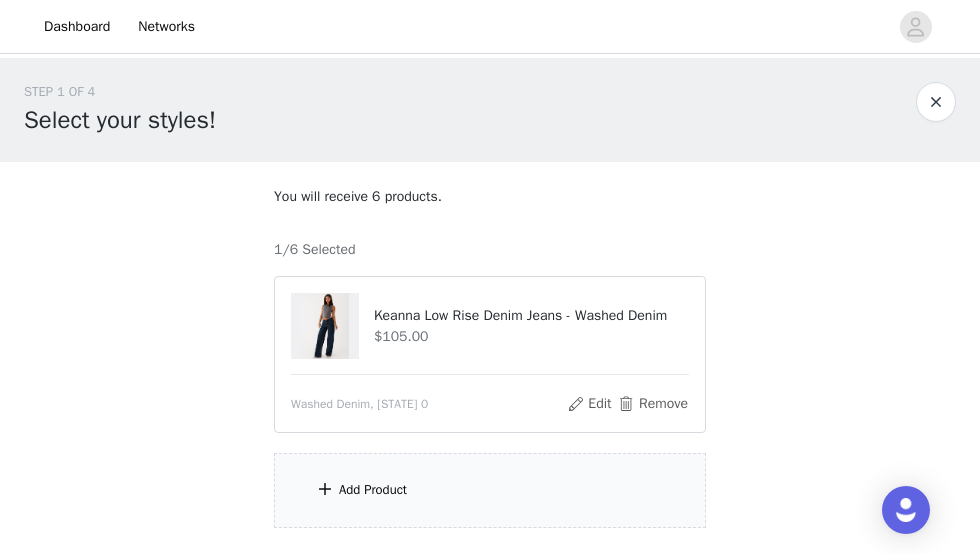 click on "Add Product" at bounding box center [490, 490] 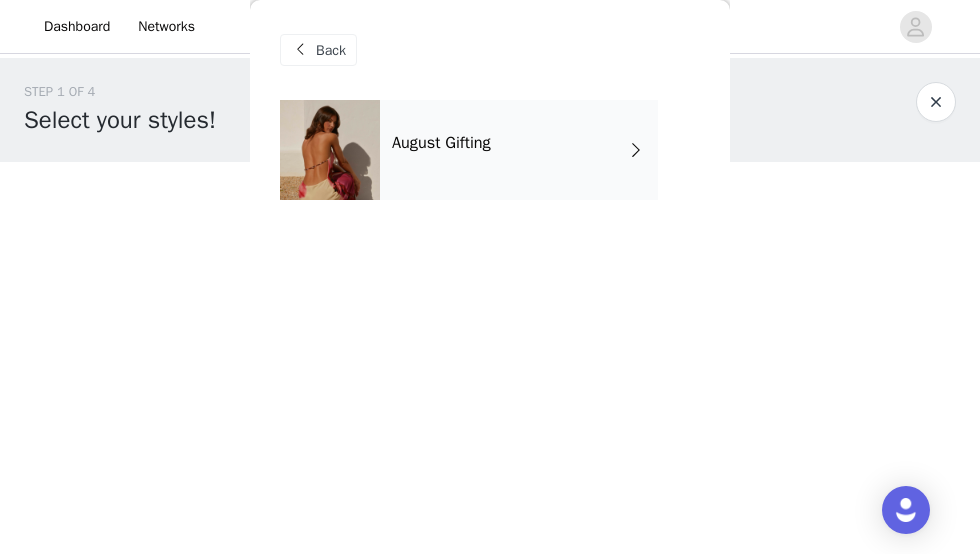 click on "August Gifting" at bounding box center [519, 150] 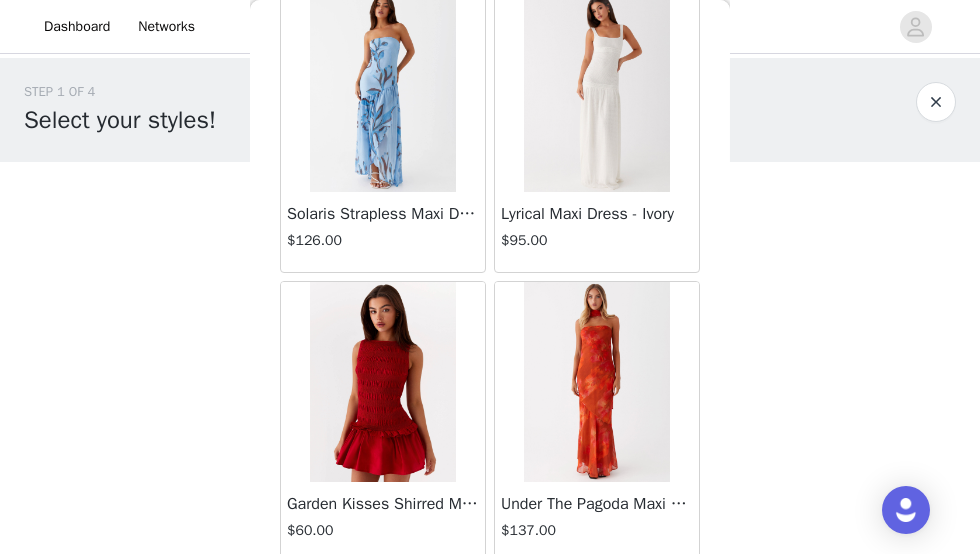 scroll, scrollTop: 2506, scrollLeft: 0, axis: vertical 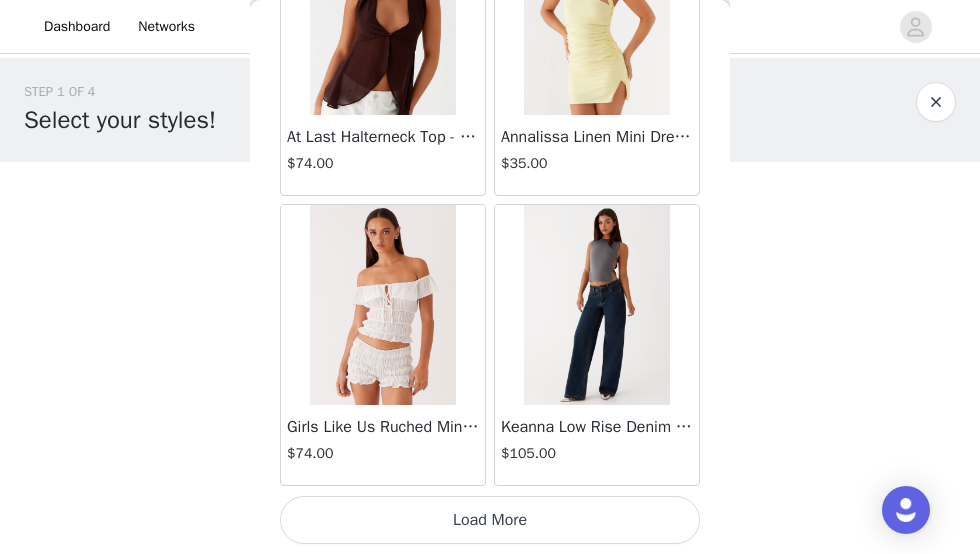 click on "Load More" at bounding box center (490, 520) 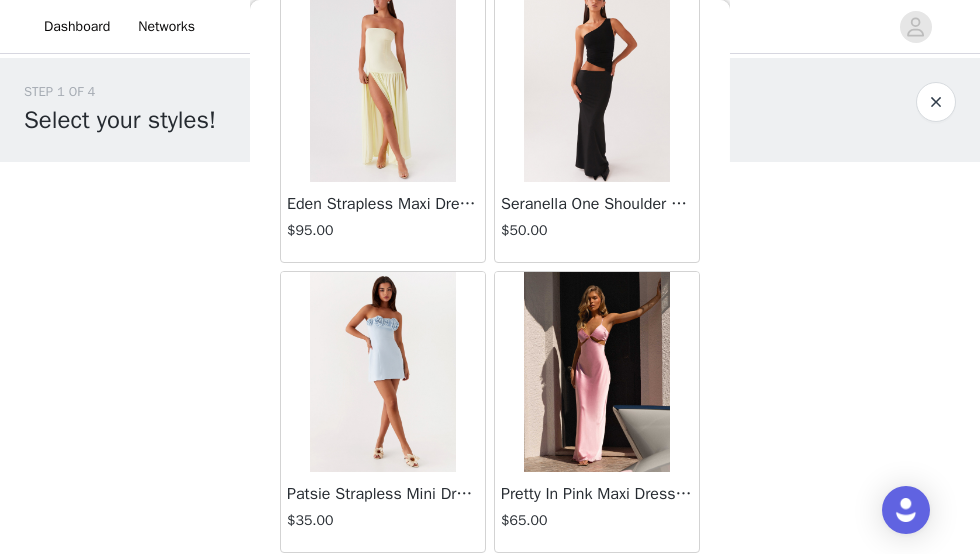 scroll, scrollTop: 5406, scrollLeft: 0, axis: vertical 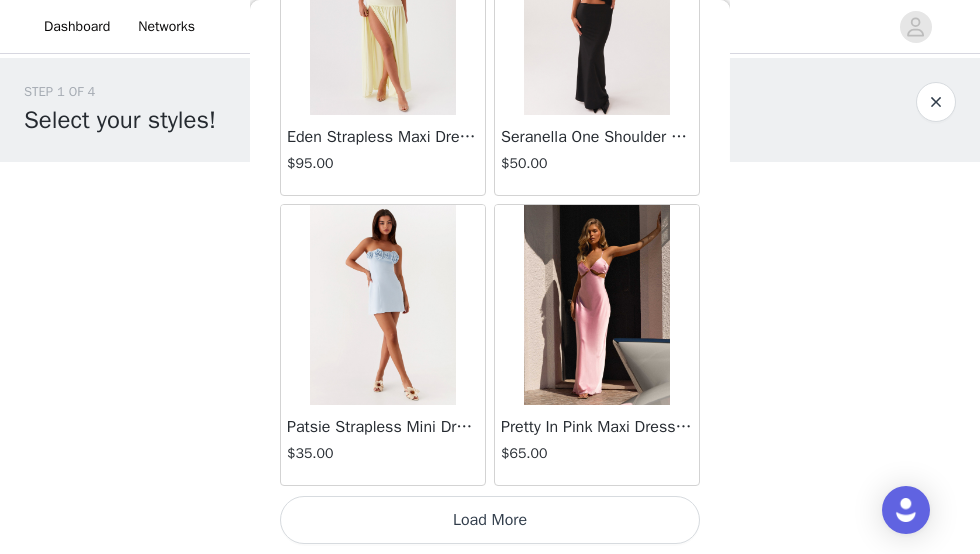 click on "Load More" at bounding box center [490, 520] 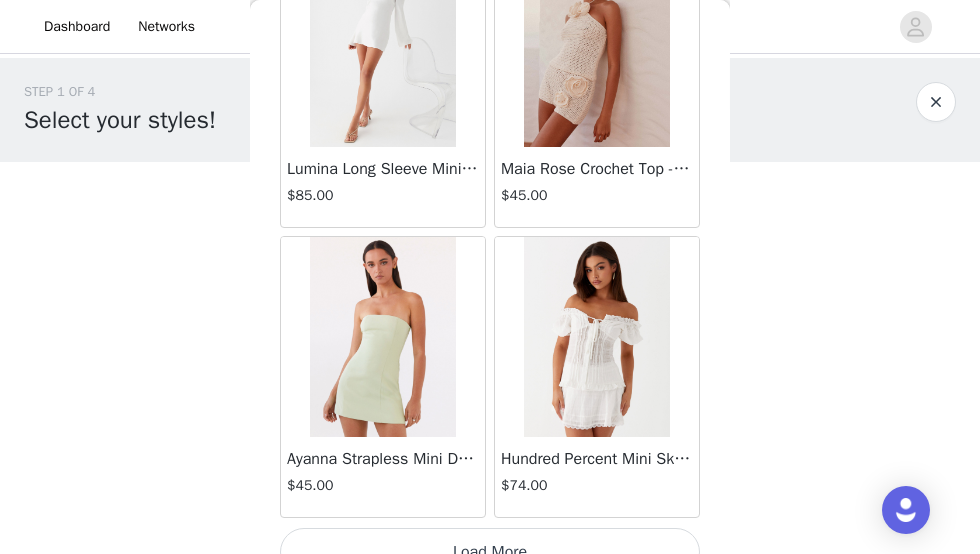 scroll, scrollTop: 8306, scrollLeft: 0, axis: vertical 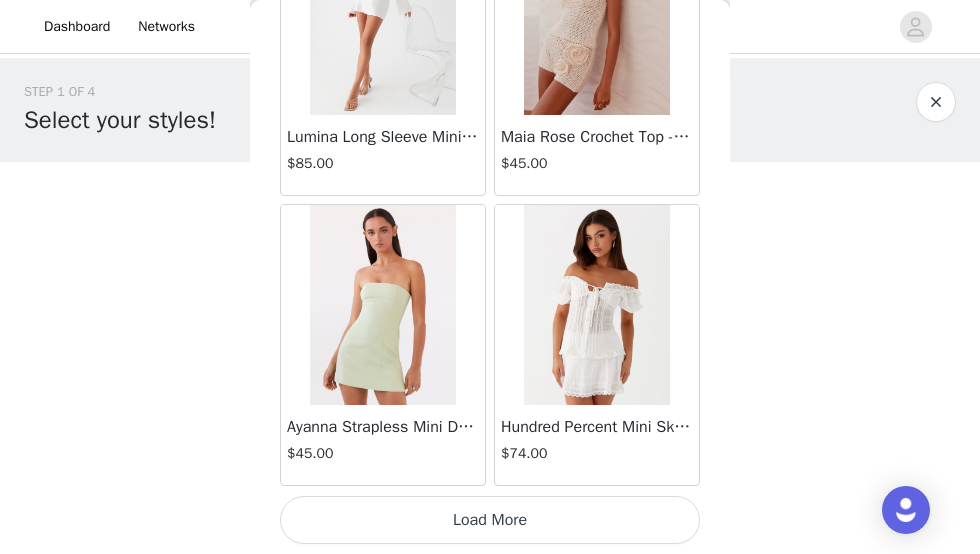 click on "Load More" at bounding box center (490, 520) 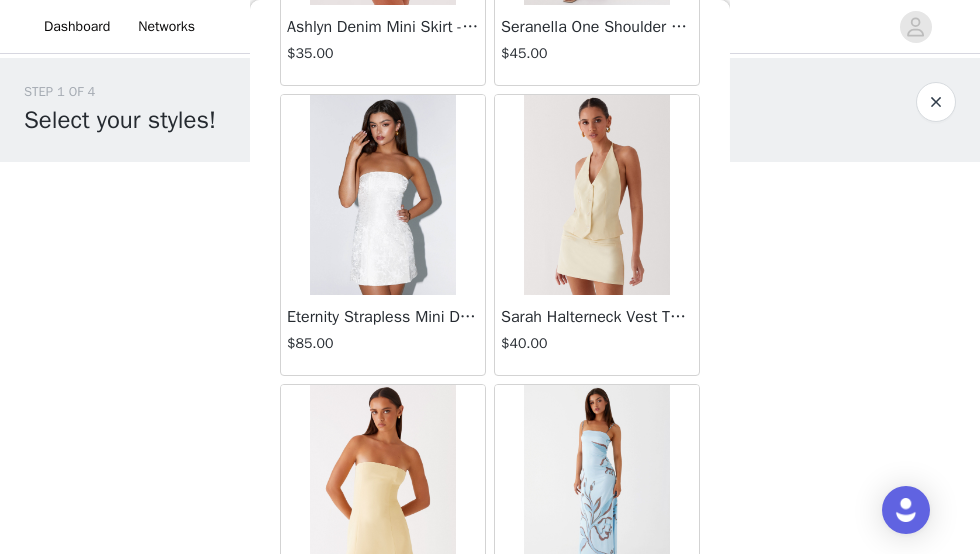 scroll, scrollTop: 11206, scrollLeft: 0, axis: vertical 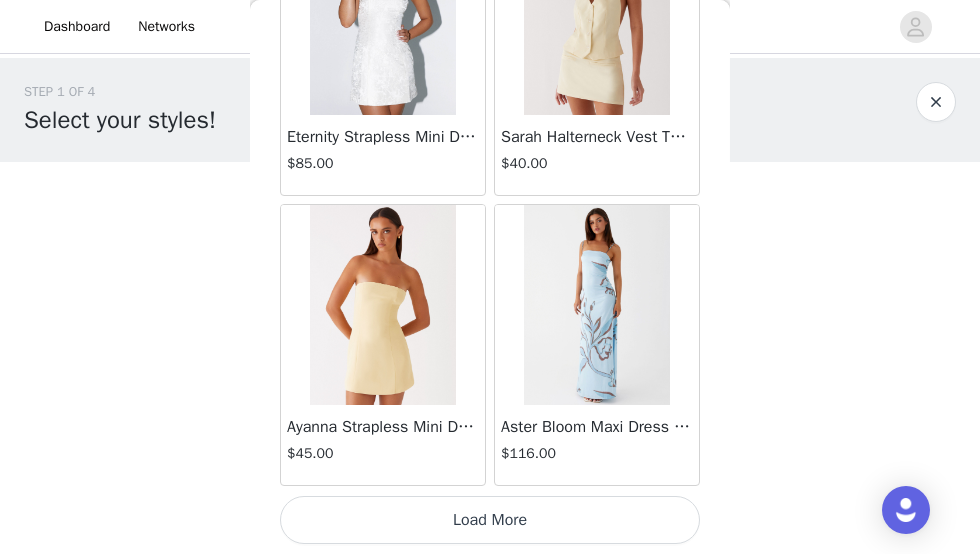 click on "Load More" at bounding box center [490, 520] 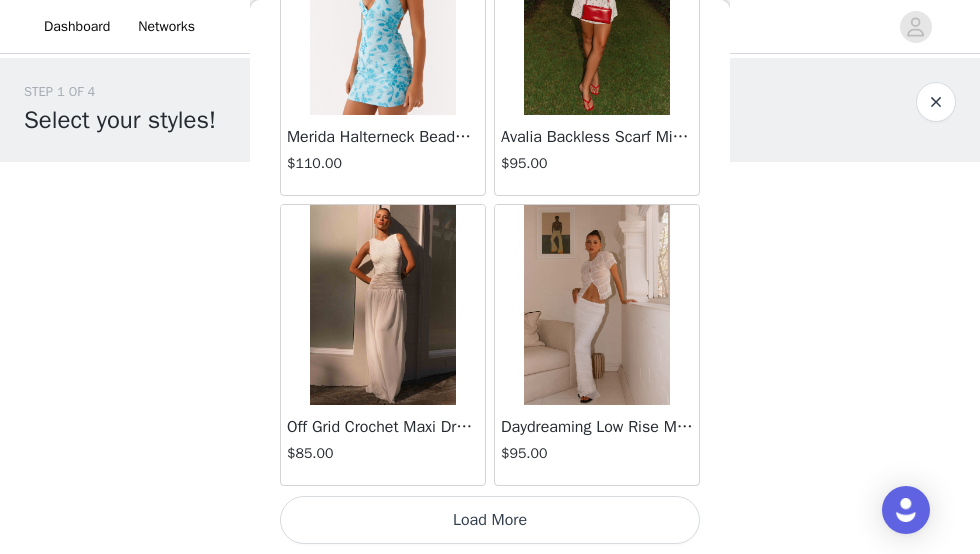 click on "Load More" at bounding box center (490, 520) 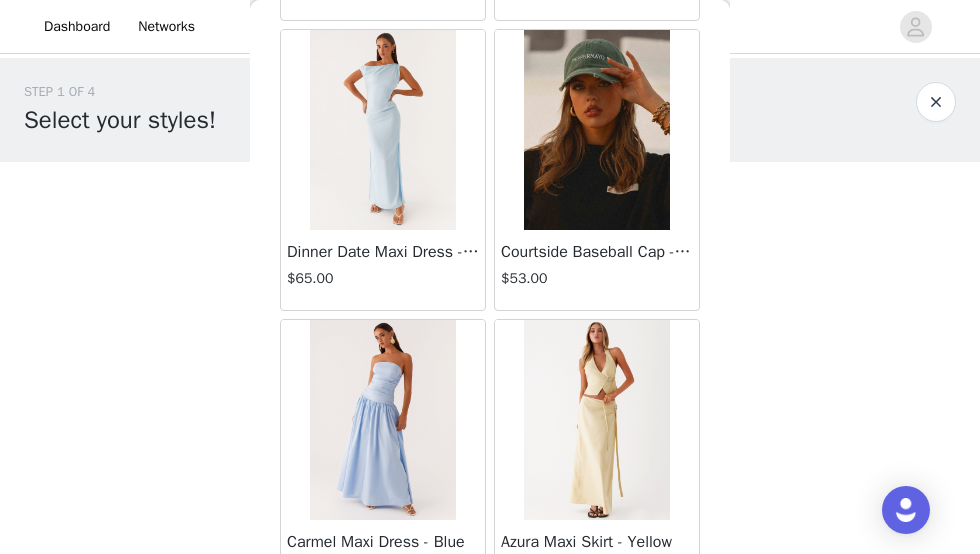scroll, scrollTop: 17006, scrollLeft: 0, axis: vertical 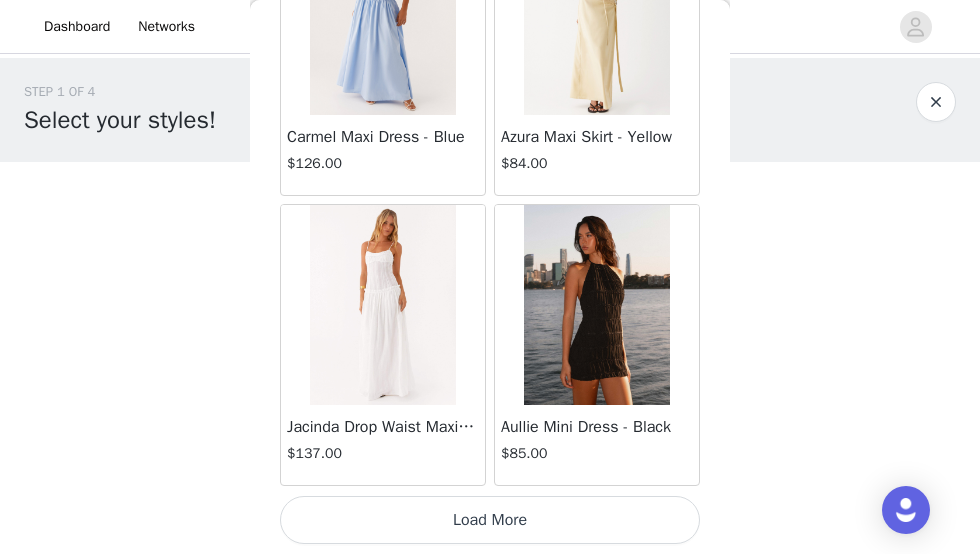 click on "Load More" at bounding box center [490, 520] 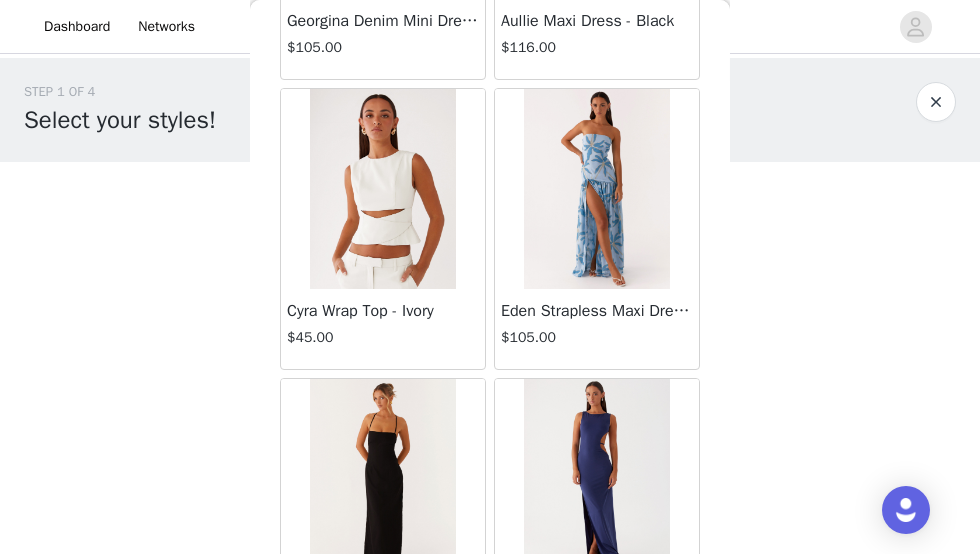 scroll, scrollTop: 19906, scrollLeft: 0, axis: vertical 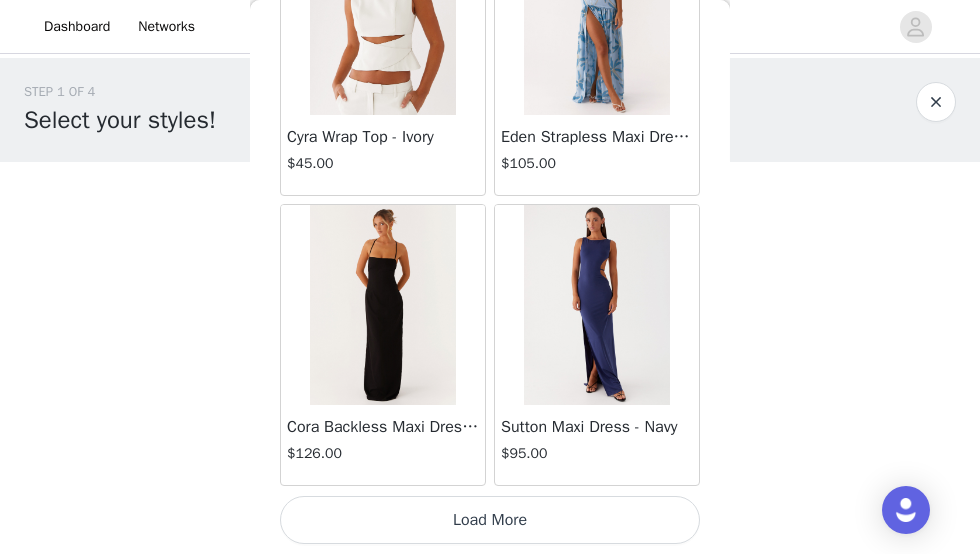 click on "Load More" at bounding box center (490, 520) 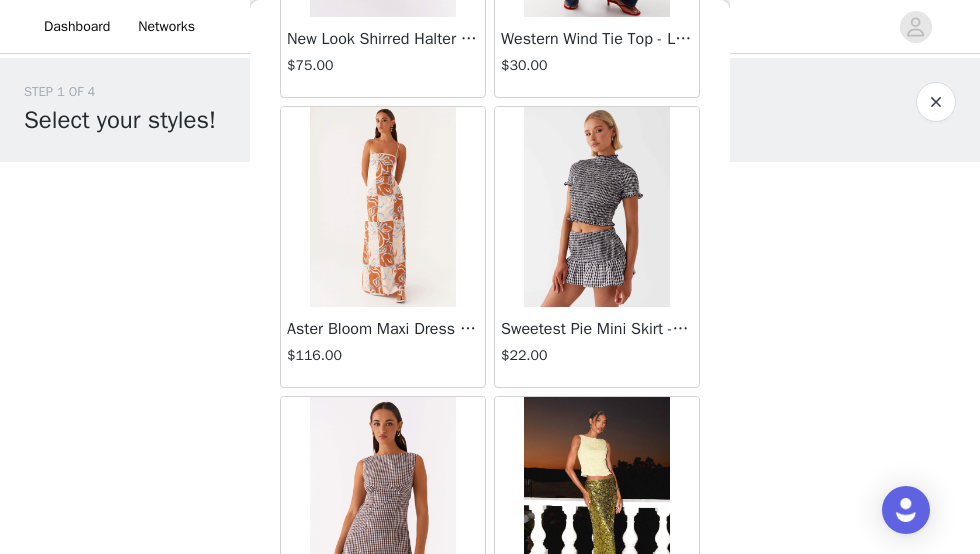 scroll, scrollTop: 22806, scrollLeft: 0, axis: vertical 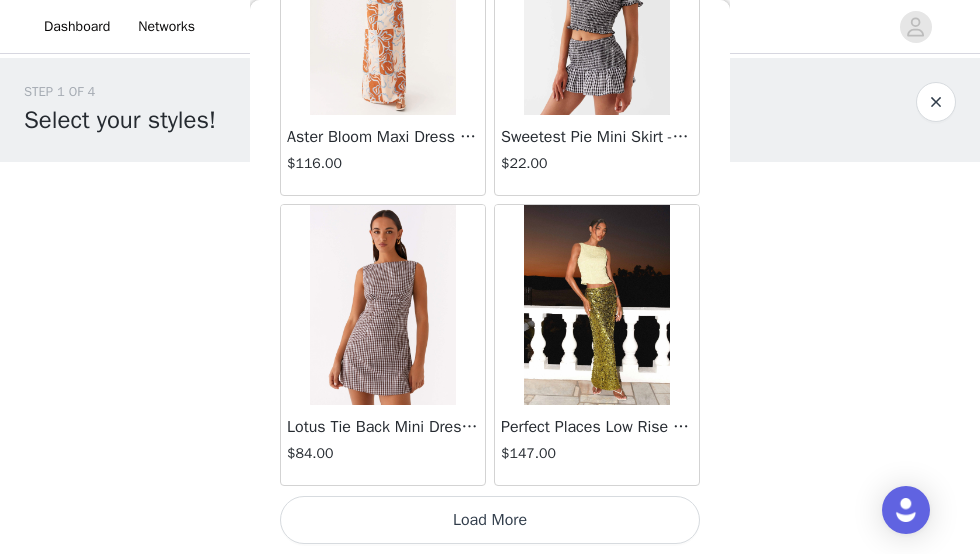 click on "Load More" at bounding box center (490, 520) 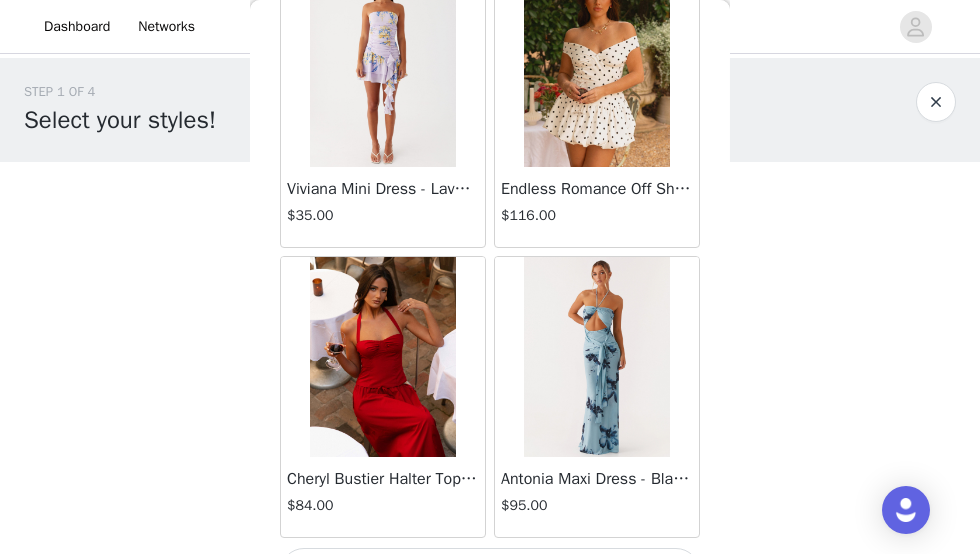 scroll, scrollTop: 25706, scrollLeft: 0, axis: vertical 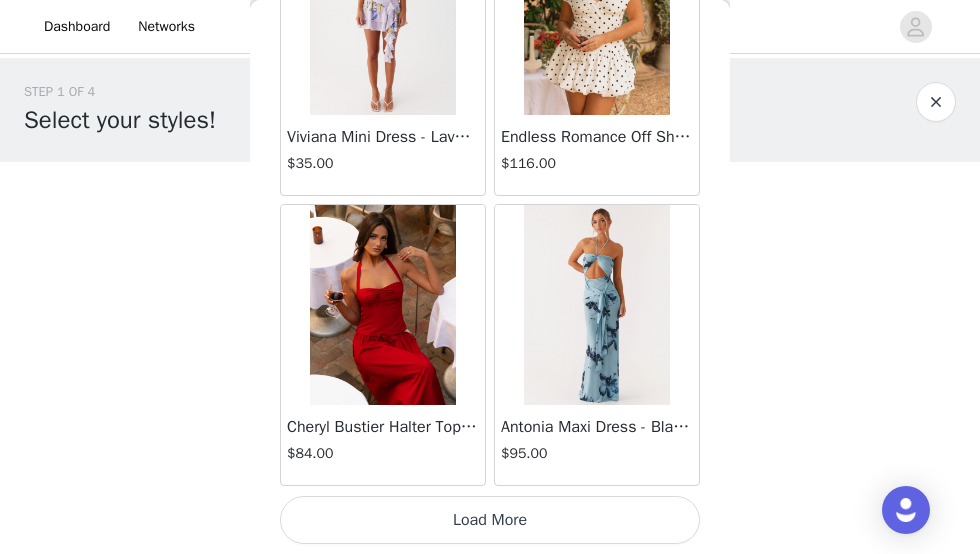 click on "Load More" at bounding box center (490, 520) 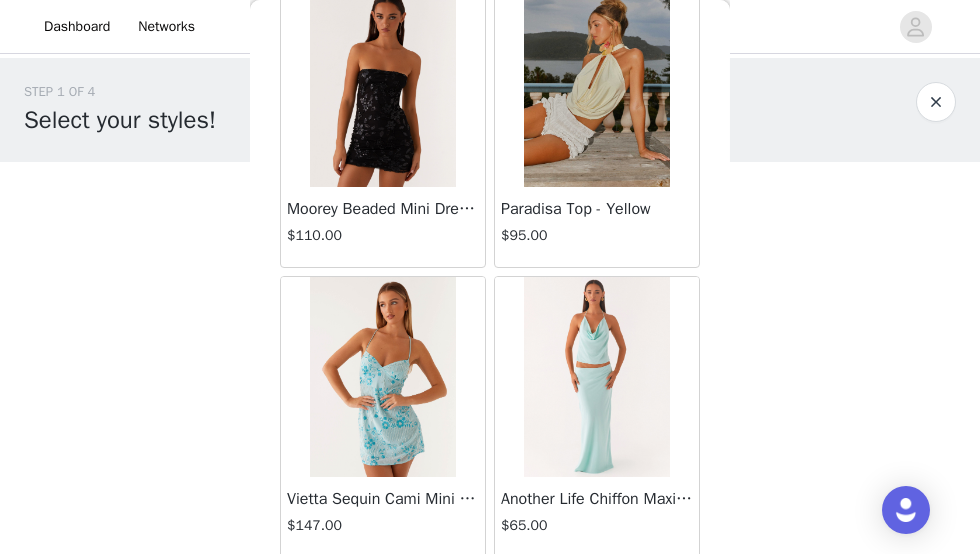 scroll, scrollTop: 28606, scrollLeft: 0, axis: vertical 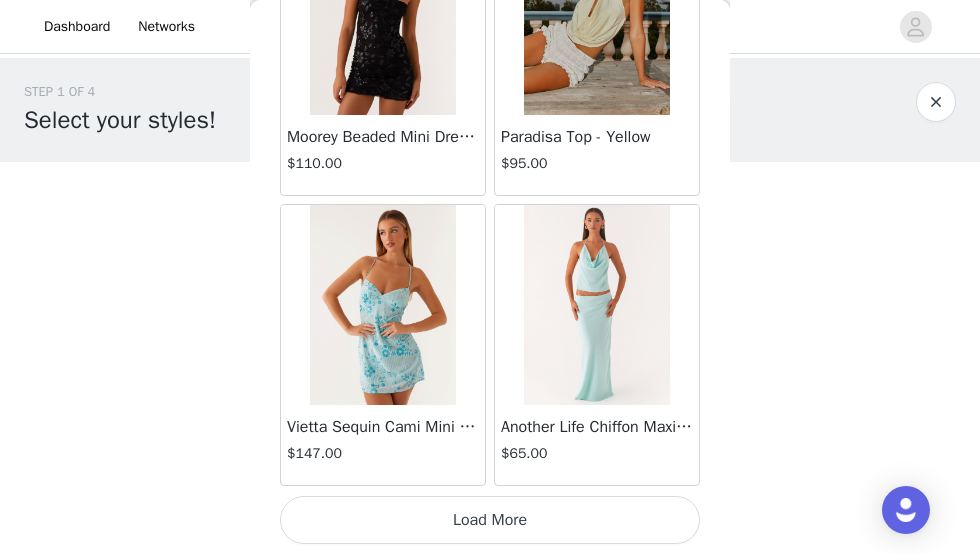 click on "Load More" at bounding box center [490, 520] 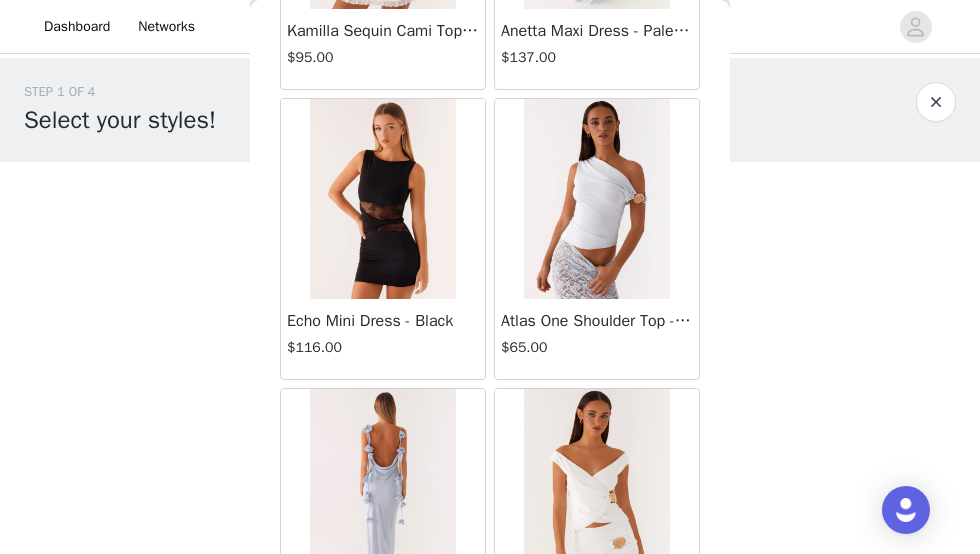 scroll, scrollTop: 31506, scrollLeft: 0, axis: vertical 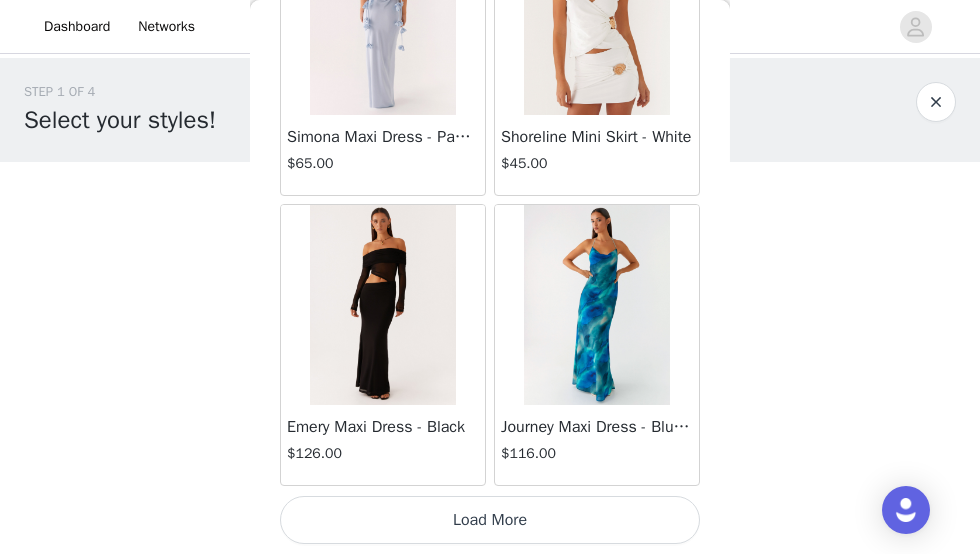 click on "Load More" at bounding box center [490, 520] 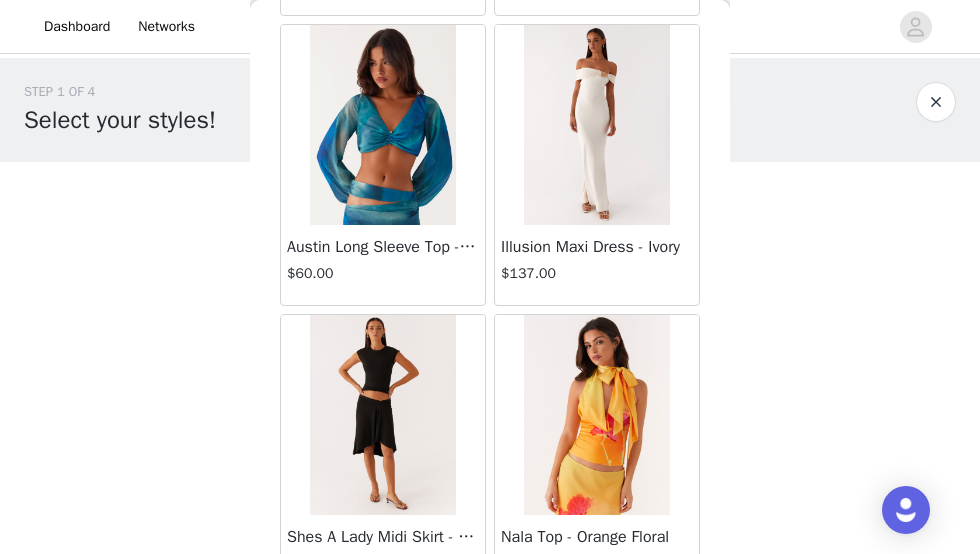 scroll, scrollTop: 34406, scrollLeft: 0, axis: vertical 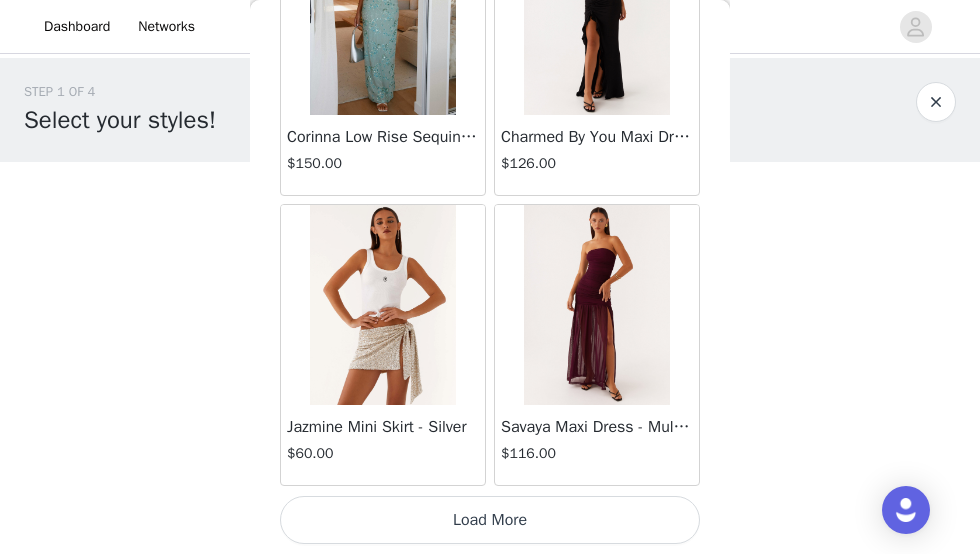click on "Load More" at bounding box center [490, 520] 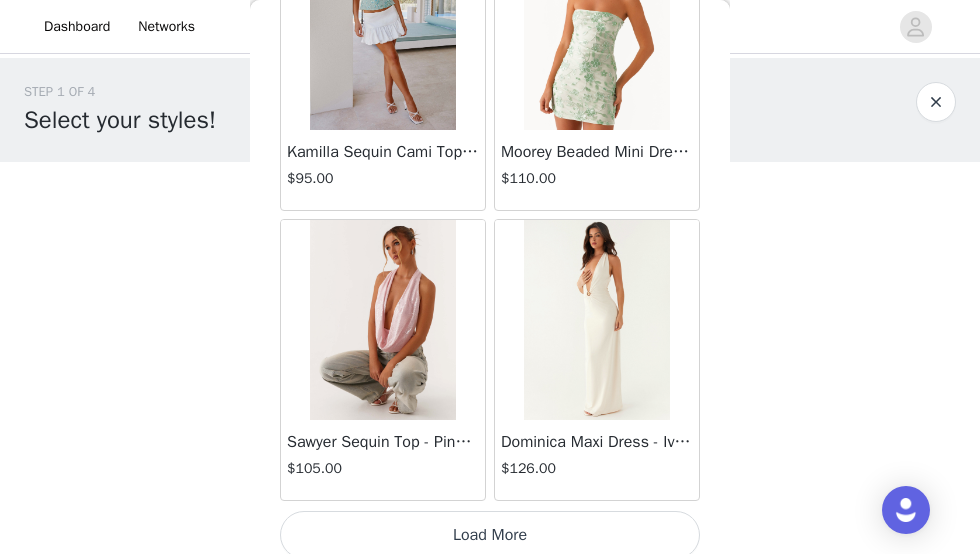 scroll, scrollTop: 37306, scrollLeft: 0, axis: vertical 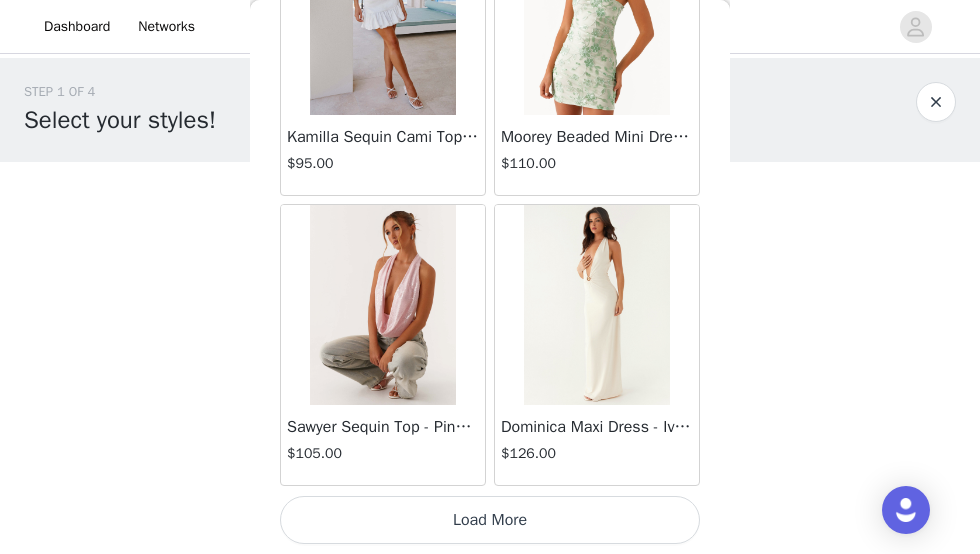 click on "Load More" at bounding box center [490, 520] 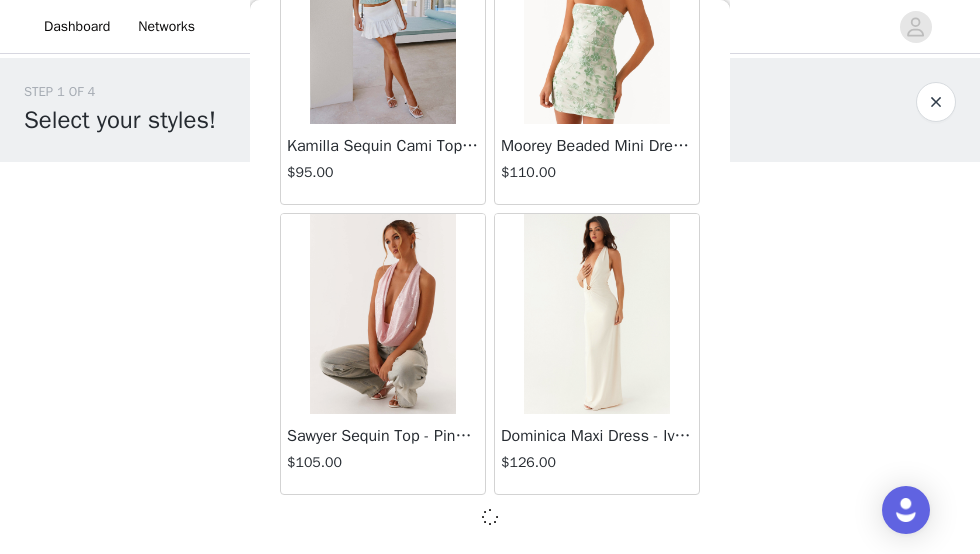 scroll, scrollTop: 37297, scrollLeft: 0, axis: vertical 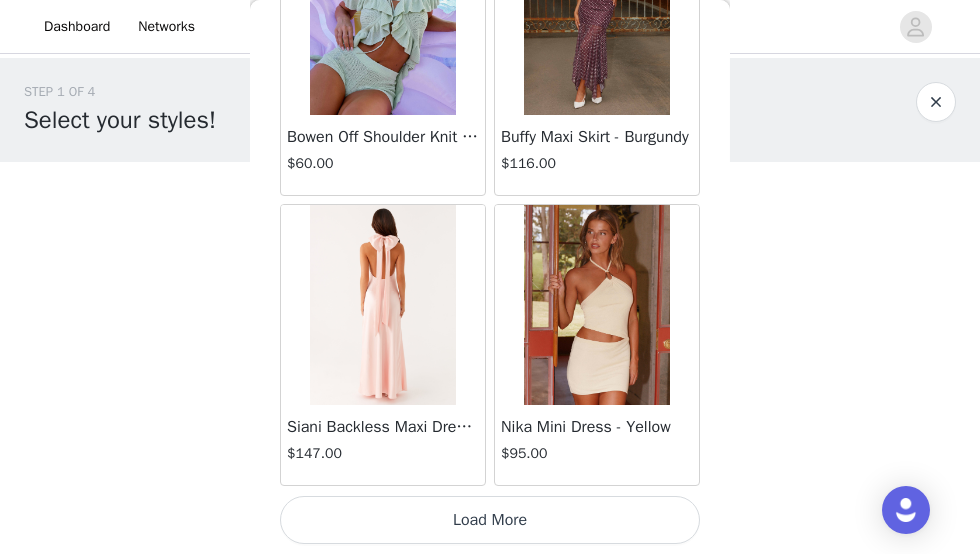 click on "Load More" at bounding box center [490, 520] 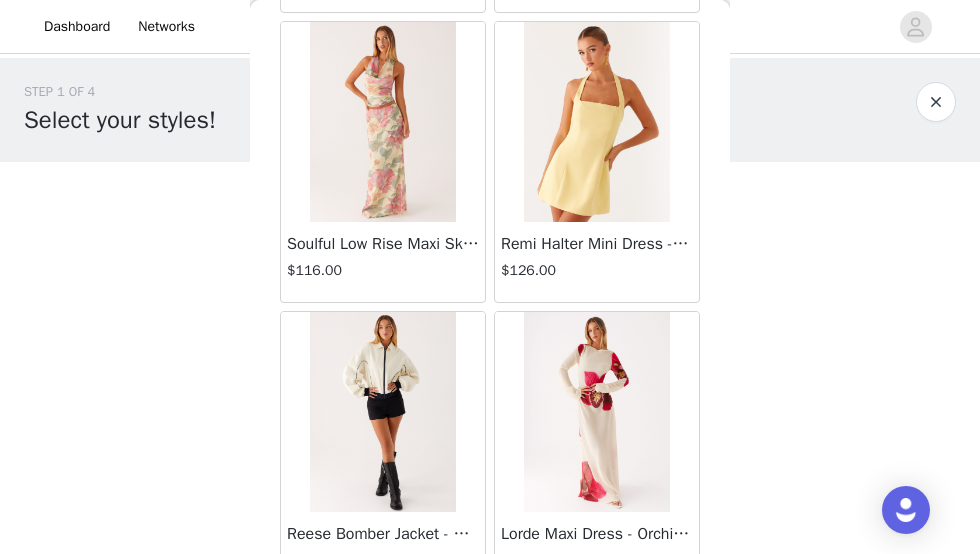 scroll, scrollTop: 43106, scrollLeft: 0, axis: vertical 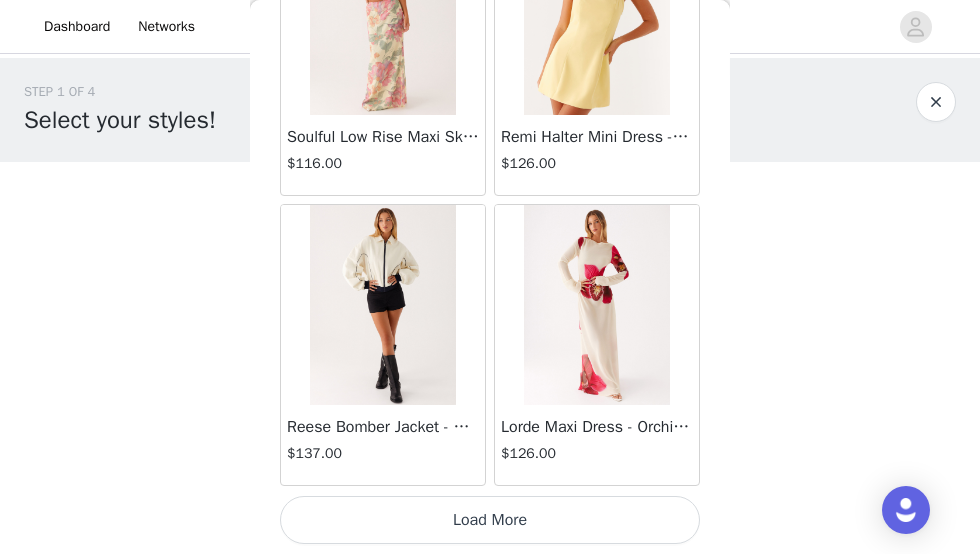 click on "Load More" at bounding box center (490, 520) 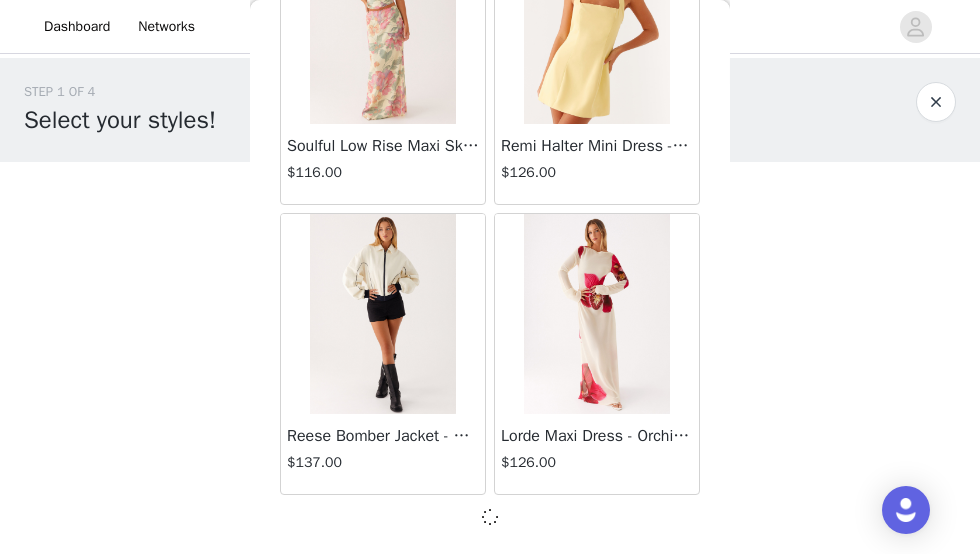scroll, scrollTop: 43097, scrollLeft: 0, axis: vertical 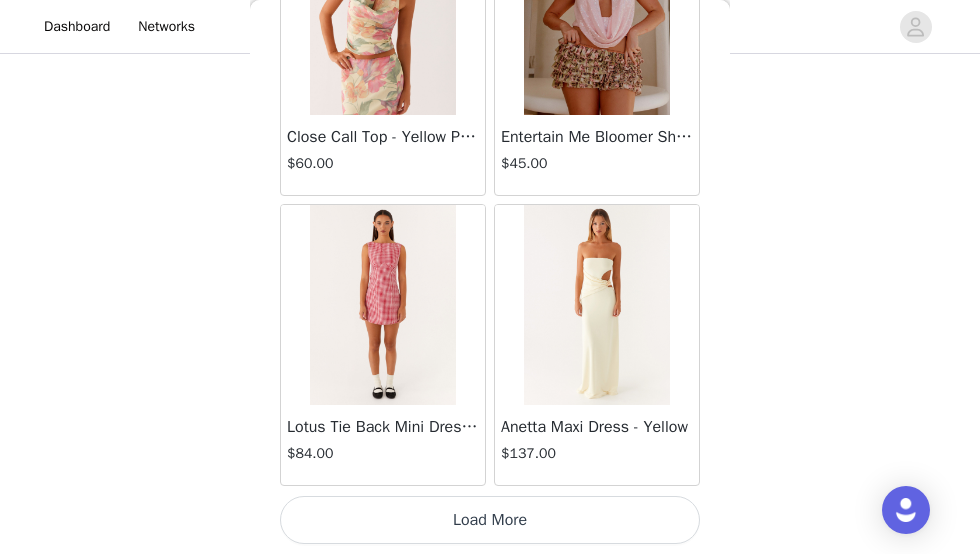 click on "Load More" at bounding box center [490, 520] 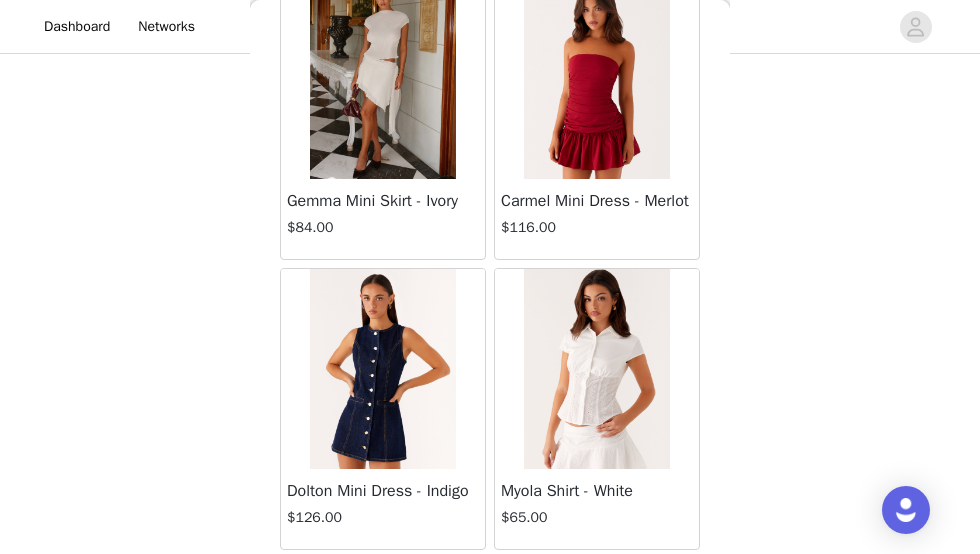 scroll, scrollTop: 48906, scrollLeft: 0, axis: vertical 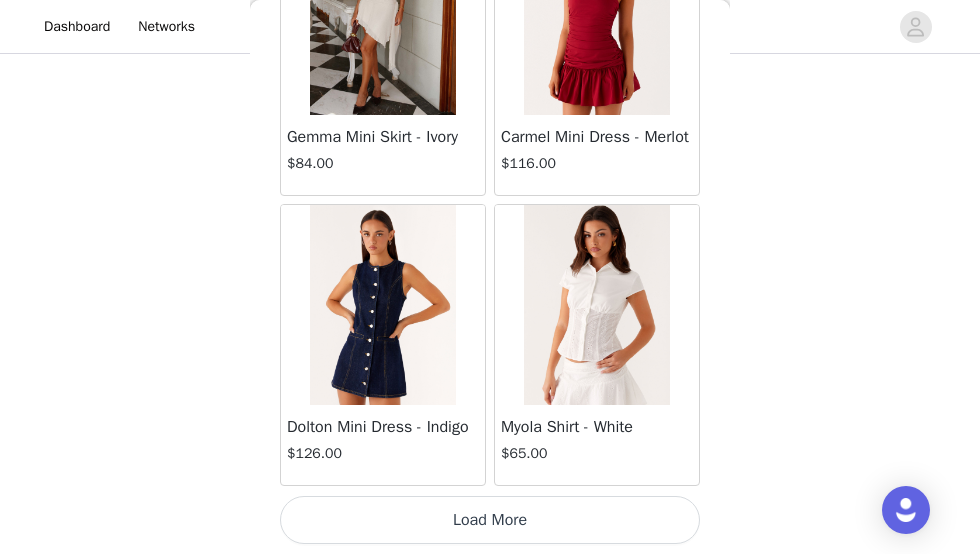 click on "Load More" at bounding box center (490, 520) 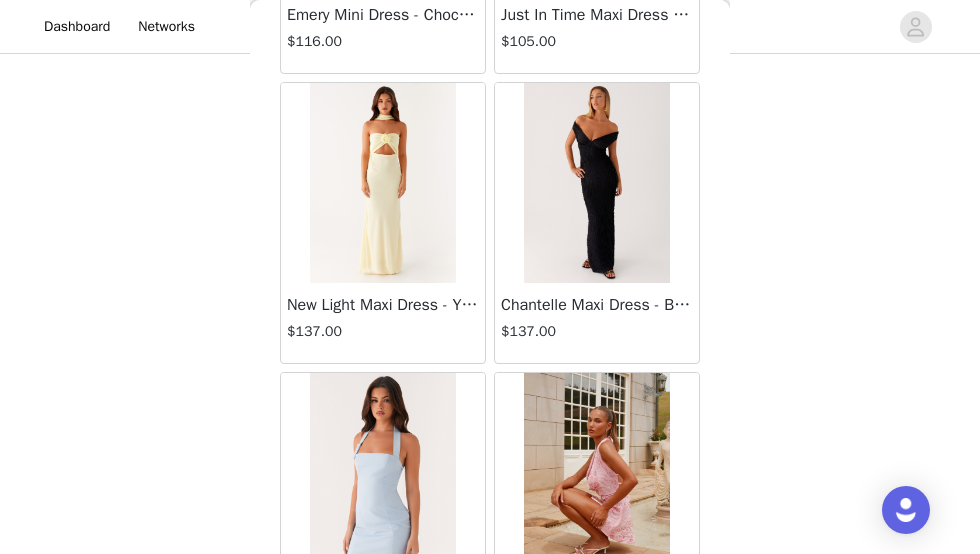 scroll, scrollTop: 51806, scrollLeft: 0, axis: vertical 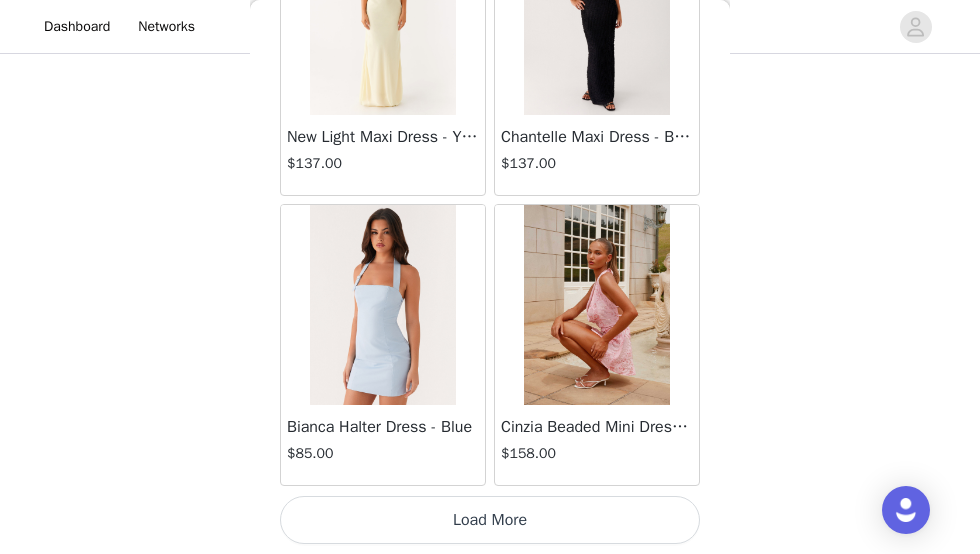 click on "Load More" at bounding box center (490, 520) 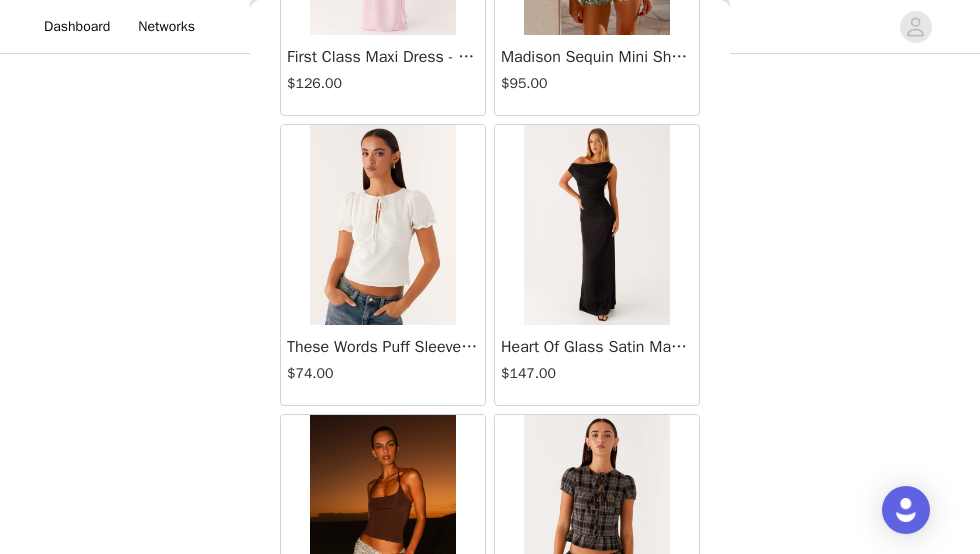 scroll, scrollTop: 53071, scrollLeft: 0, axis: vertical 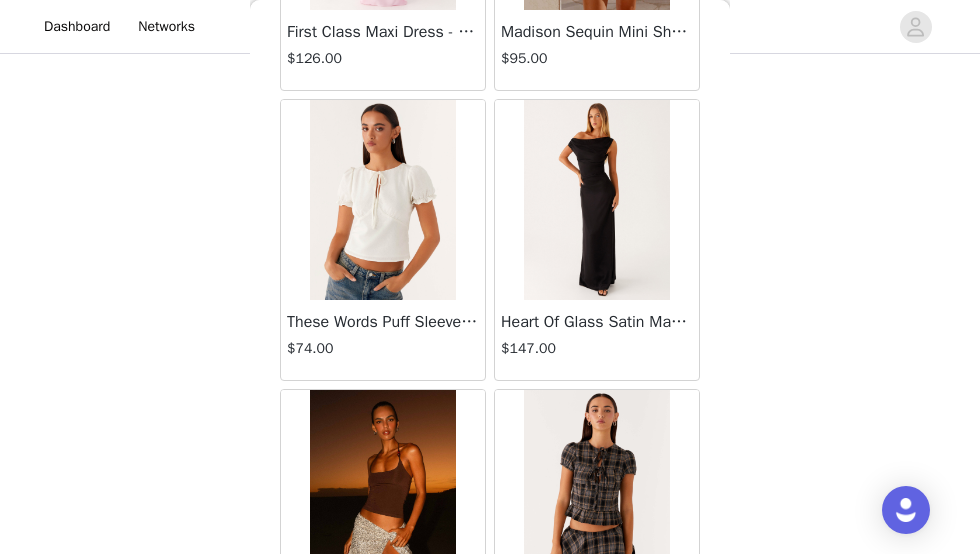 click on "$74.00" at bounding box center (383, 348) 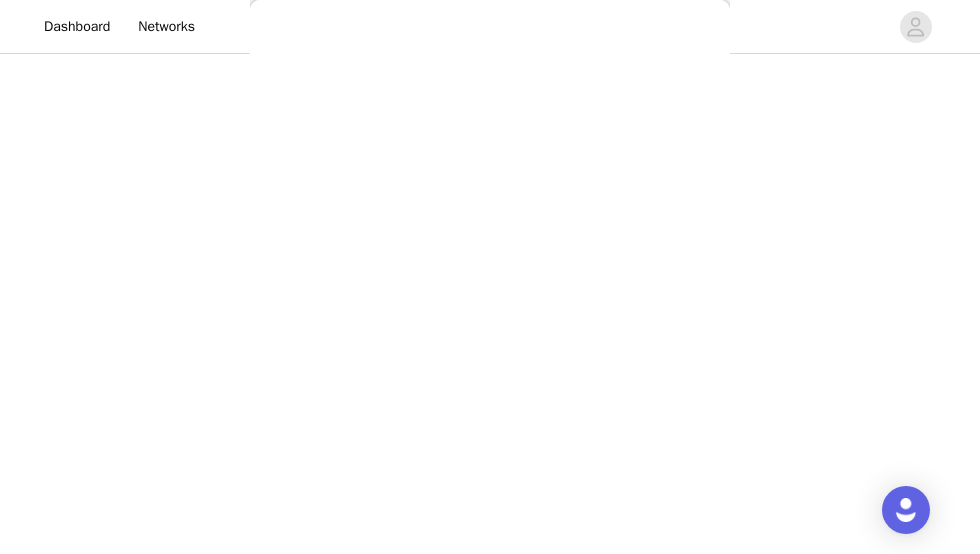 scroll, scrollTop: 524, scrollLeft: 0, axis: vertical 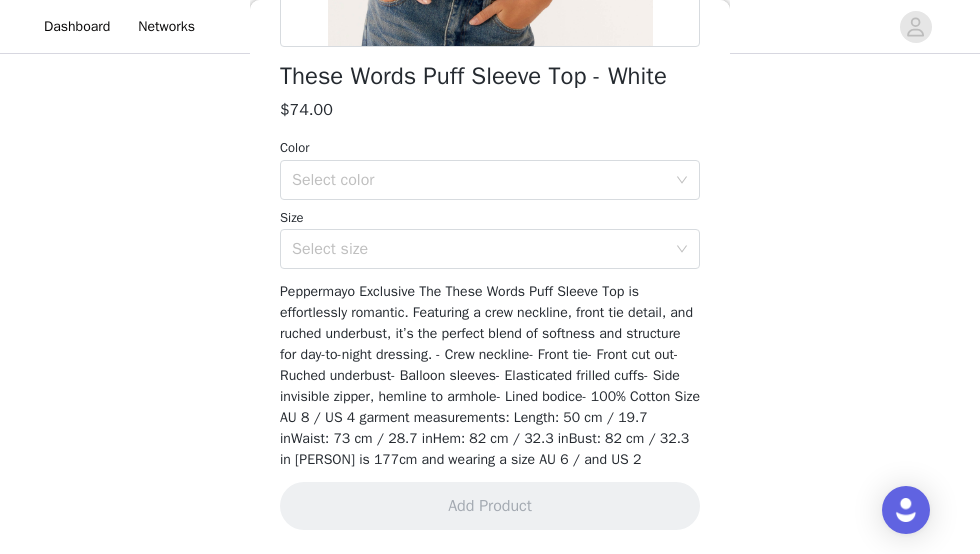 click on "Color   Select color" at bounding box center (490, 169) 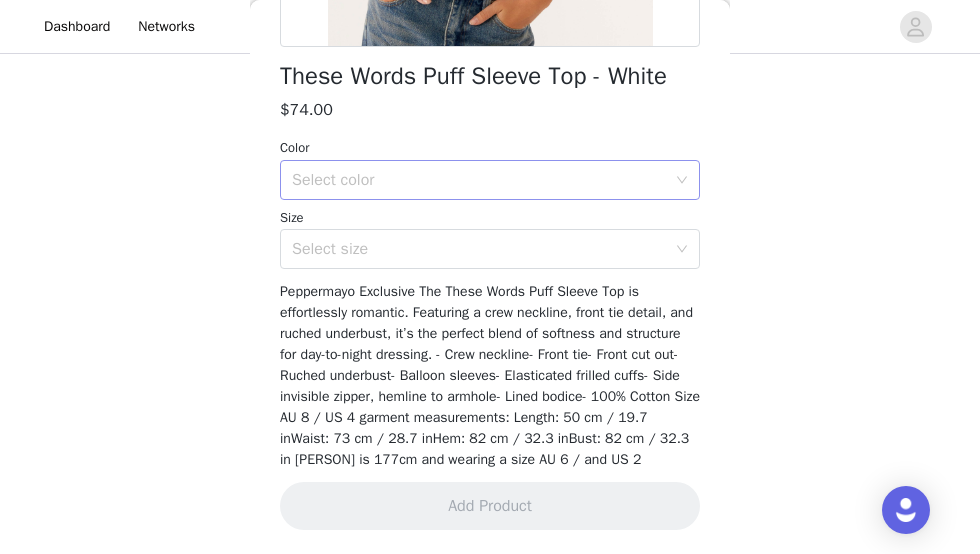 click on "Select color" at bounding box center (483, 180) 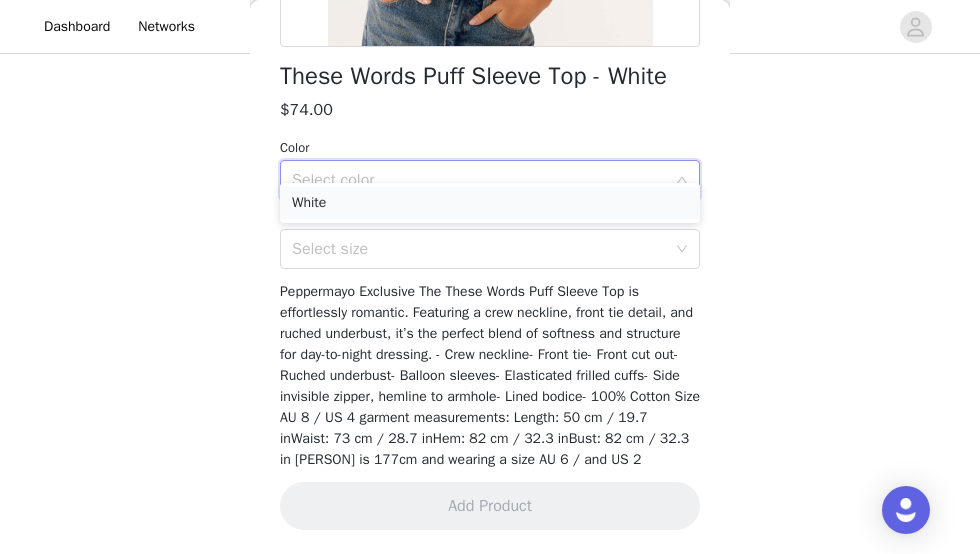 click on "White" at bounding box center [490, 203] 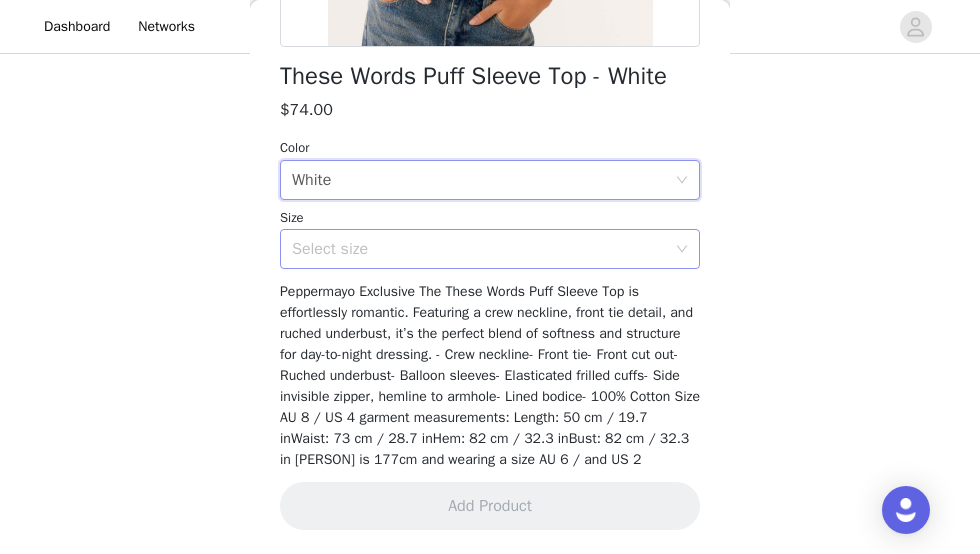 click on "Select size" at bounding box center [479, 249] 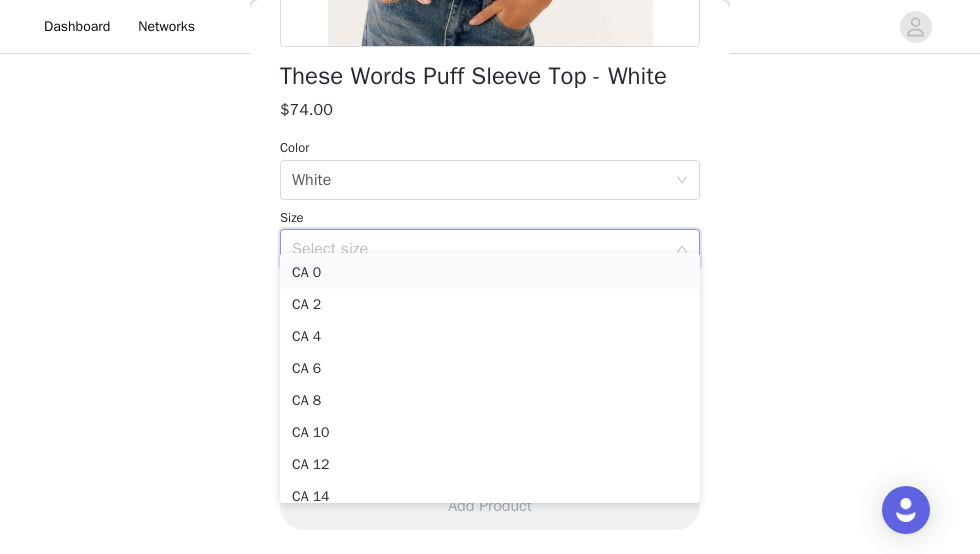 click on "CA 0" at bounding box center (490, 273) 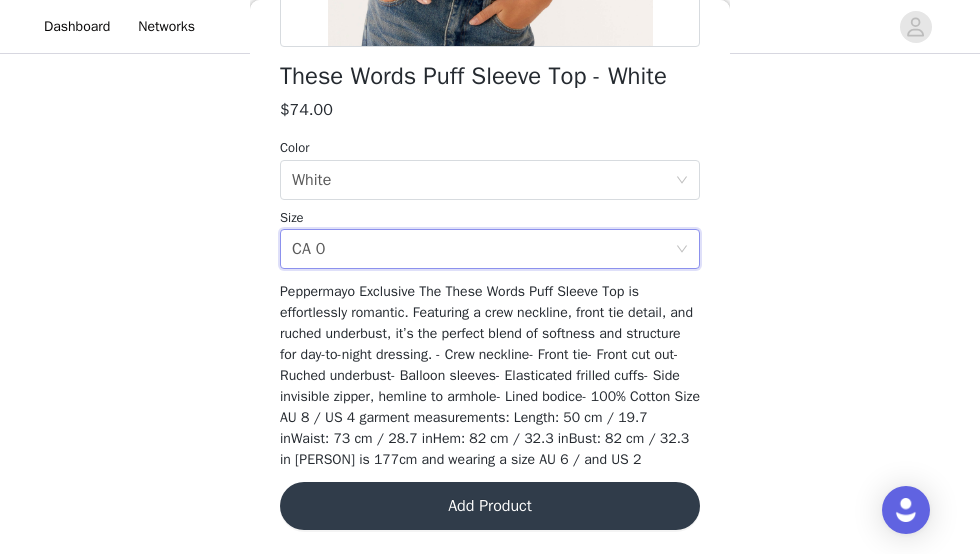 click on "Add Product" at bounding box center (490, 506) 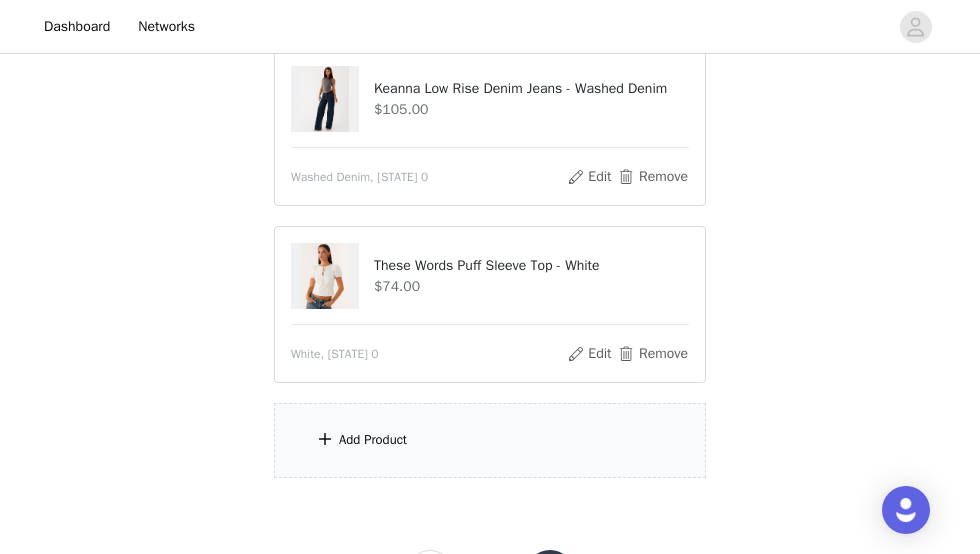 scroll, scrollTop: 245, scrollLeft: 0, axis: vertical 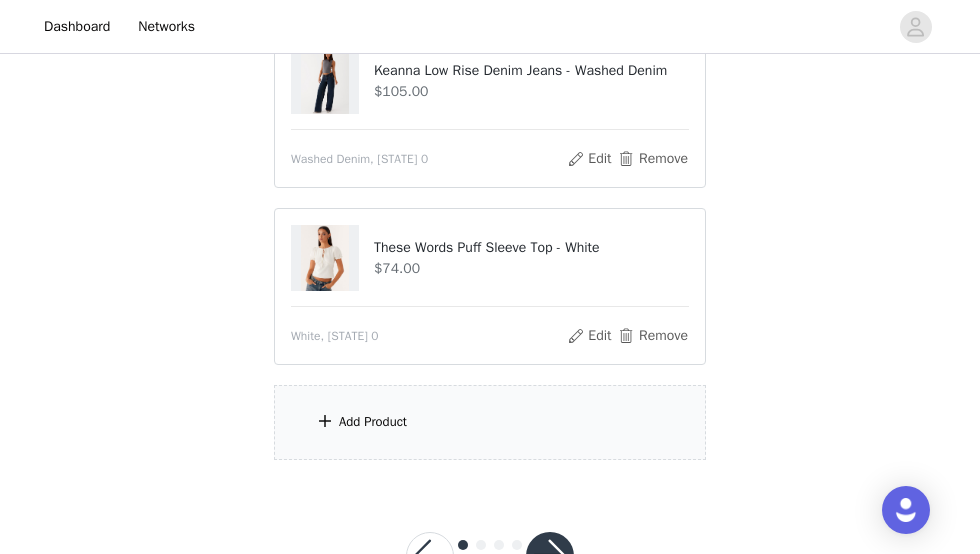 click on "Add Product" at bounding box center (490, 422) 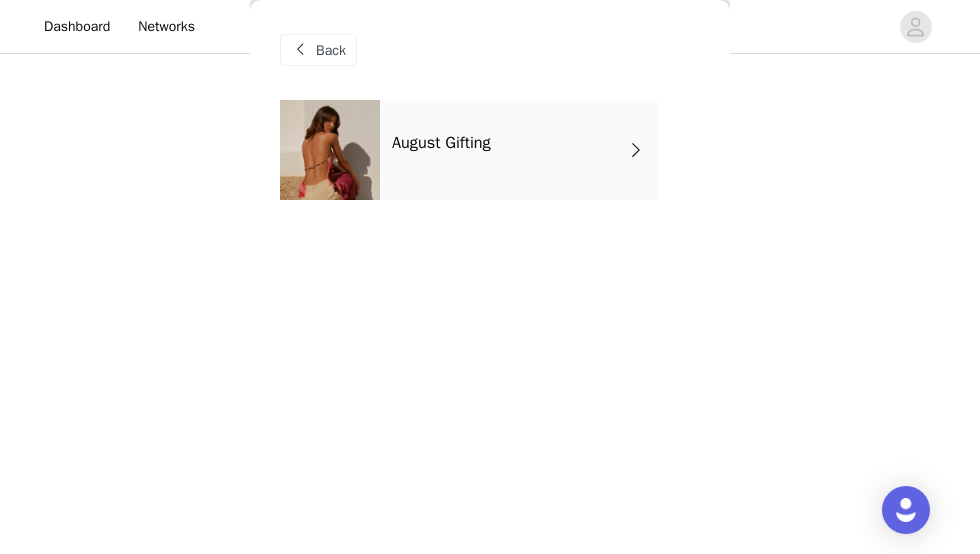 click on "August Gifting" at bounding box center [519, 150] 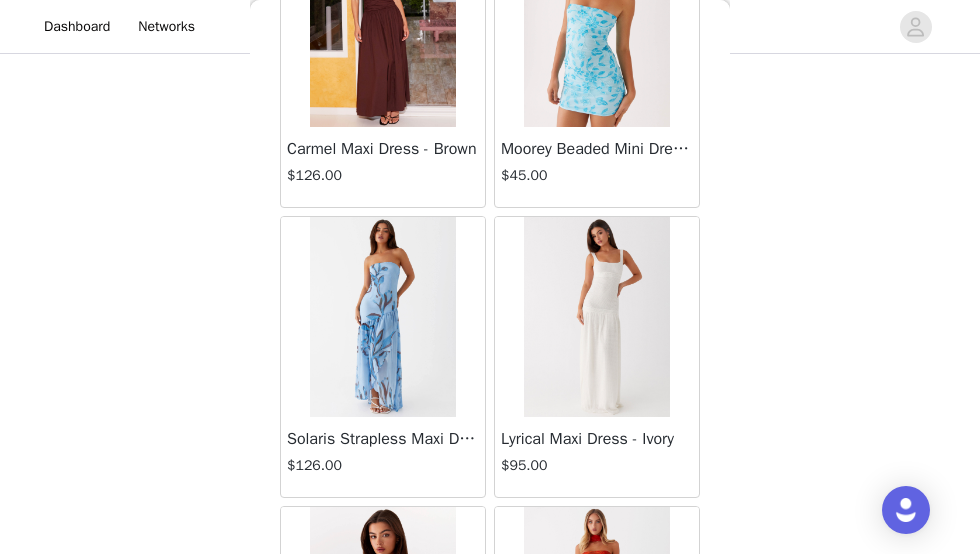 scroll, scrollTop: 2506, scrollLeft: 0, axis: vertical 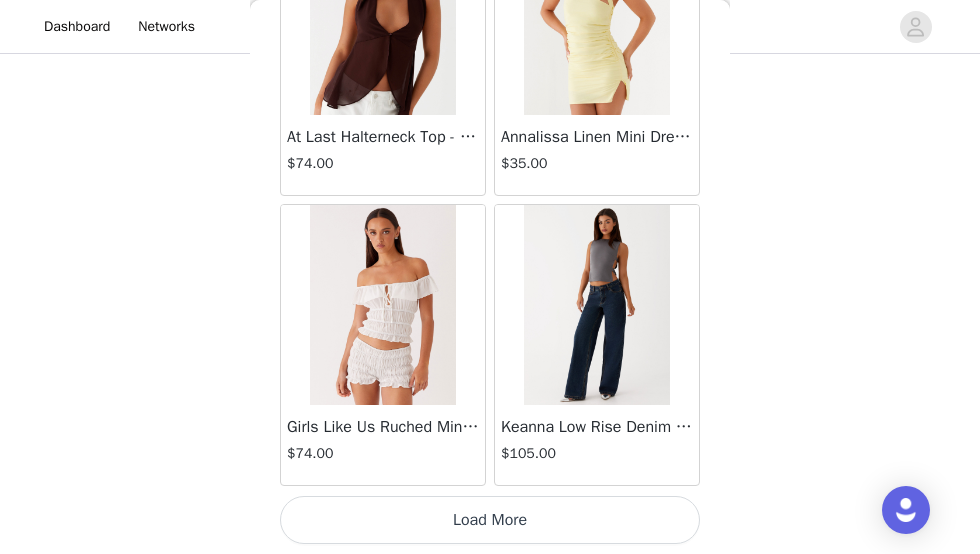 click on "Load More" at bounding box center (490, 520) 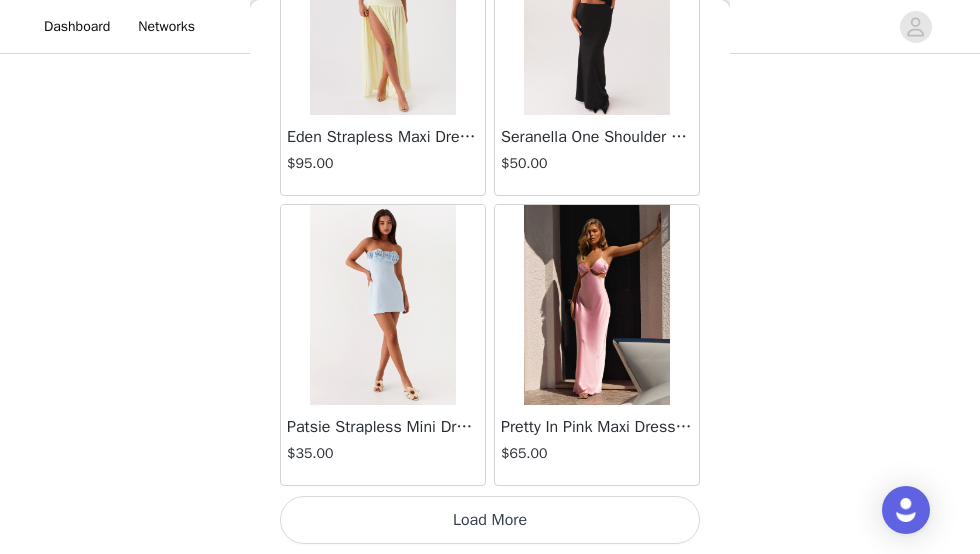 click on "Load More" at bounding box center [490, 520] 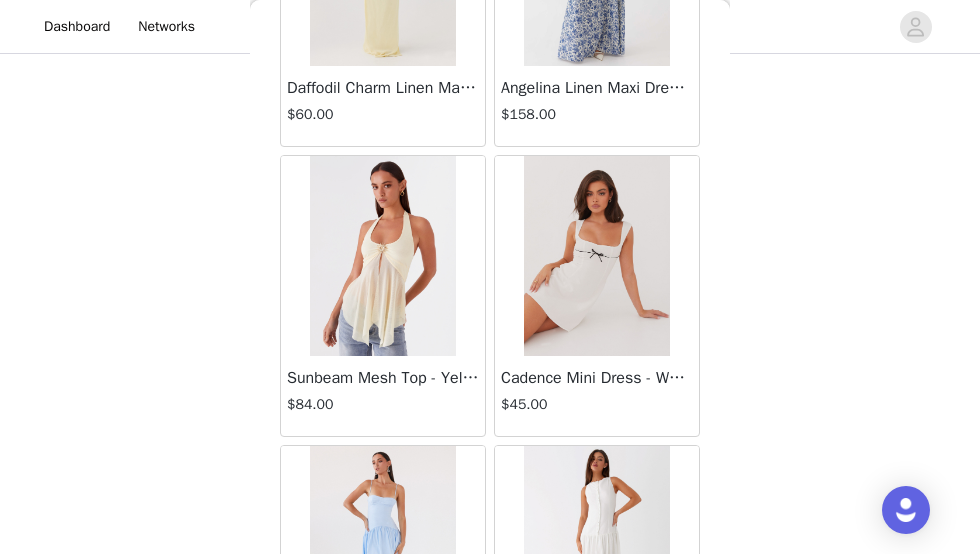 scroll, scrollTop: 8306, scrollLeft: 0, axis: vertical 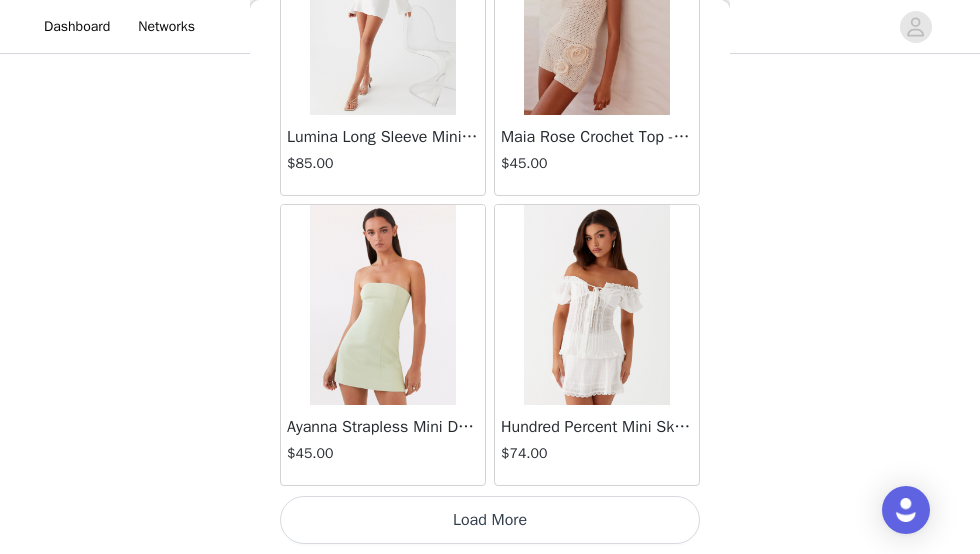 click on "Load More" at bounding box center [490, 520] 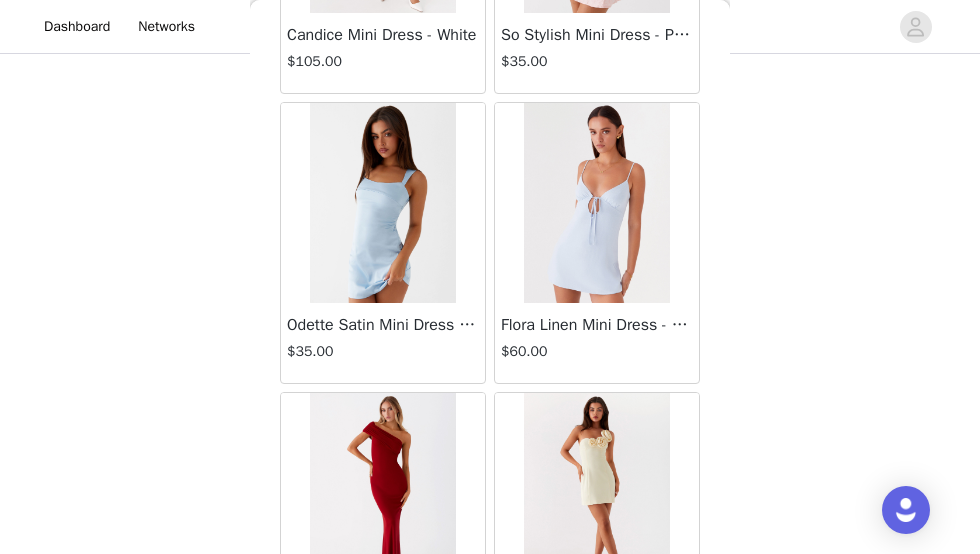scroll, scrollTop: 11206, scrollLeft: 0, axis: vertical 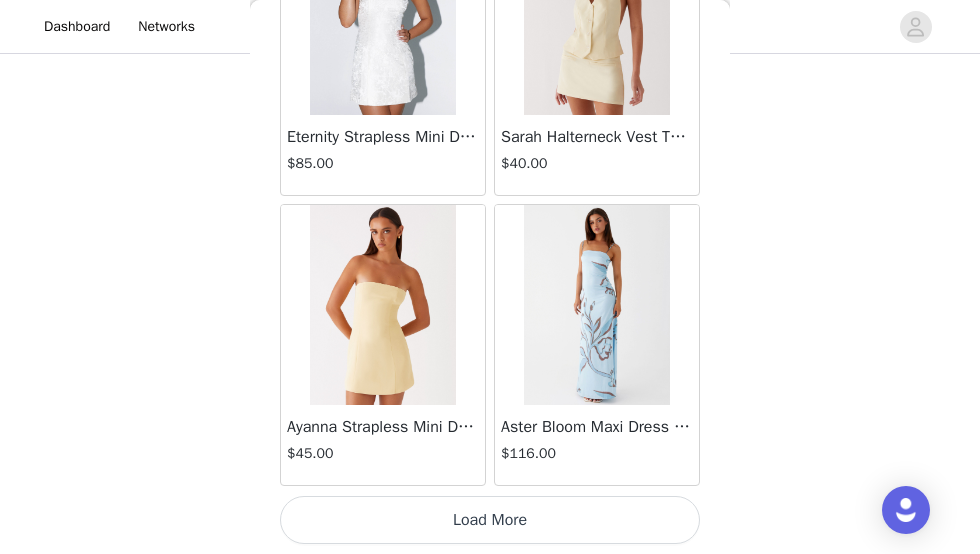 click on "Load More" at bounding box center [490, 520] 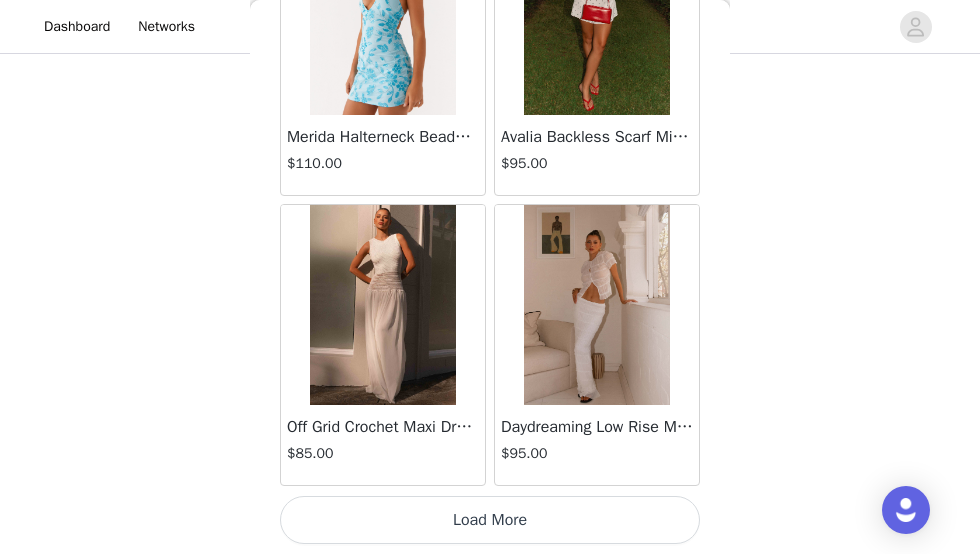 click on "Load More" at bounding box center (490, 520) 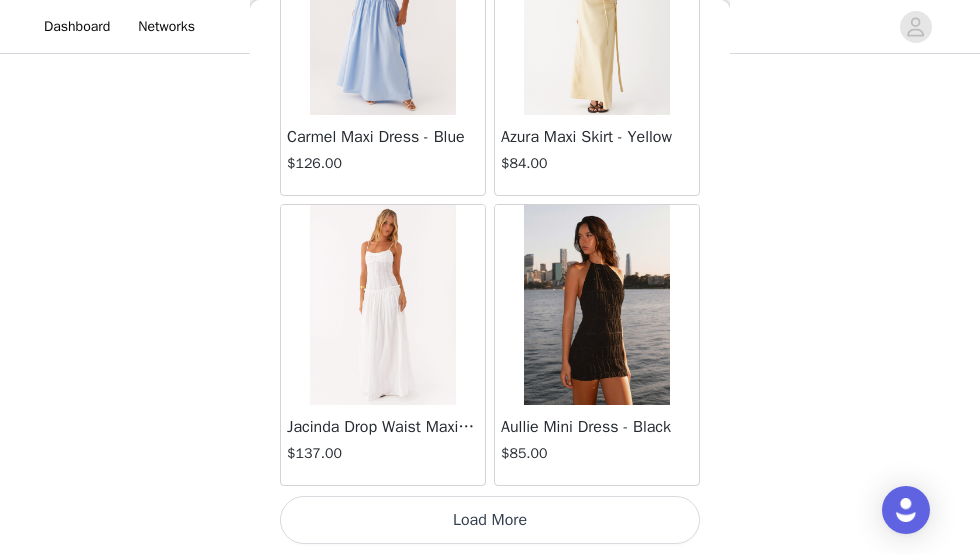 click on "Load More" at bounding box center [490, 520] 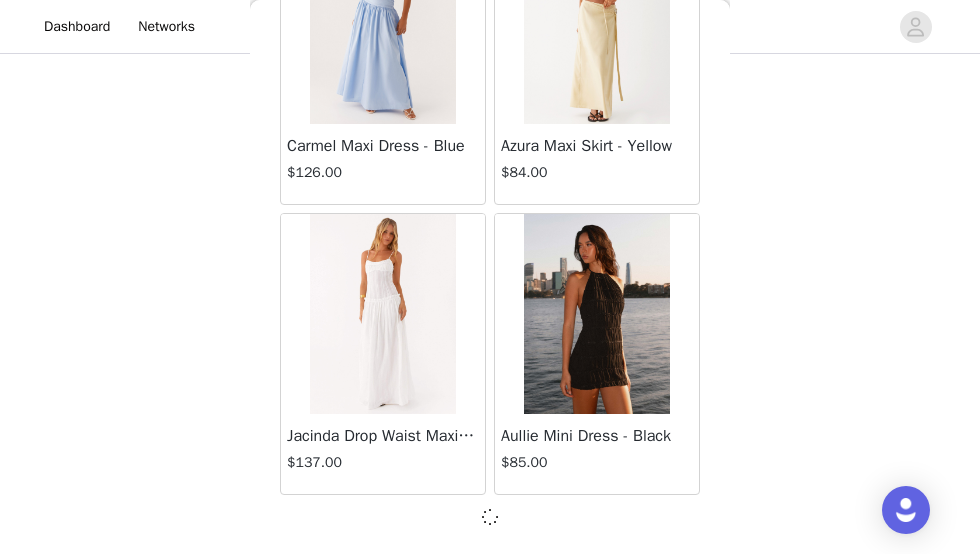 scroll, scrollTop: 16997, scrollLeft: 0, axis: vertical 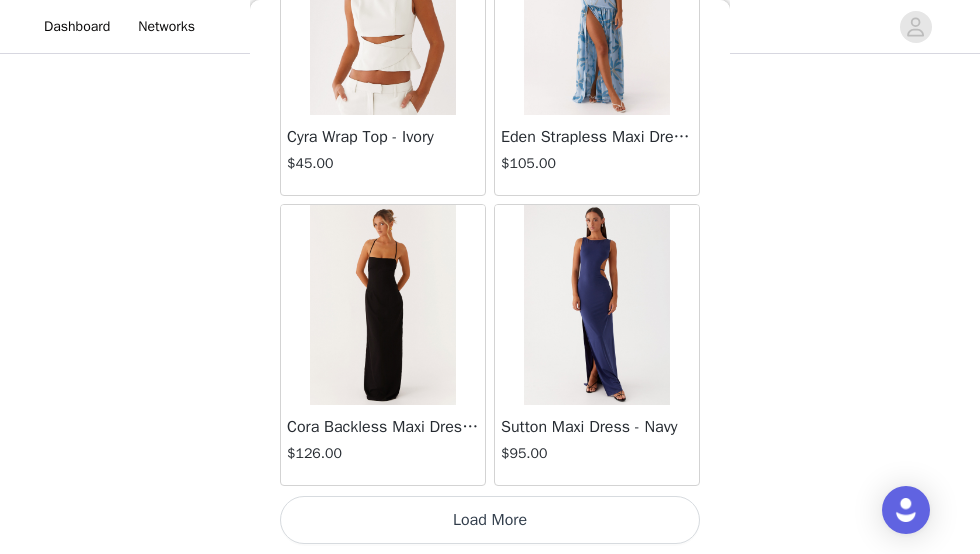 click on "Load More" at bounding box center [490, 520] 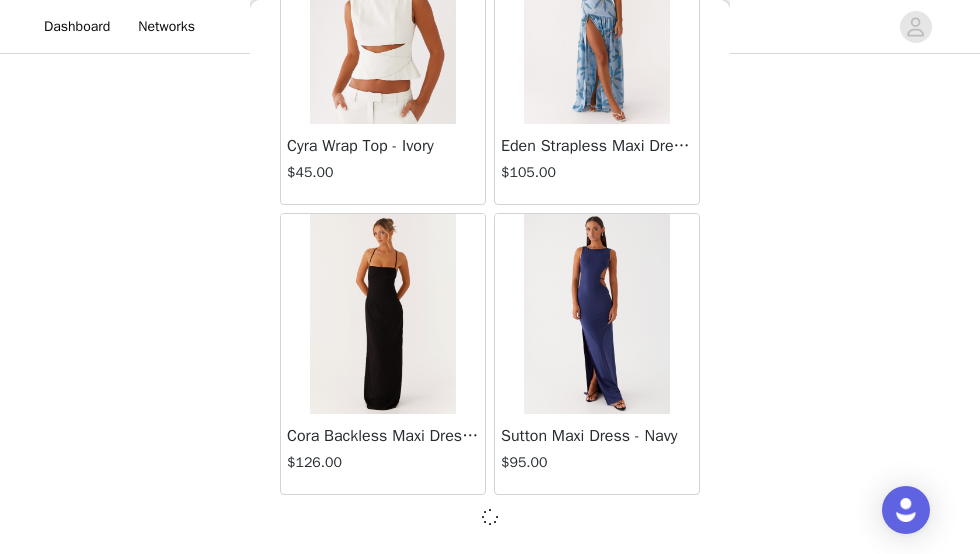 scroll, scrollTop: 19897, scrollLeft: 0, axis: vertical 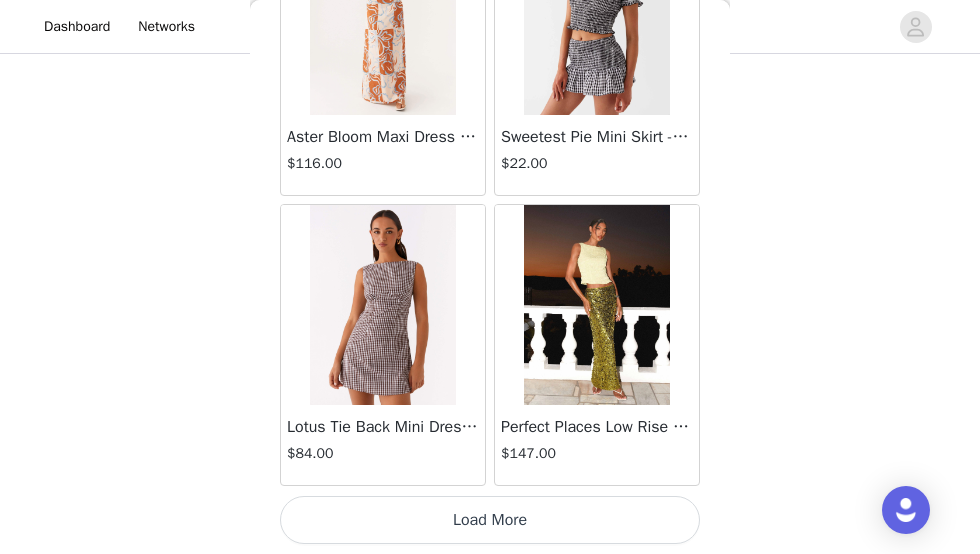 click on "Load More" at bounding box center (490, 520) 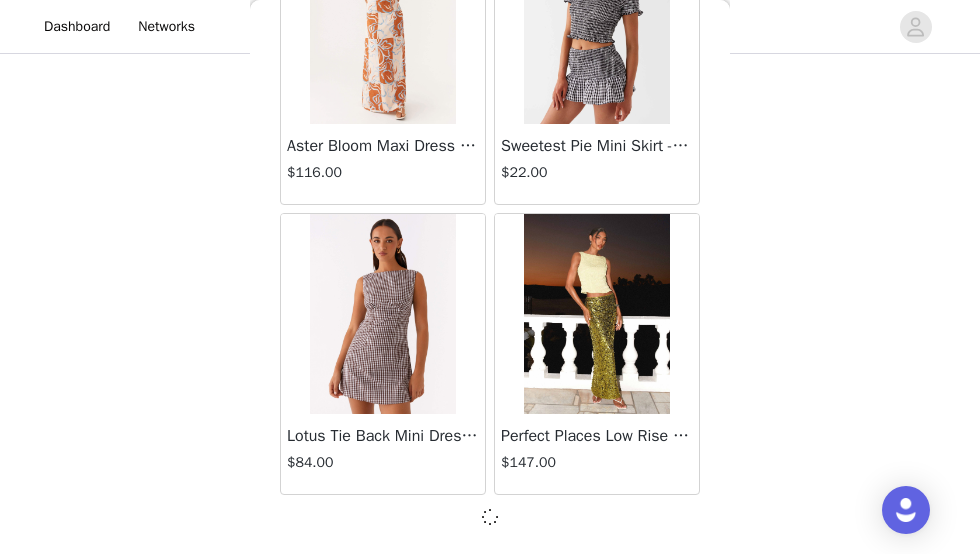 scroll, scrollTop: 22797, scrollLeft: 0, axis: vertical 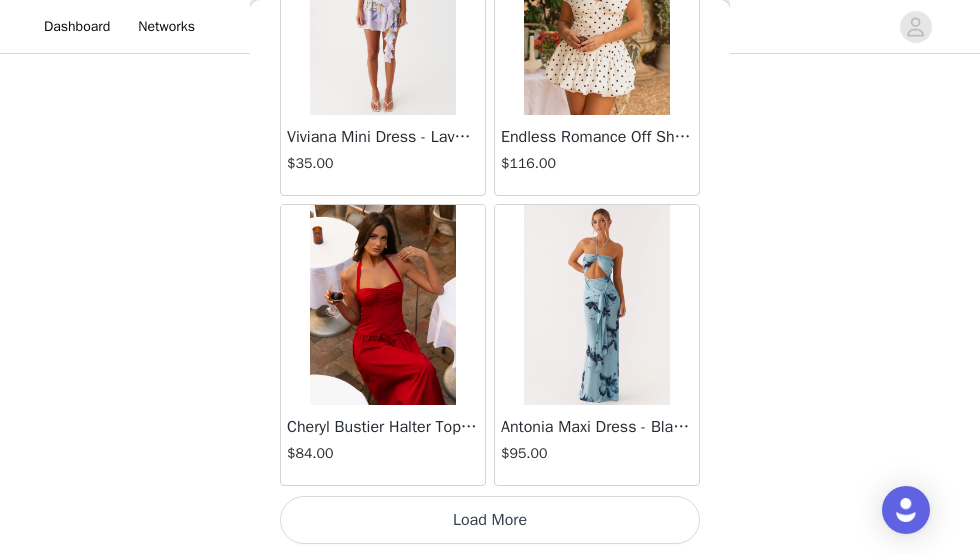 click on "Load More" at bounding box center (490, 520) 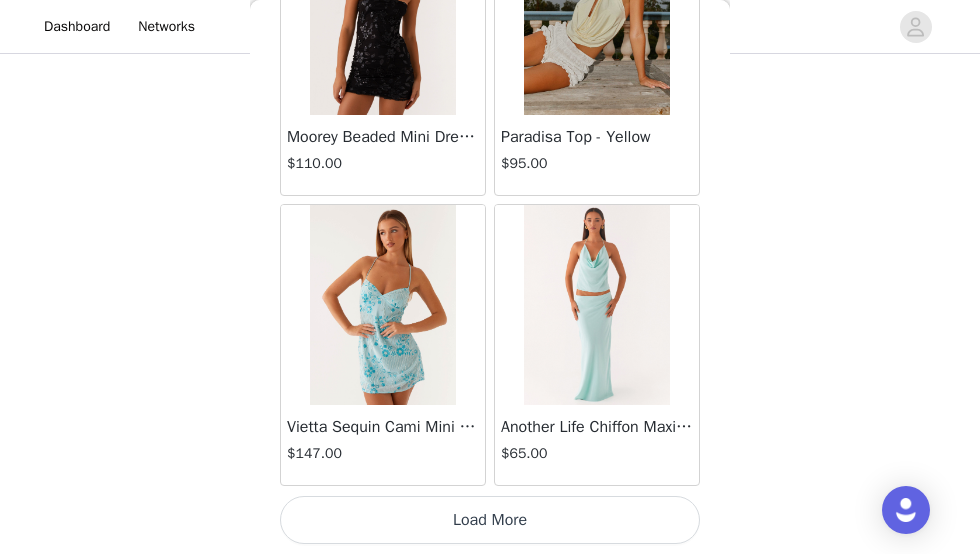click on "Load More" at bounding box center [490, 520] 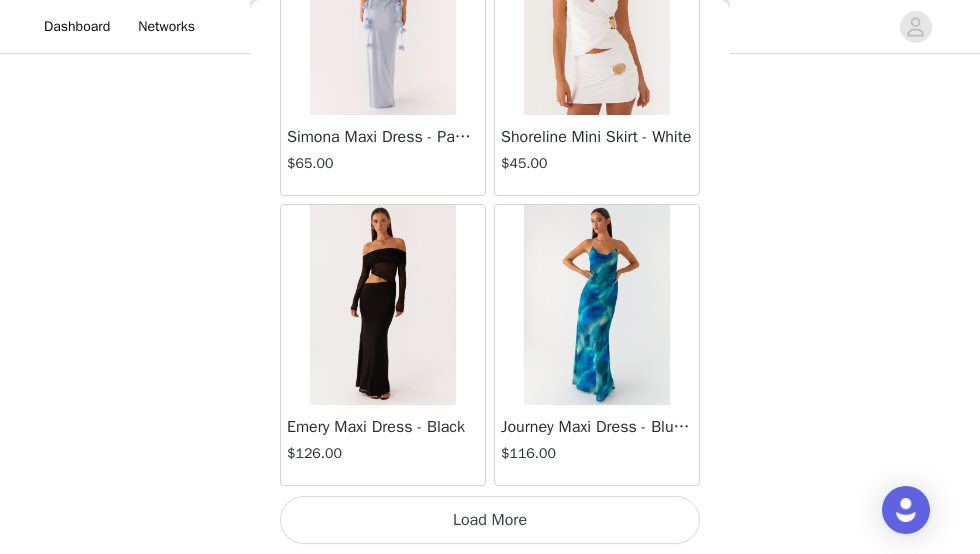click on "Load More" at bounding box center [490, 520] 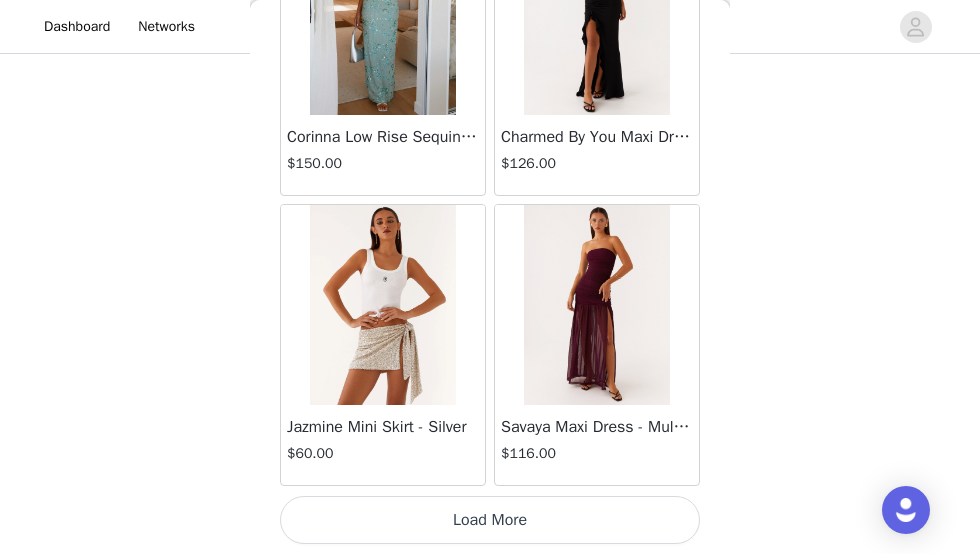 click on "Load More" at bounding box center (490, 520) 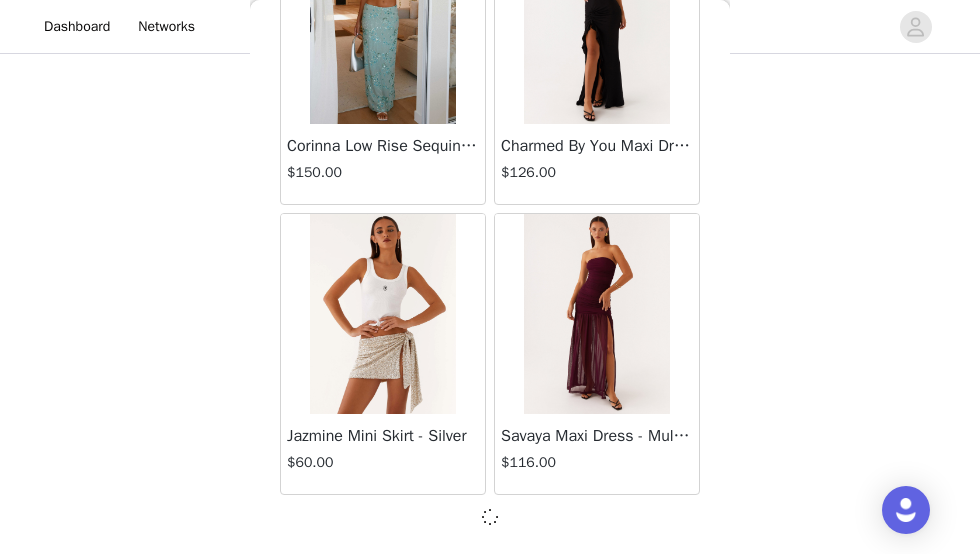 scroll, scrollTop: 34397, scrollLeft: 0, axis: vertical 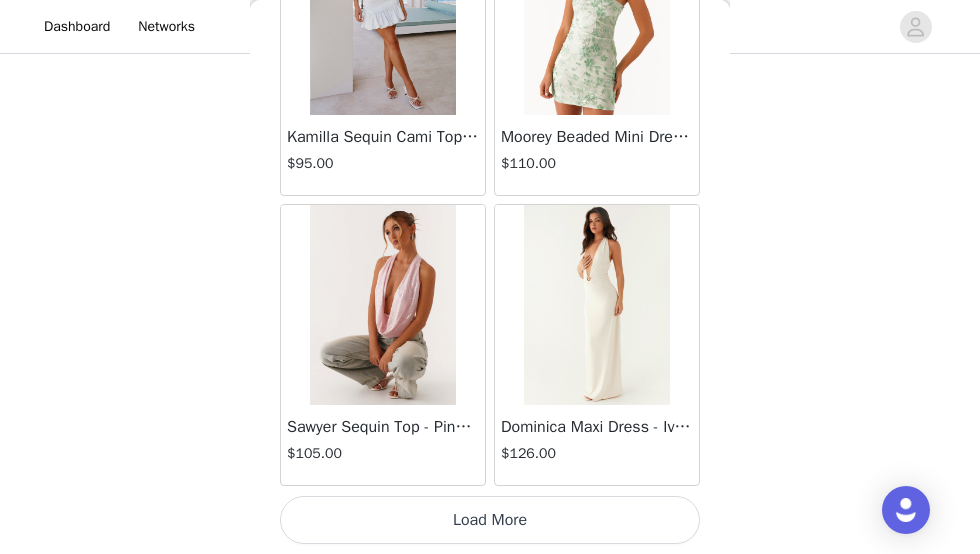 click on "Load More" at bounding box center [490, 520] 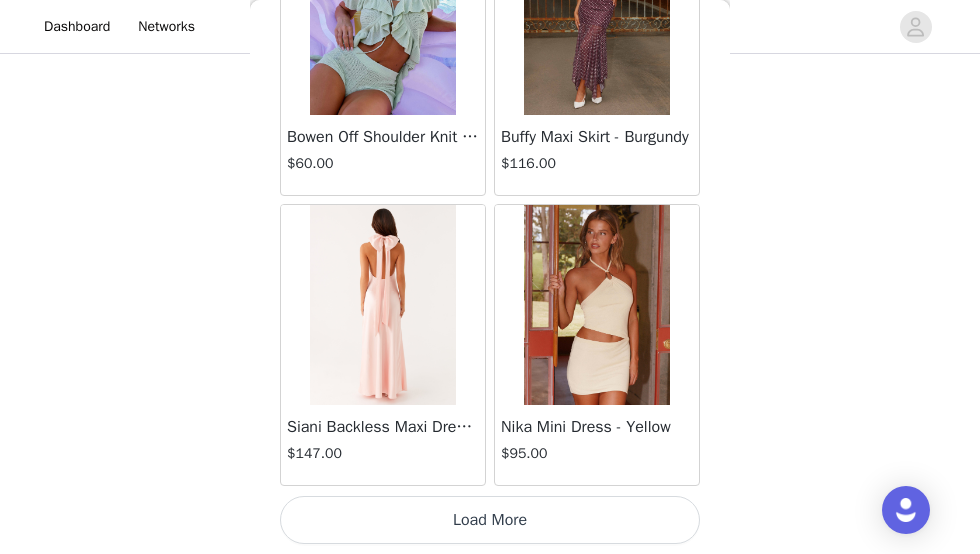click on "Load More" at bounding box center [490, 520] 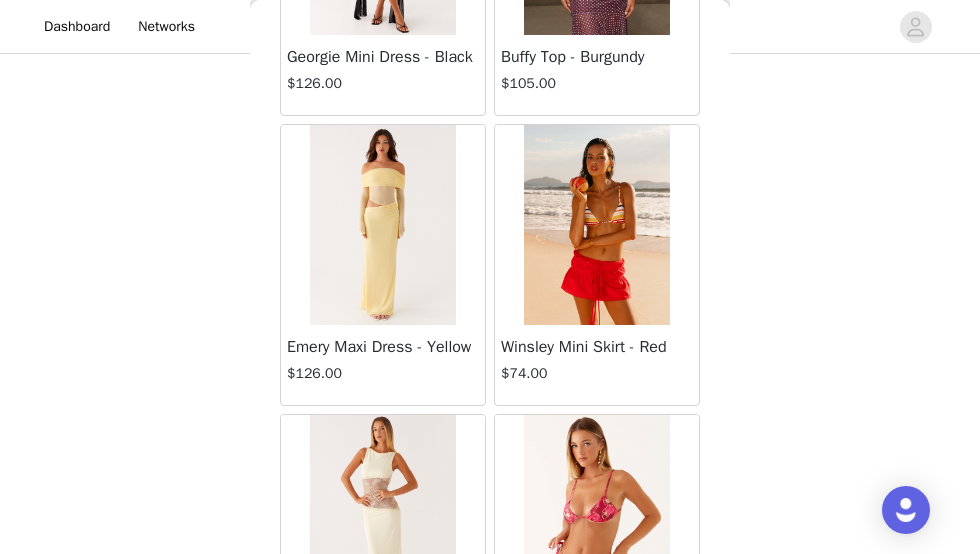 scroll, scrollTop: 43106, scrollLeft: 0, axis: vertical 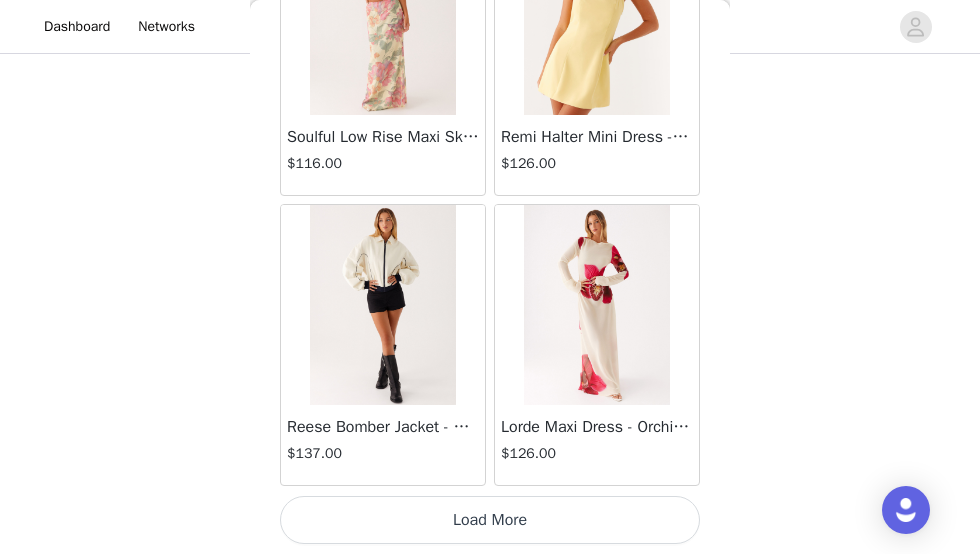 click on "Load More" at bounding box center [490, 520] 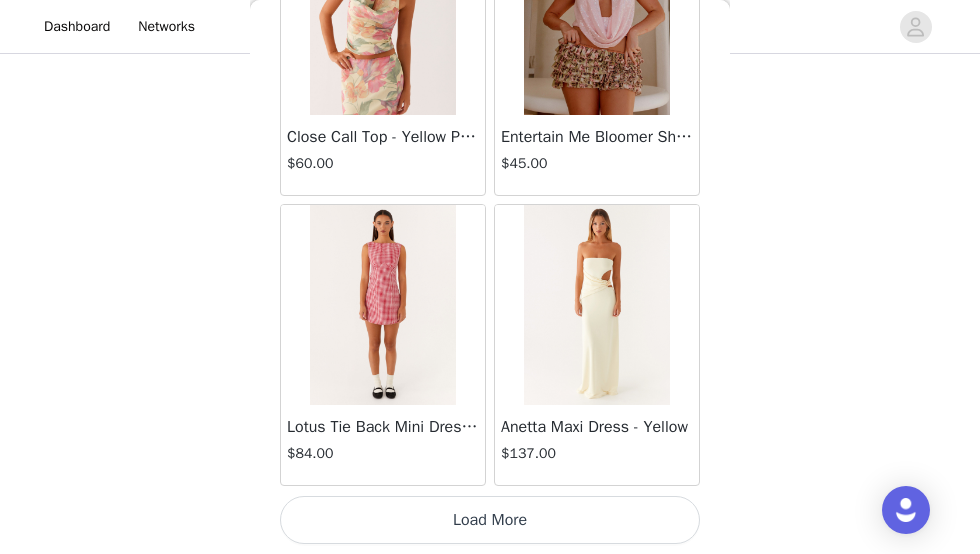 click on "Load More" at bounding box center [490, 520] 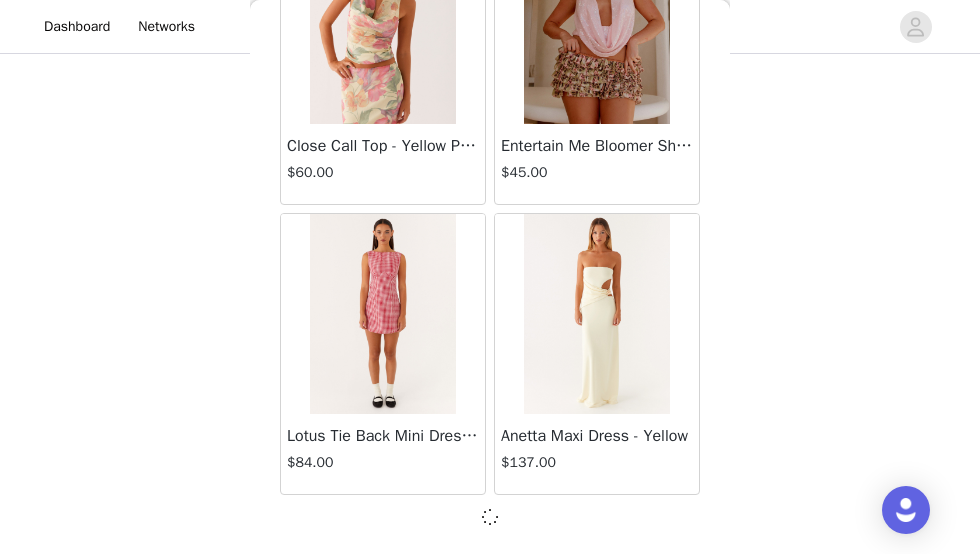 scroll, scrollTop: 45997, scrollLeft: 0, axis: vertical 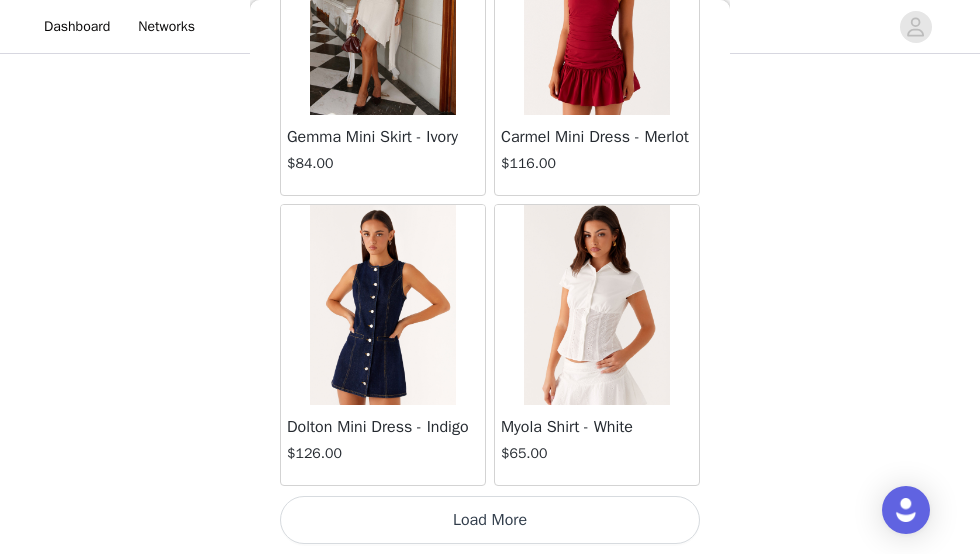 click on "Load More" at bounding box center [490, 520] 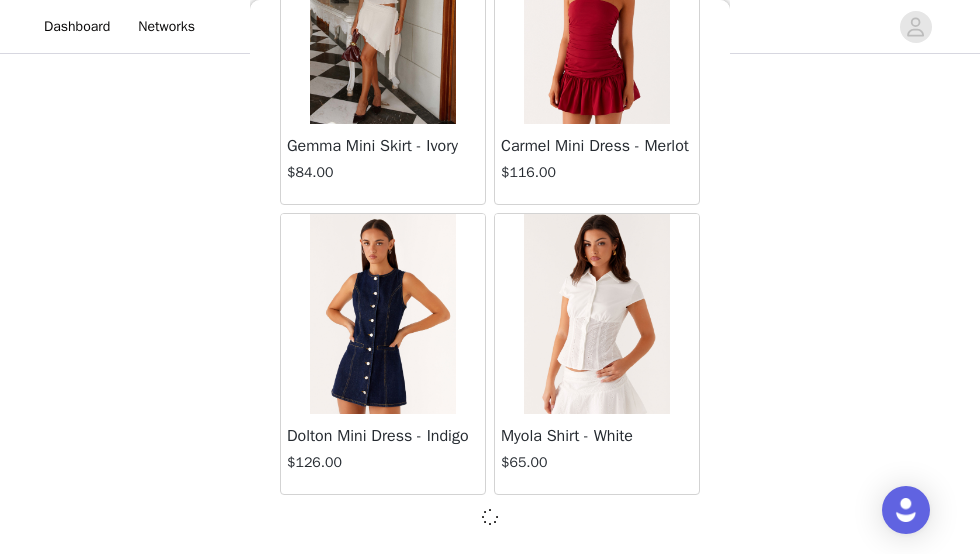 scroll, scrollTop: 48897, scrollLeft: 0, axis: vertical 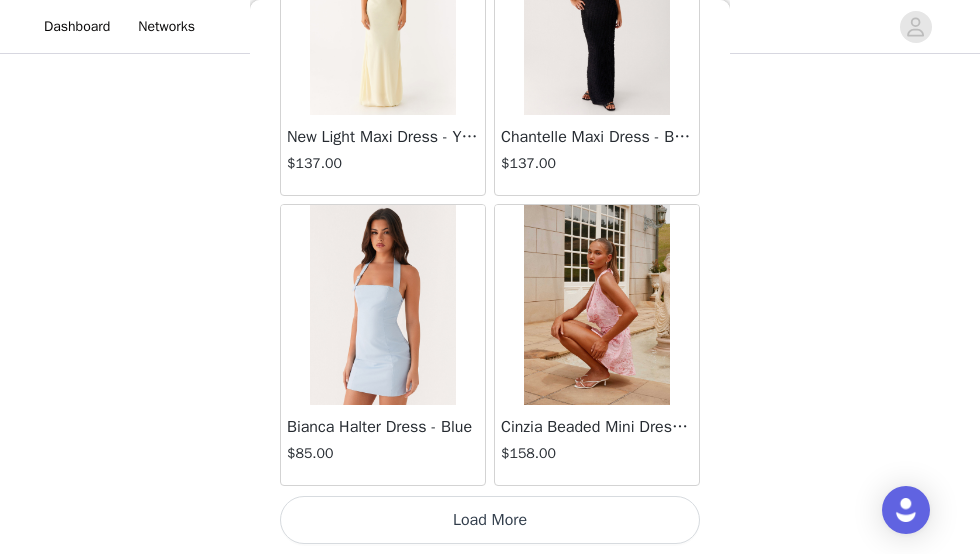 click on "Load More" at bounding box center [490, 520] 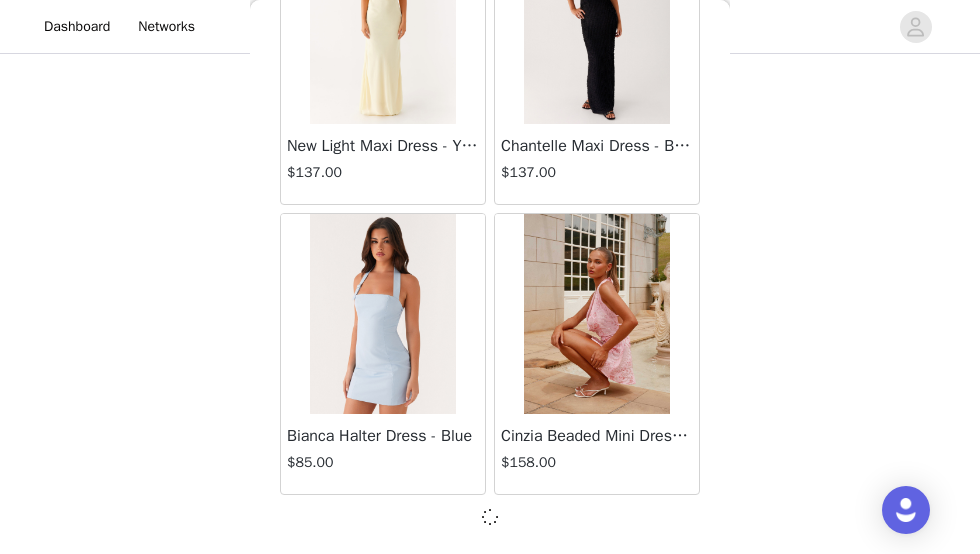 scroll, scrollTop: 51797, scrollLeft: 0, axis: vertical 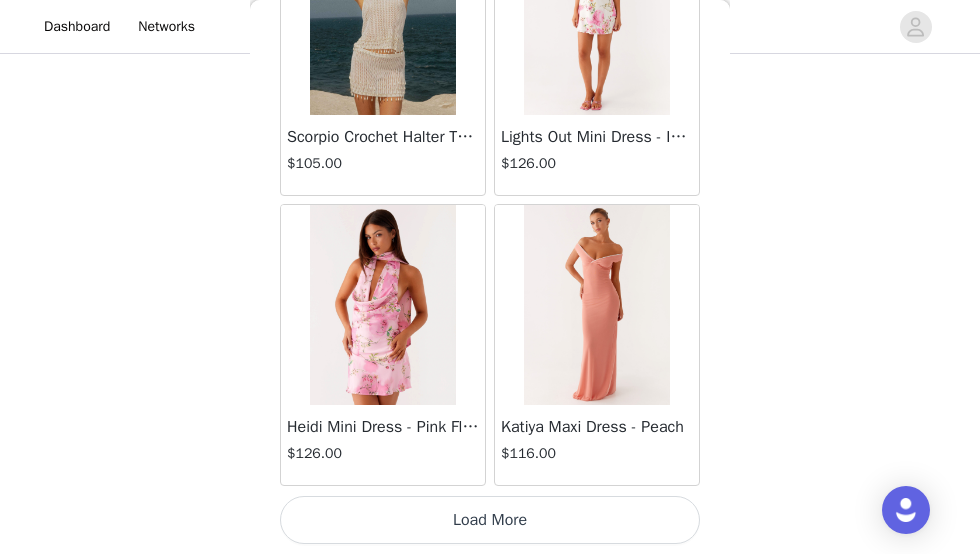 click on "Load More" at bounding box center [490, 520] 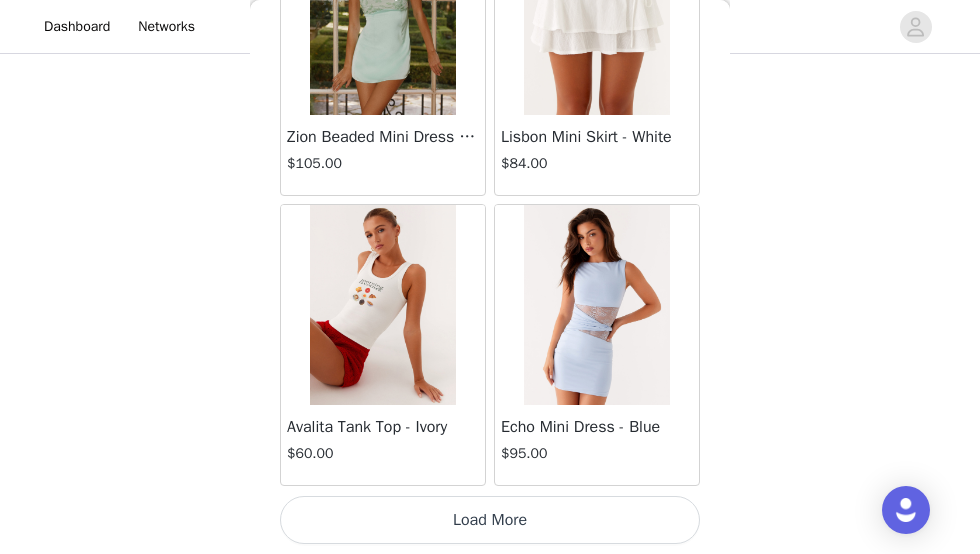 click on "Load More" at bounding box center [490, 520] 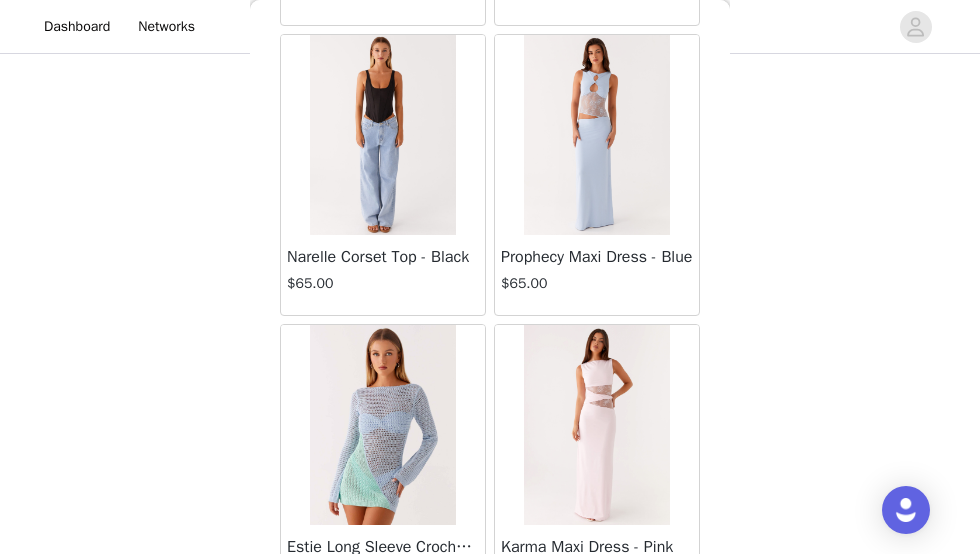 scroll, scrollTop: 60506, scrollLeft: 0, axis: vertical 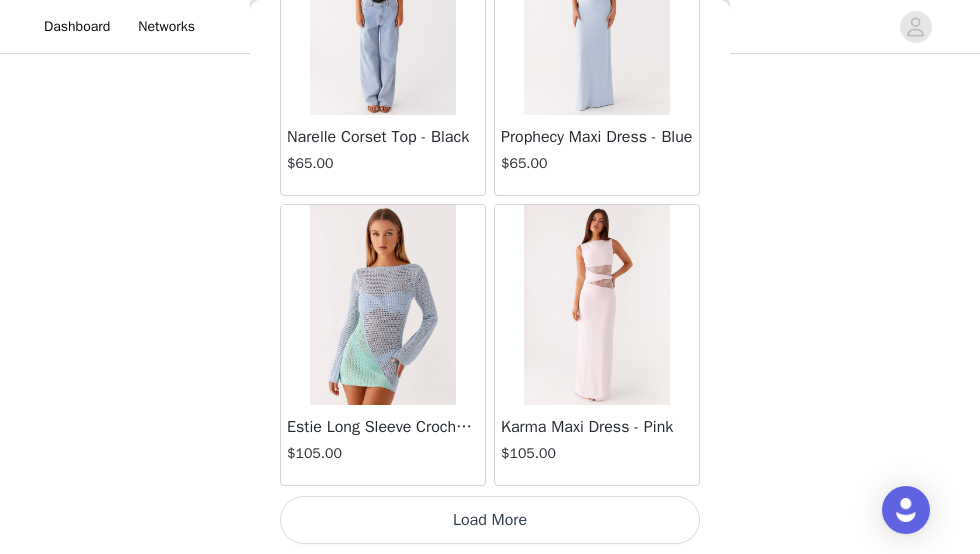 click on "Load More" at bounding box center [490, 520] 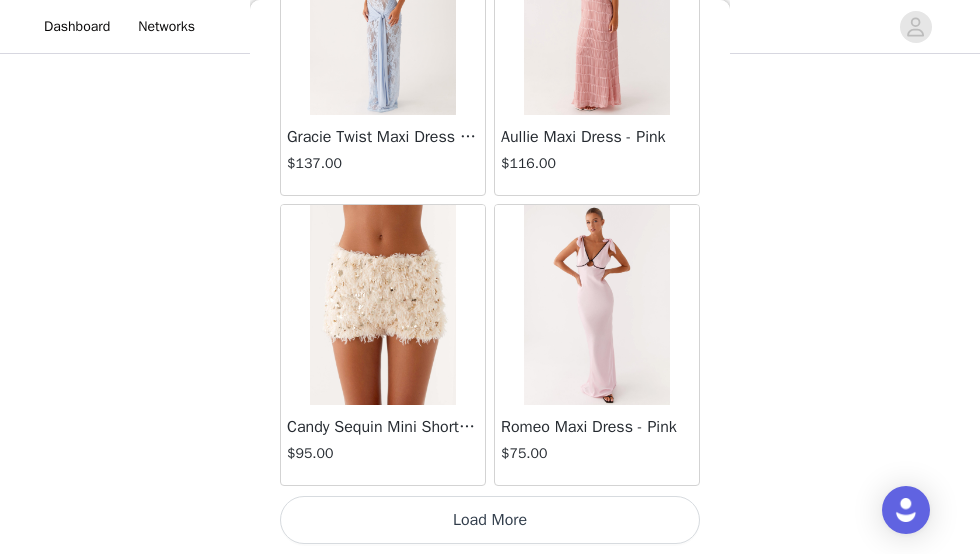 click on "Load More" at bounding box center [490, 520] 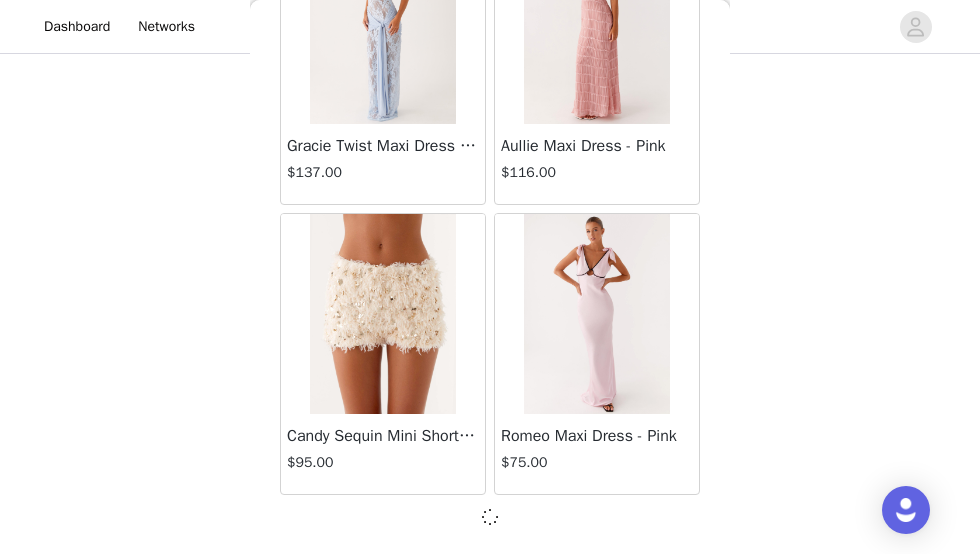 scroll, scrollTop: 63397, scrollLeft: 0, axis: vertical 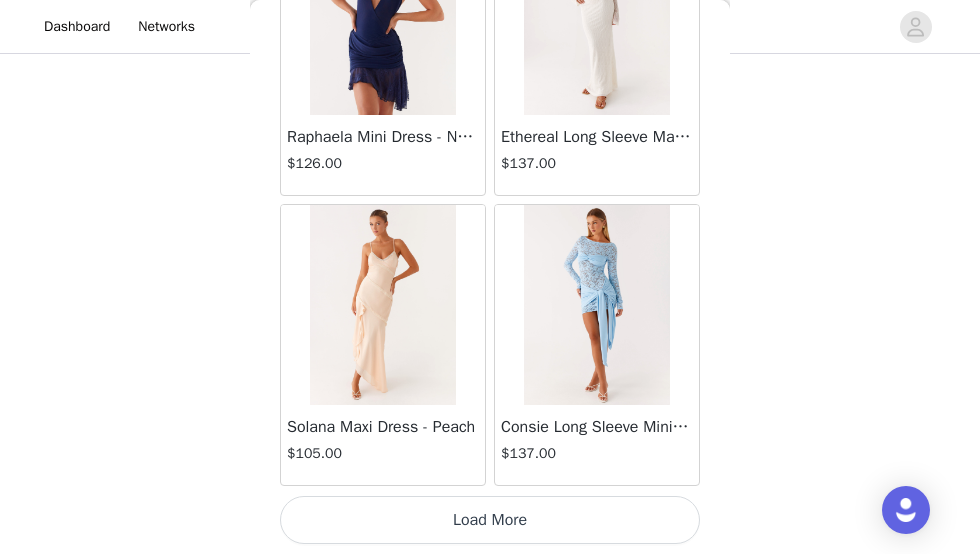 click on "Load More" at bounding box center (490, 520) 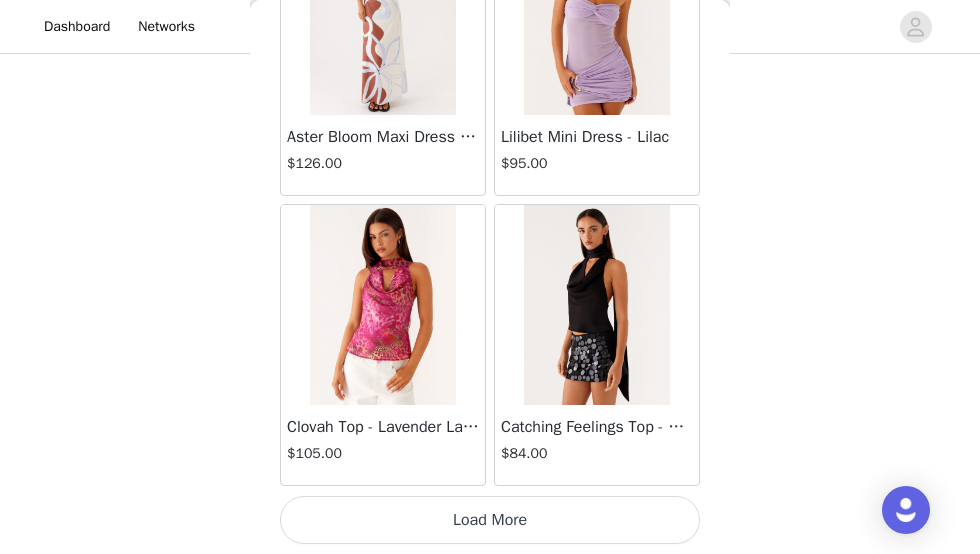 click on "Load More" at bounding box center (490, 520) 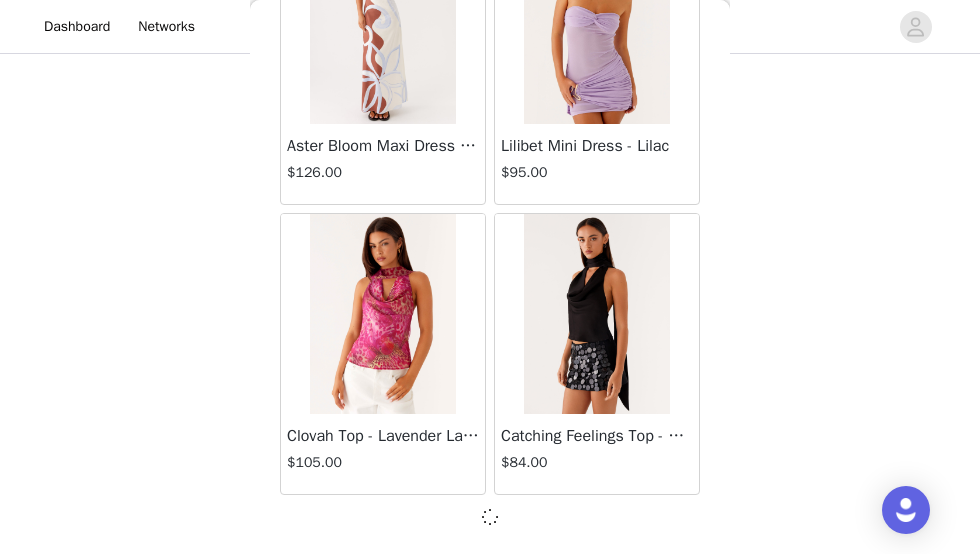 scroll, scrollTop: 69197, scrollLeft: 0, axis: vertical 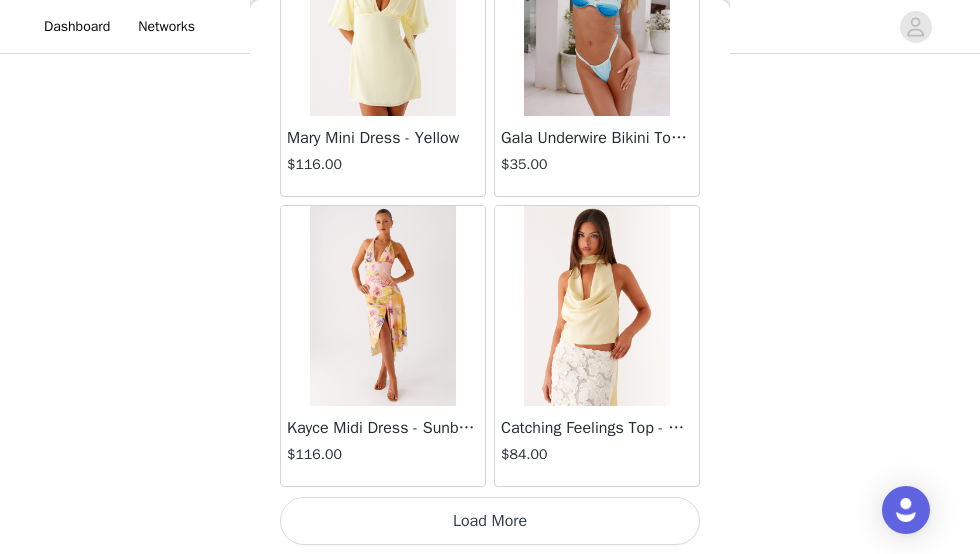 click on "Load More" at bounding box center (490, 521) 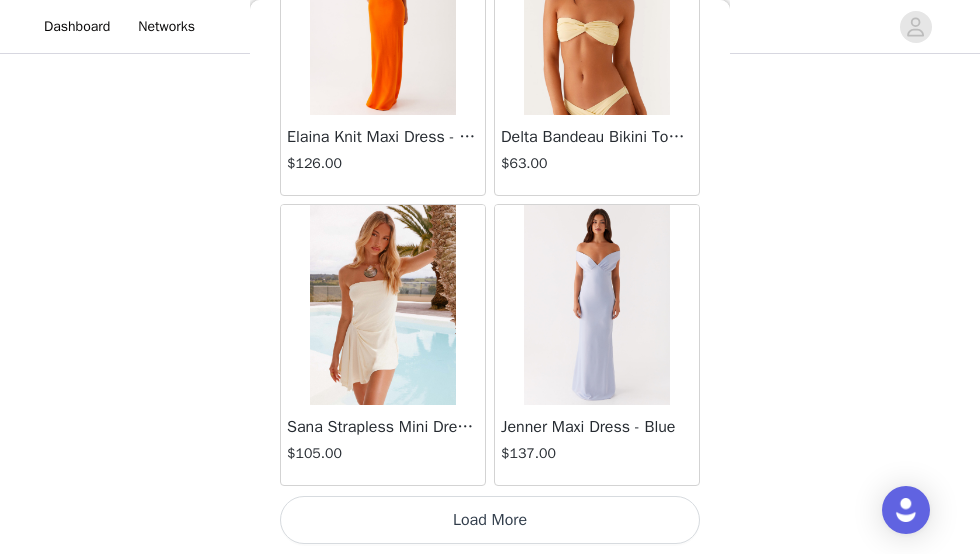 click on "Load More" at bounding box center (490, 520) 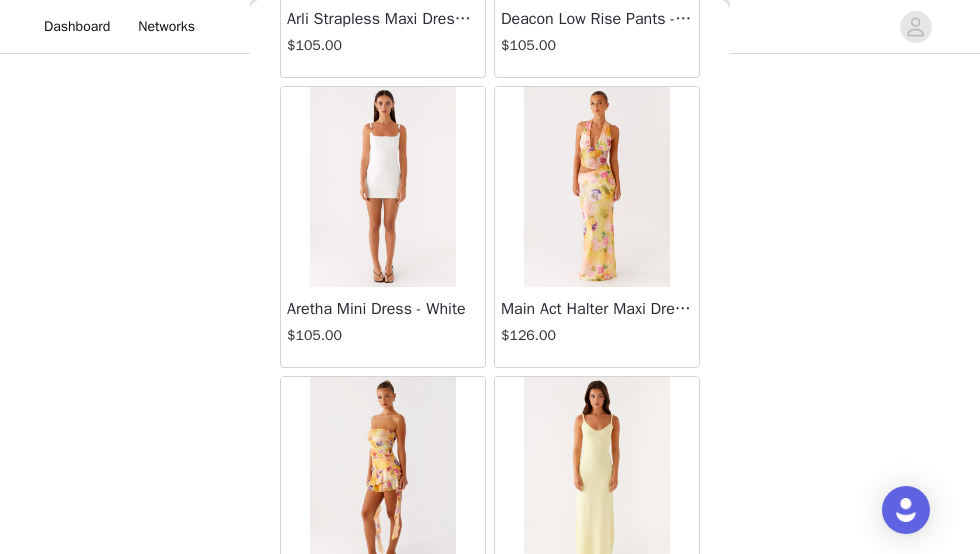 scroll, scrollTop: 77906, scrollLeft: 0, axis: vertical 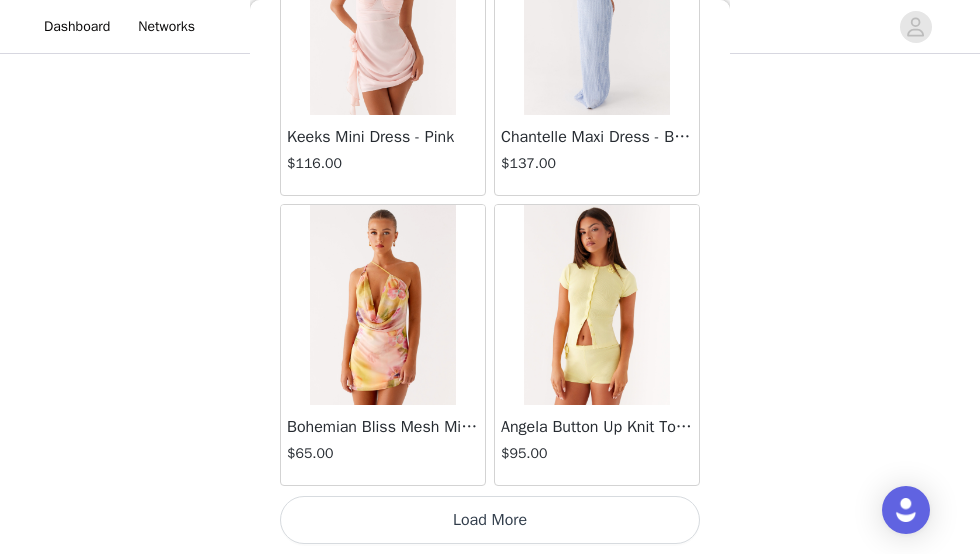 click on "Load More" at bounding box center [490, 520] 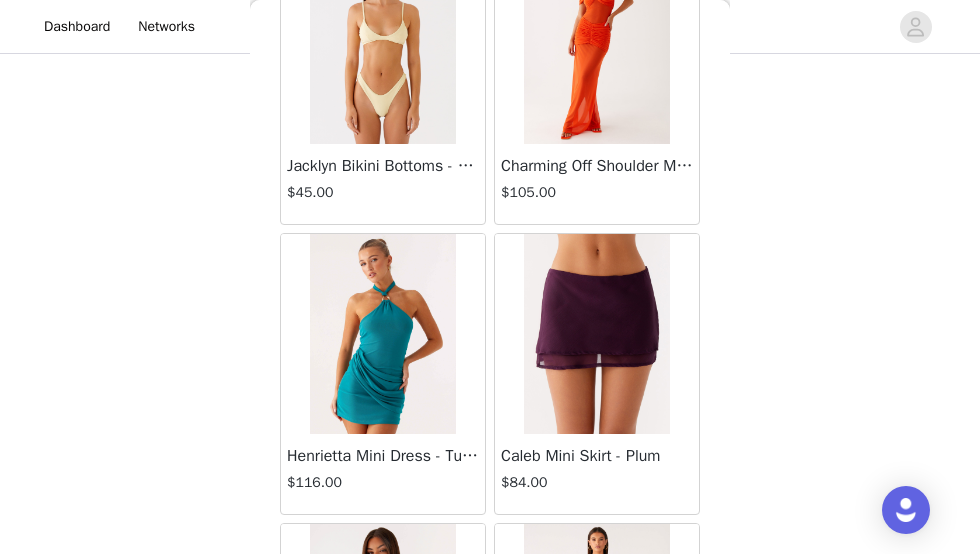 scroll, scrollTop: 80806, scrollLeft: 0, axis: vertical 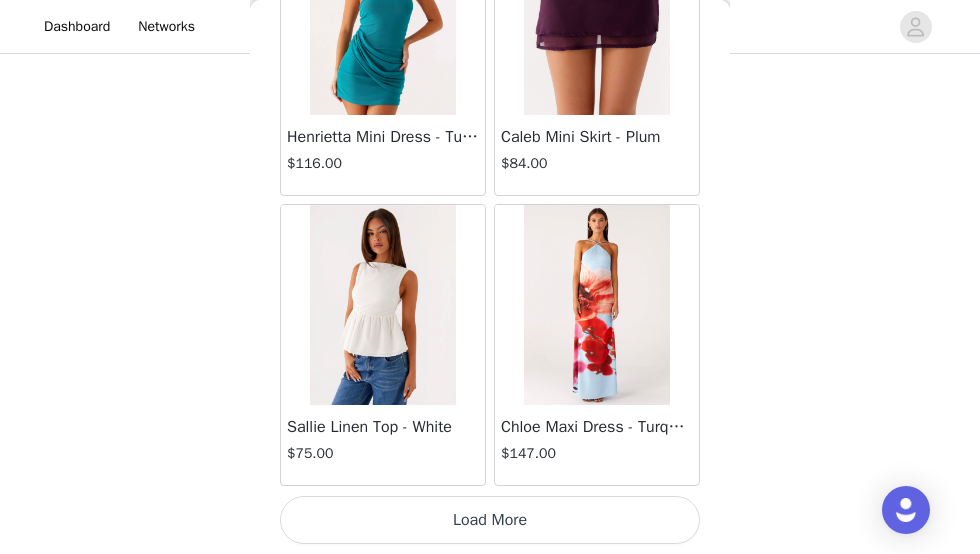 click on "Load More" at bounding box center (490, 520) 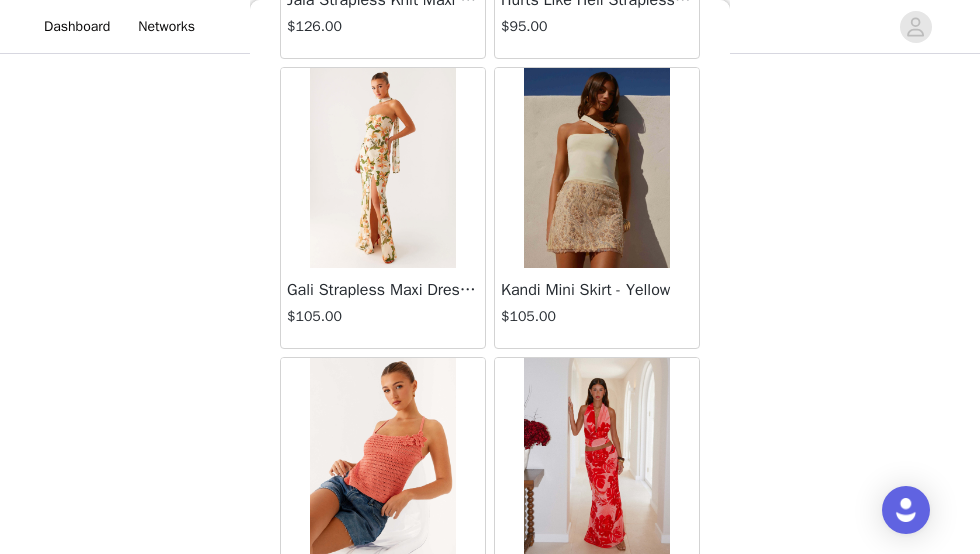scroll, scrollTop: 83706, scrollLeft: 0, axis: vertical 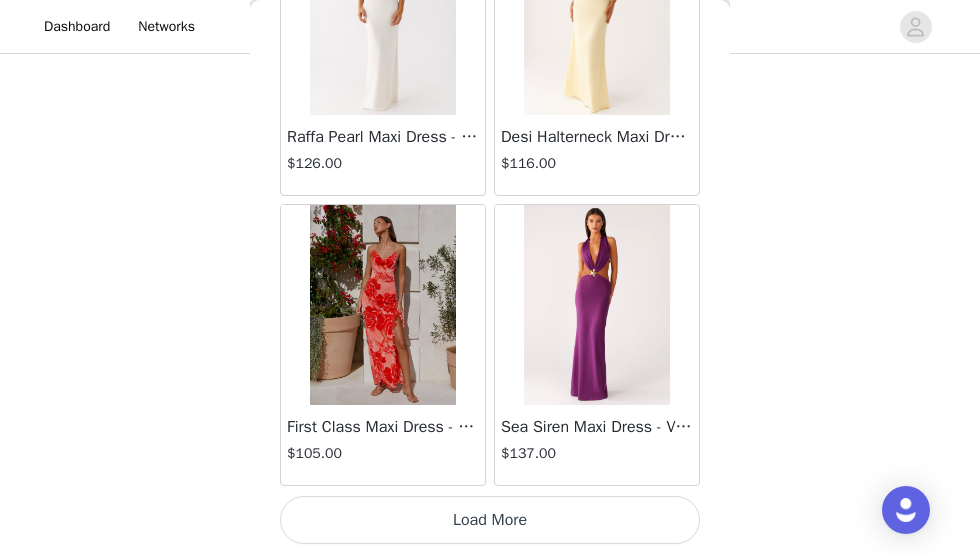 click on "Load More" at bounding box center [490, 520] 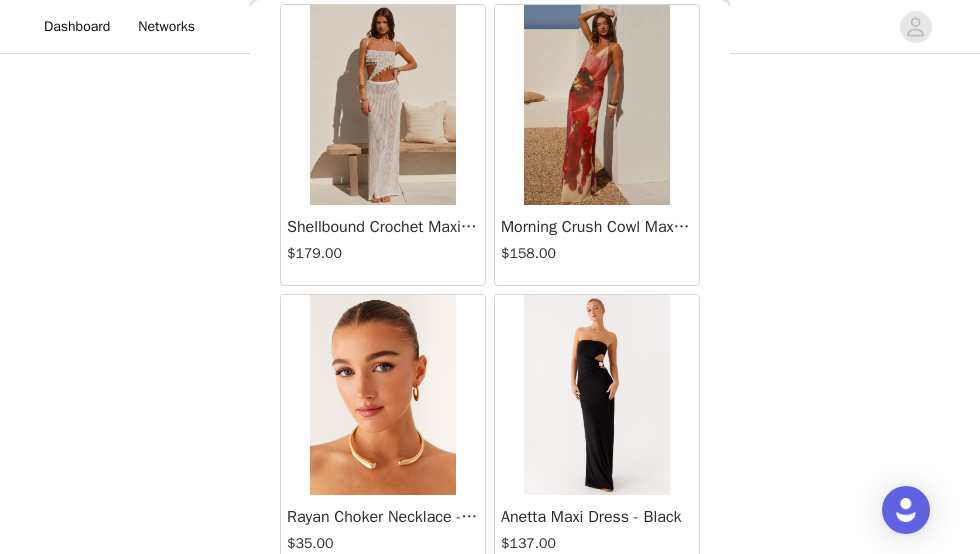 scroll, scrollTop: 86606, scrollLeft: 0, axis: vertical 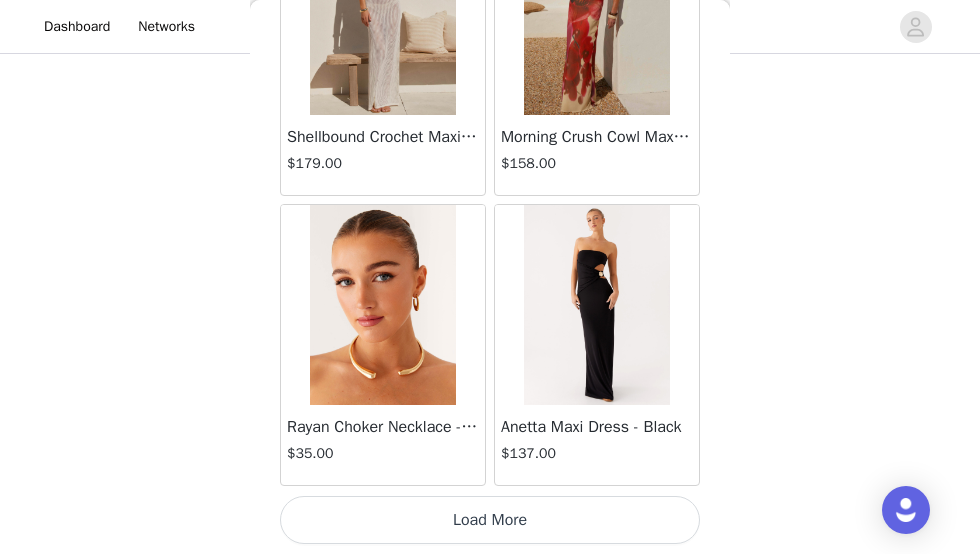 click on "Load More" at bounding box center (490, 520) 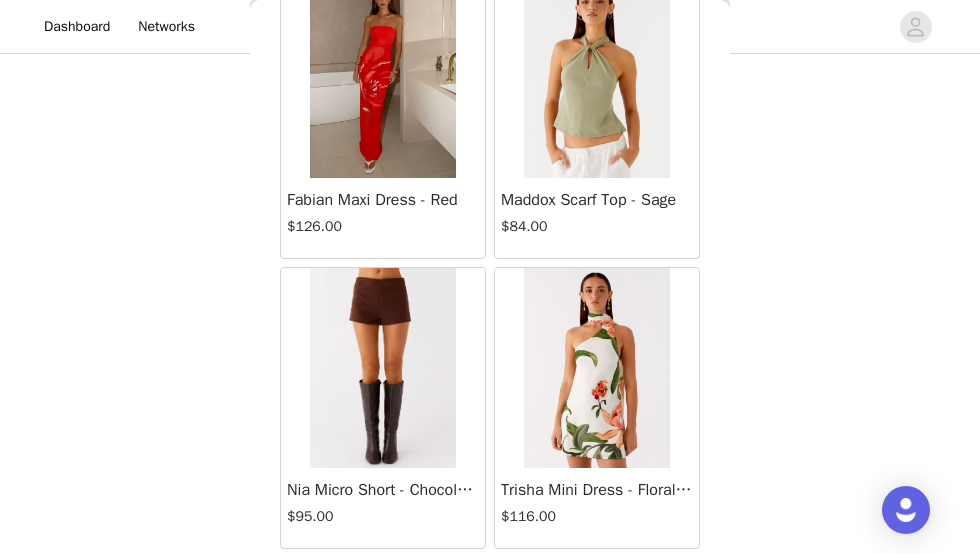 scroll, scrollTop: 89506, scrollLeft: 0, axis: vertical 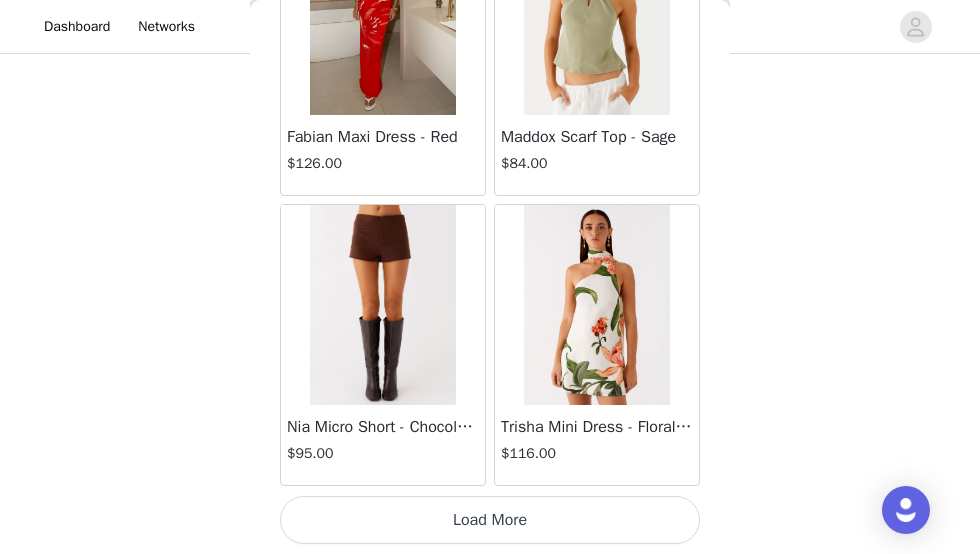 click on "Load More" at bounding box center (490, 520) 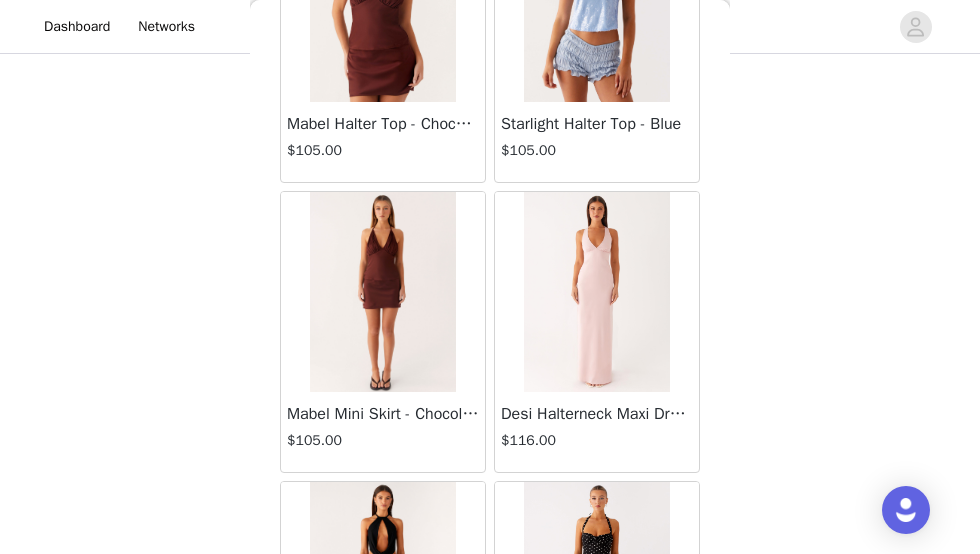 scroll, scrollTop: 92406, scrollLeft: 0, axis: vertical 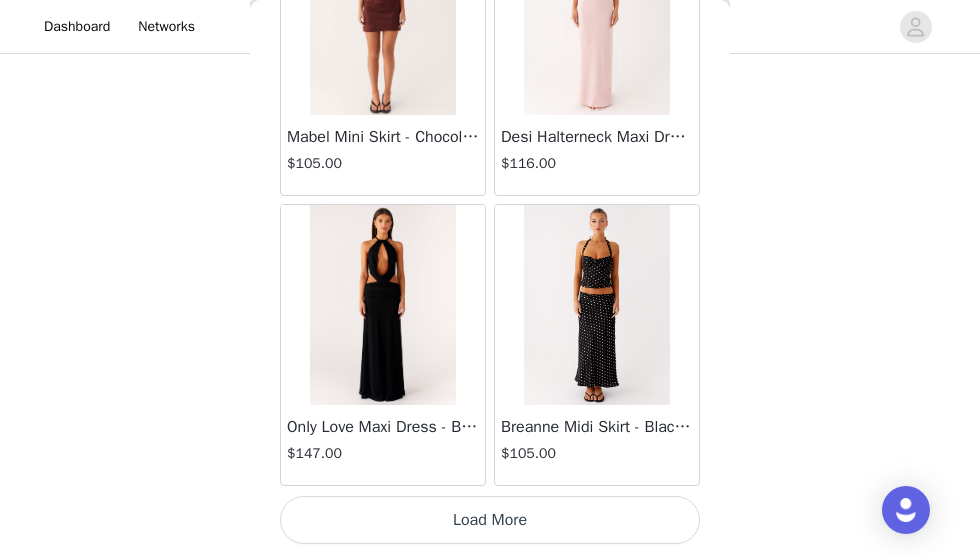 click on "Load More" at bounding box center [490, 520] 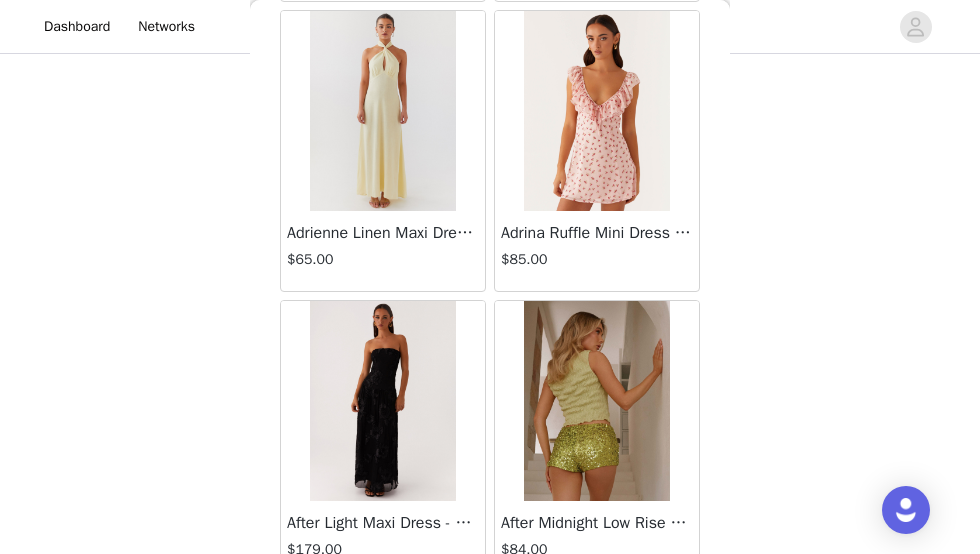scroll, scrollTop: 95306, scrollLeft: 0, axis: vertical 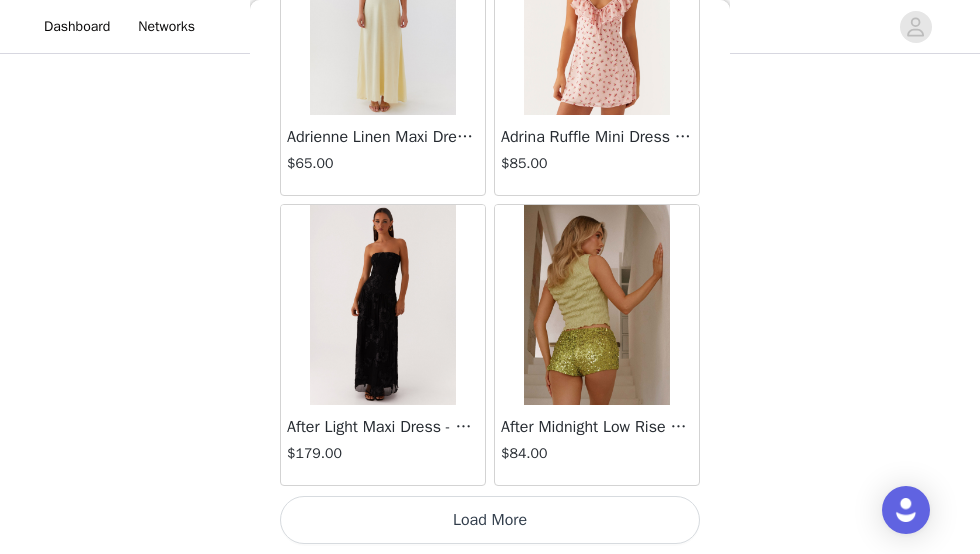 click on "Load More" at bounding box center [490, 520] 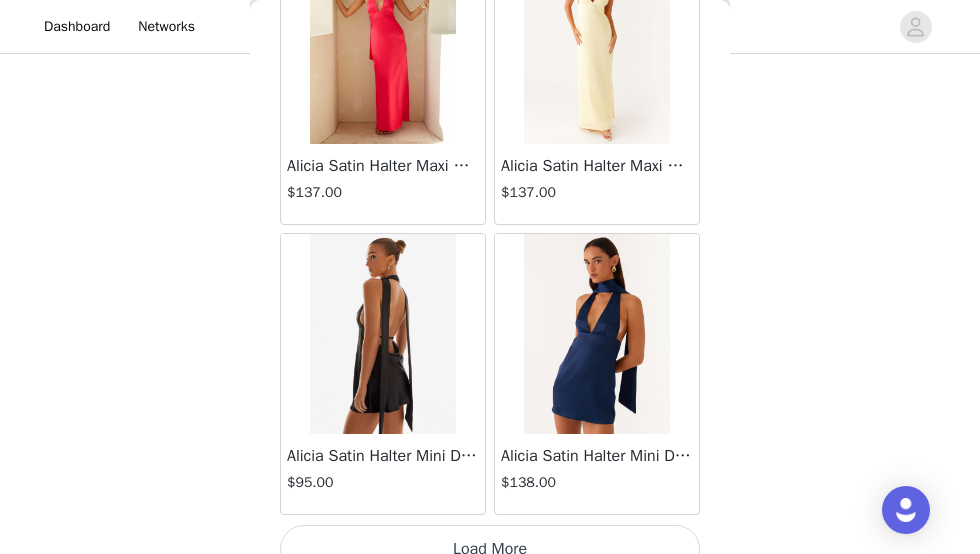 scroll, scrollTop: 98206, scrollLeft: 0, axis: vertical 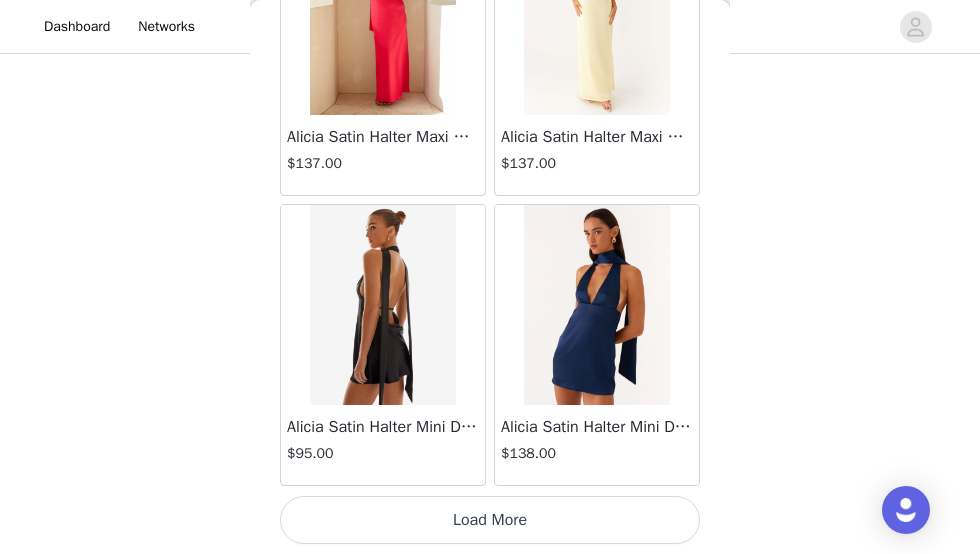 click on "Load More" at bounding box center [490, 520] 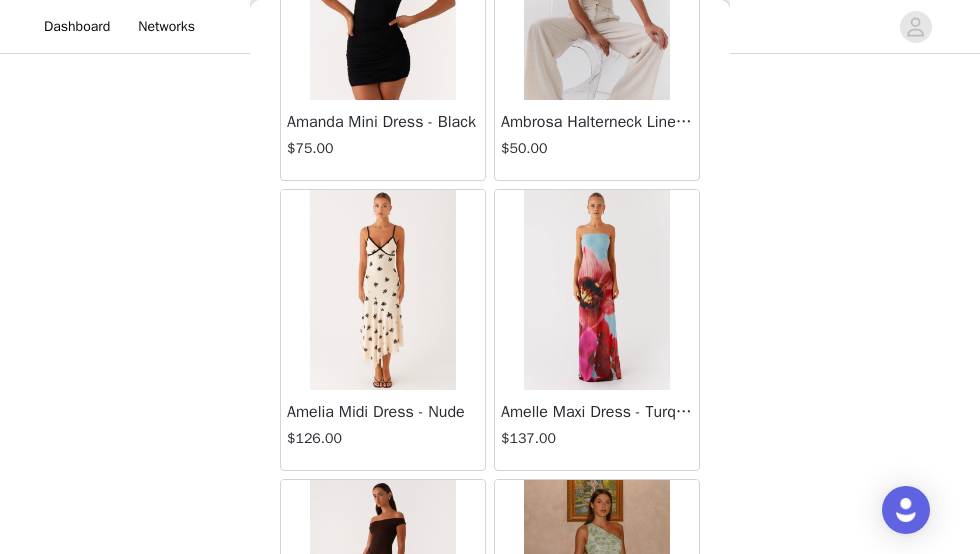 scroll, scrollTop: 101106, scrollLeft: 0, axis: vertical 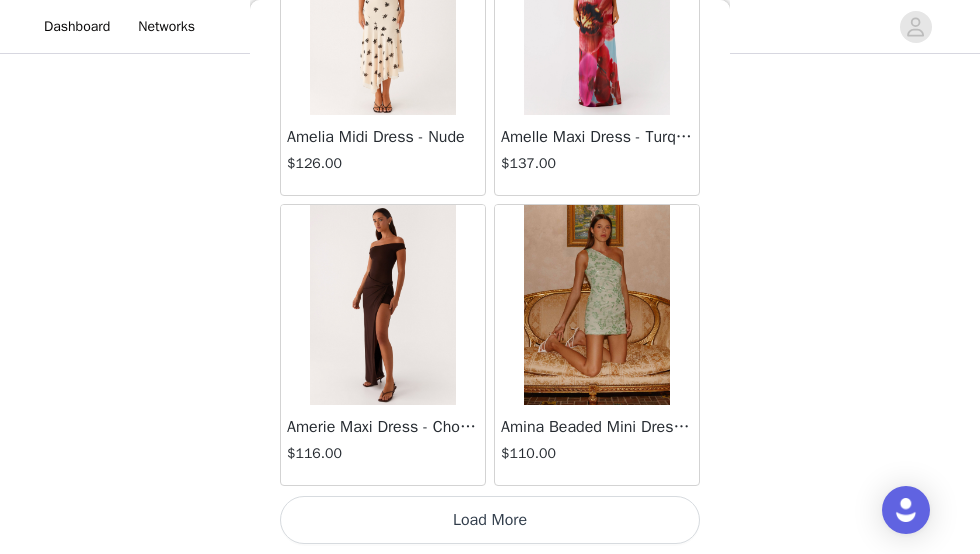 click on "Load More" at bounding box center [490, 520] 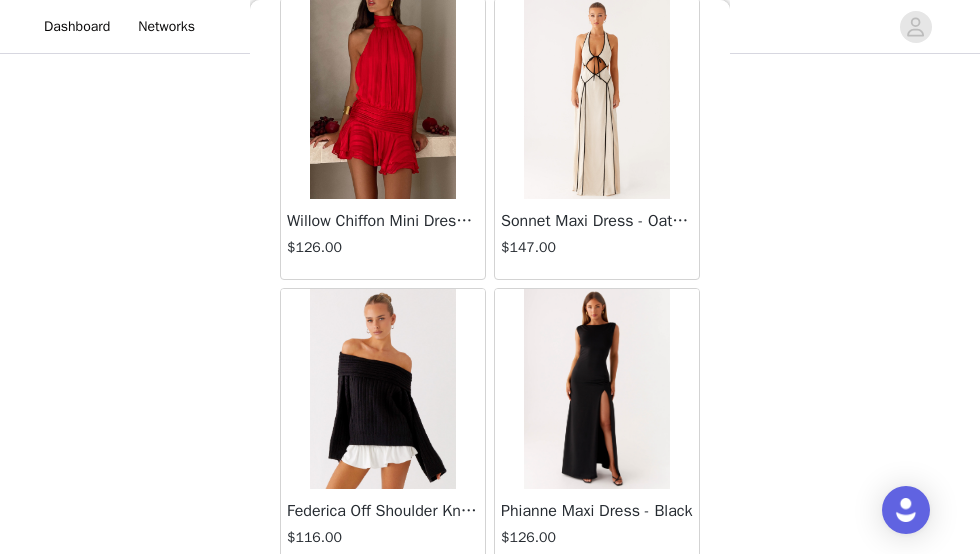 scroll, scrollTop: 94060, scrollLeft: 0, axis: vertical 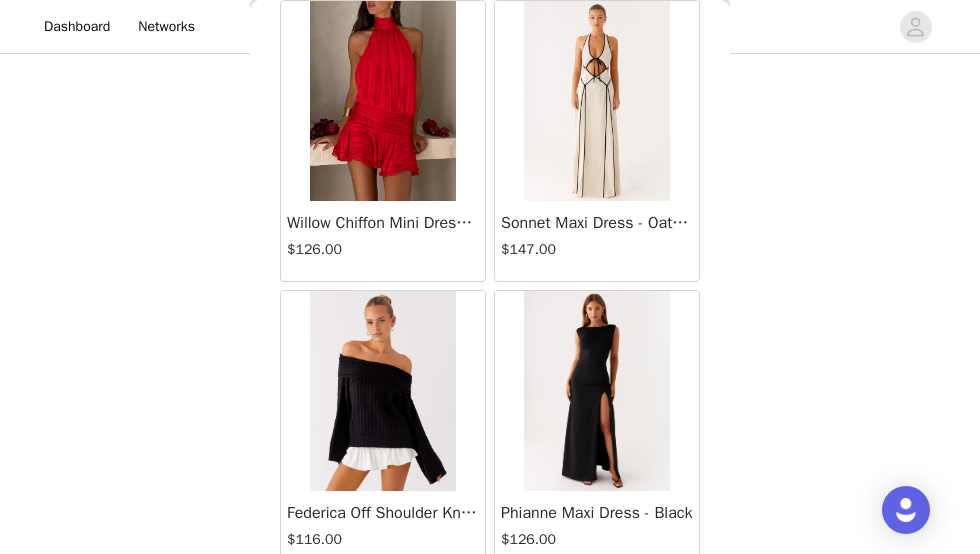 click at bounding box center [382, 391] 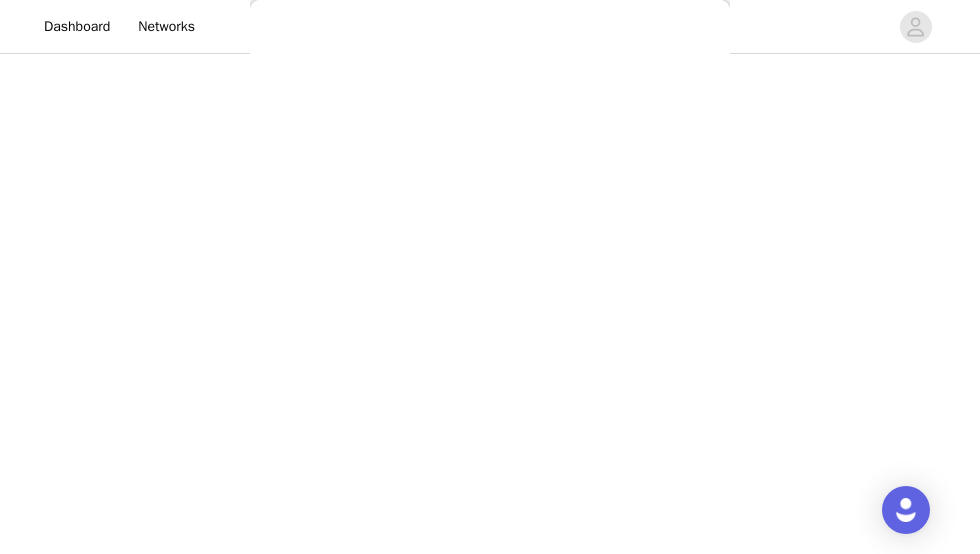 scroll, scrollTop: 524, scrollLeft: 0, axis: vertical 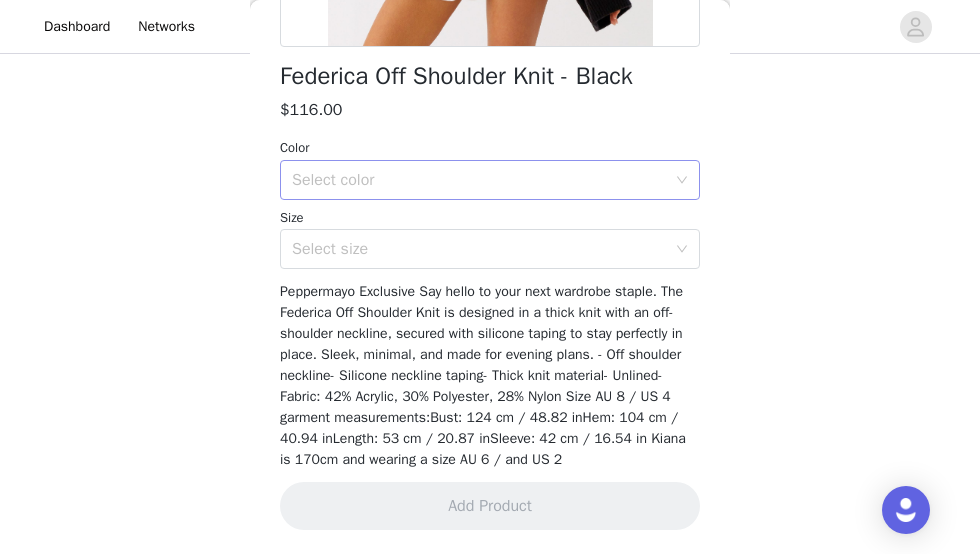 click on "Select color" at bounding box center (479, 180) 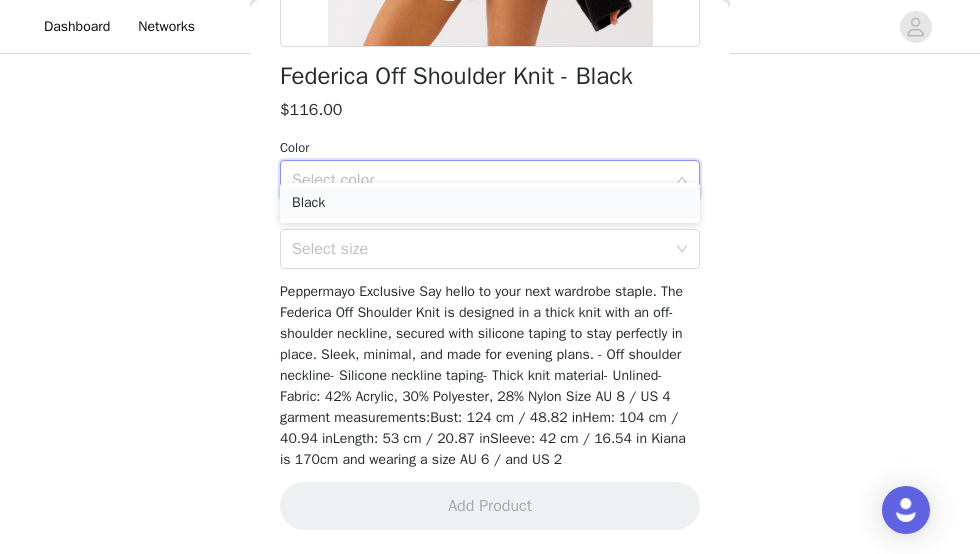 click on "Black" at bounding box center (490, 203) 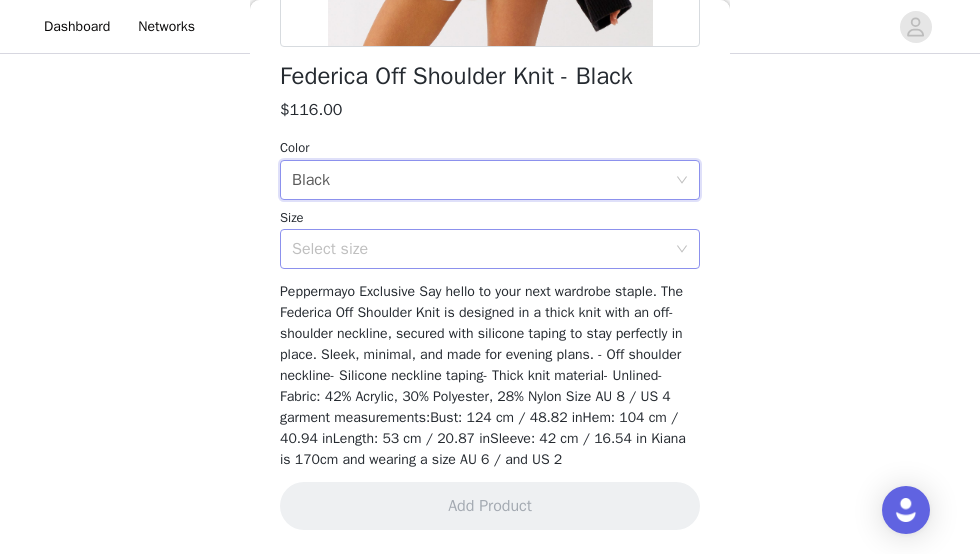 click on "Select size" at bounding box center (479, 249) 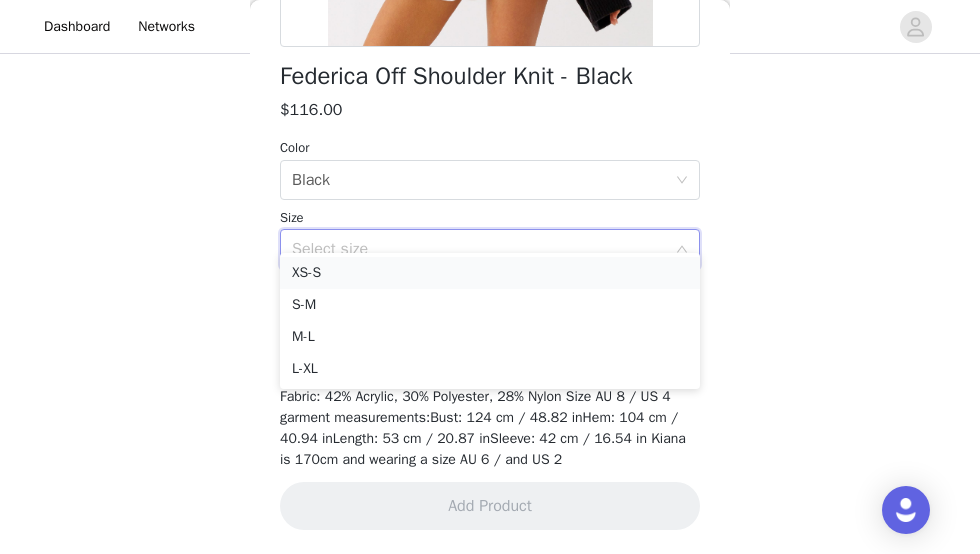 click on "XS-S" at bounding box center [490, 273] 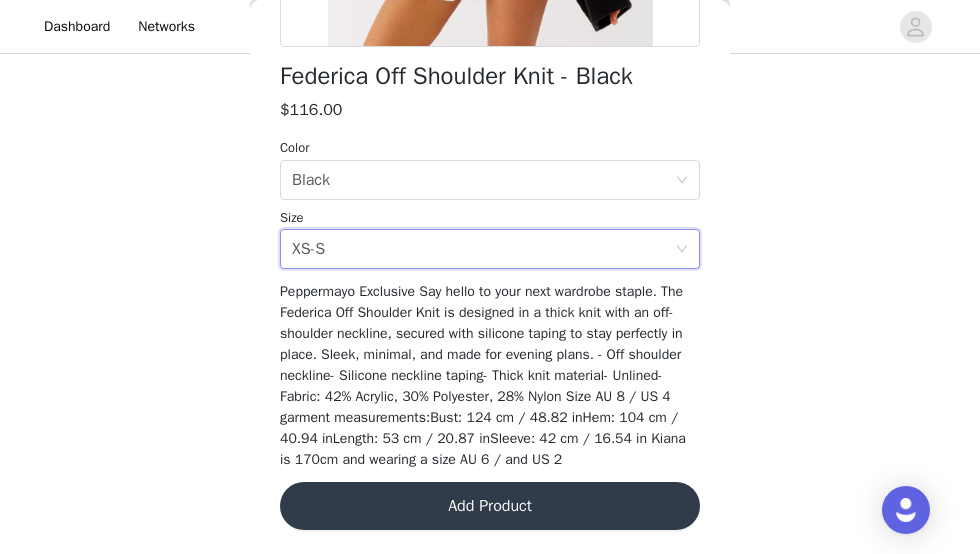 click on "Add Product" at bounding box center [490, 506] 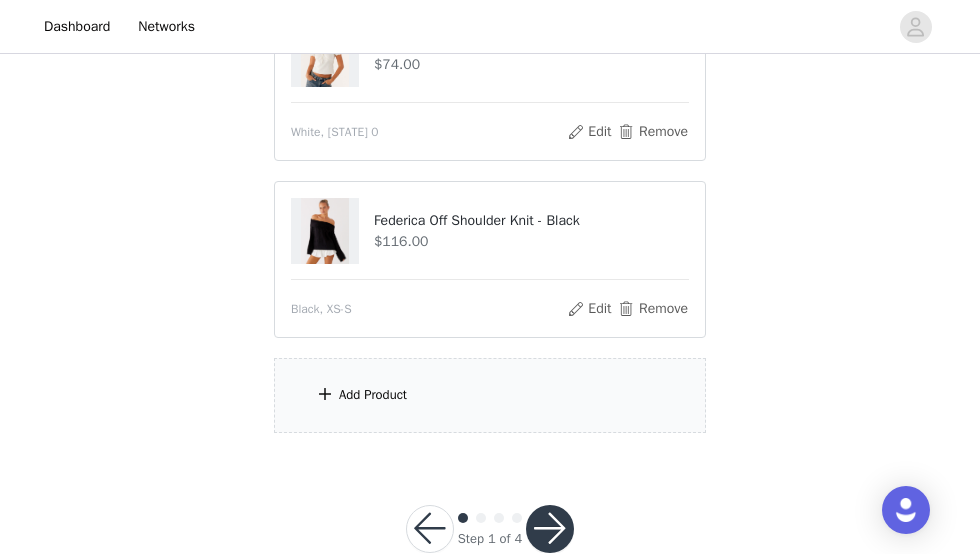 scroll, scrollTop: 493, scrollLeft: 0, axis: vertical 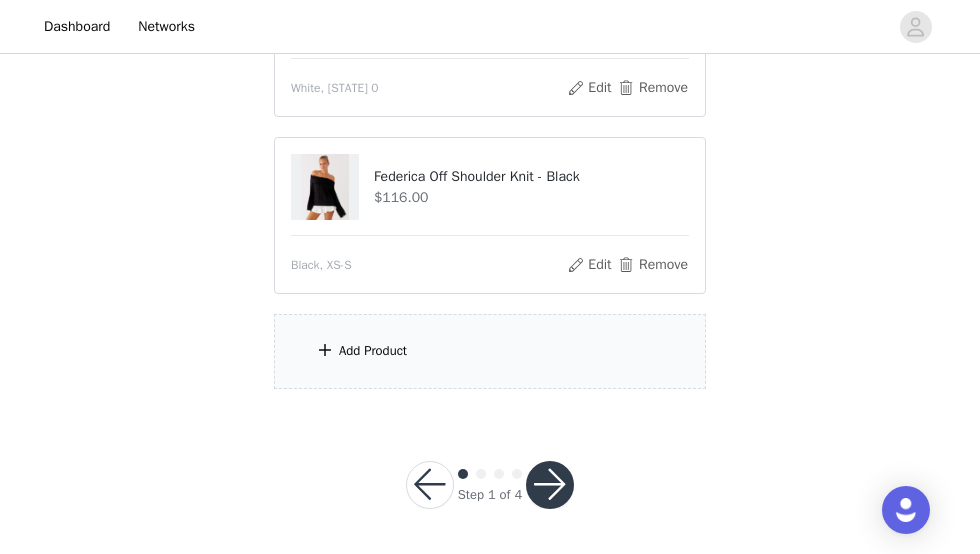 click on "Add Product" at bounding box center [373, 351] 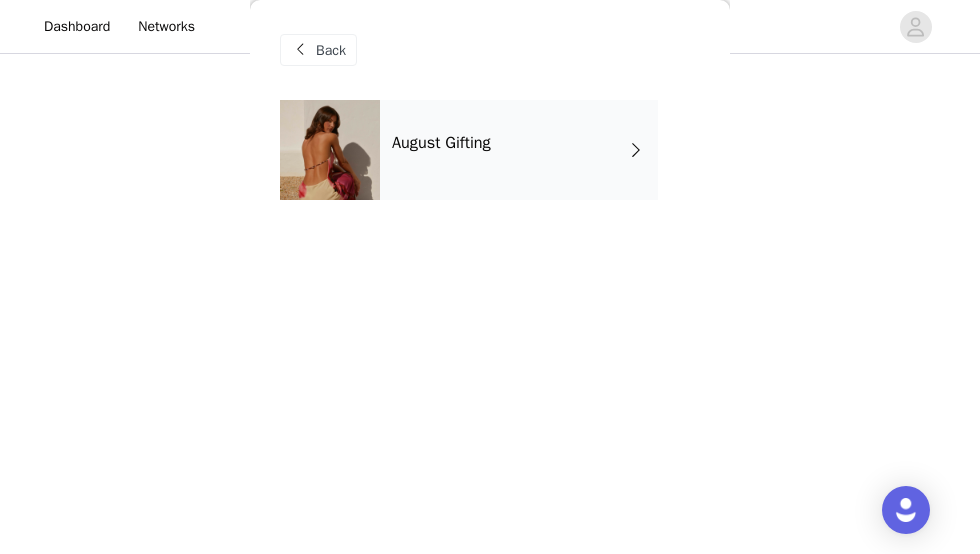 click on "August Gifting" at bounding box center (519, 150) 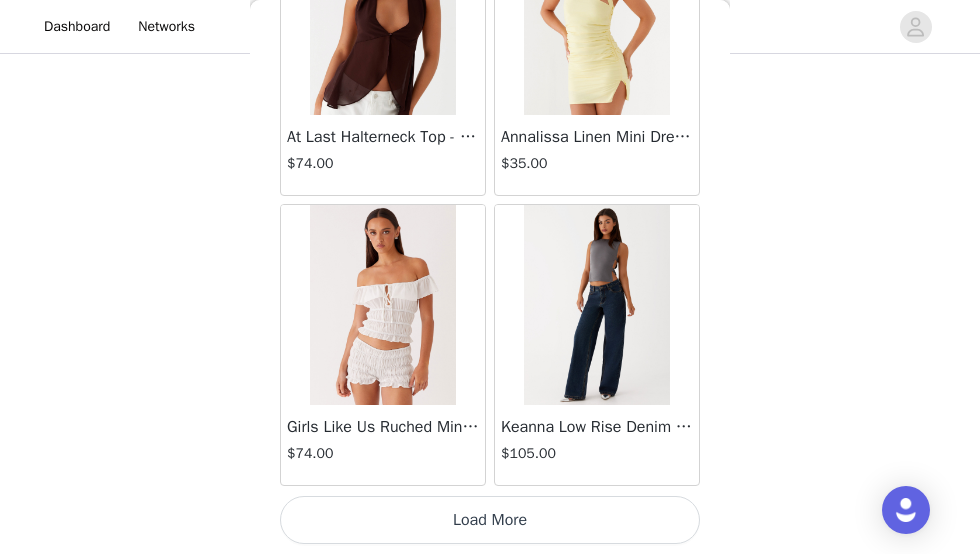 click on "Load More" at bounding box center (490, 520) 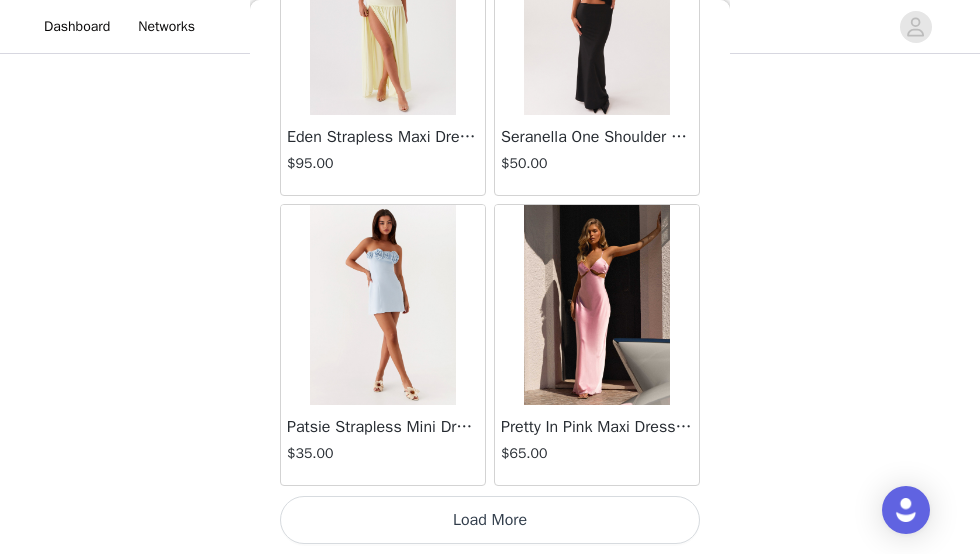 click on "Load More" at bounding box center (490, 520) 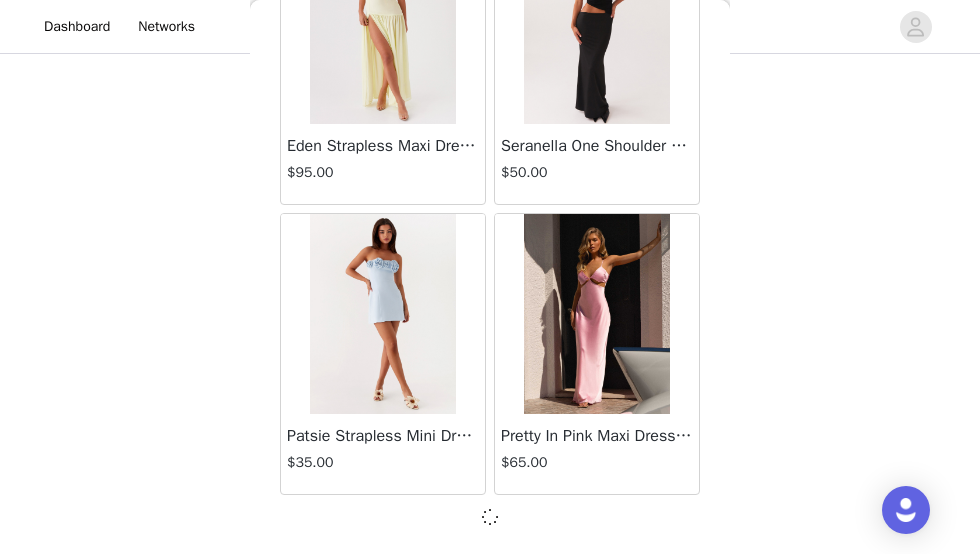 scroll, scrollTop: 5397, scrollLeft: 0, axis: vertical 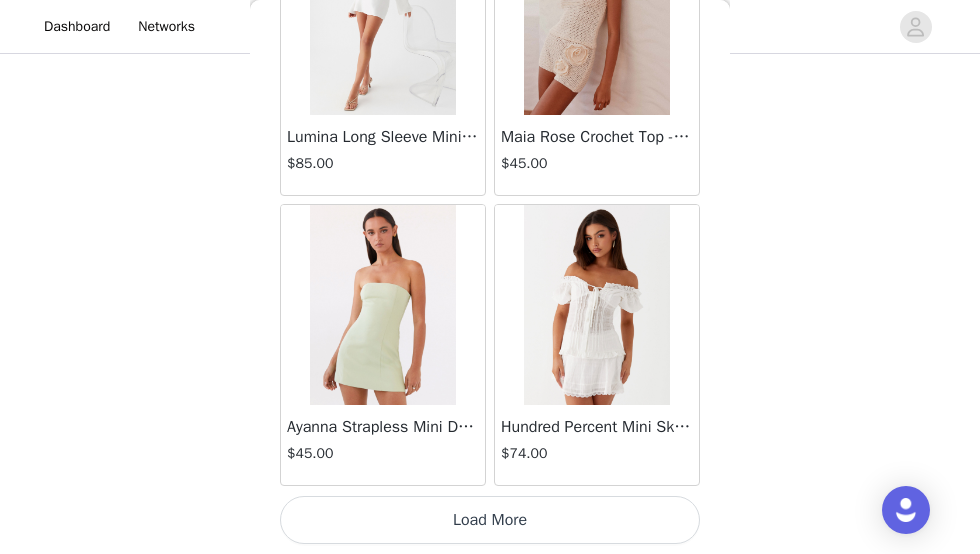 click on "Load More" at bounding box center (490, 520) 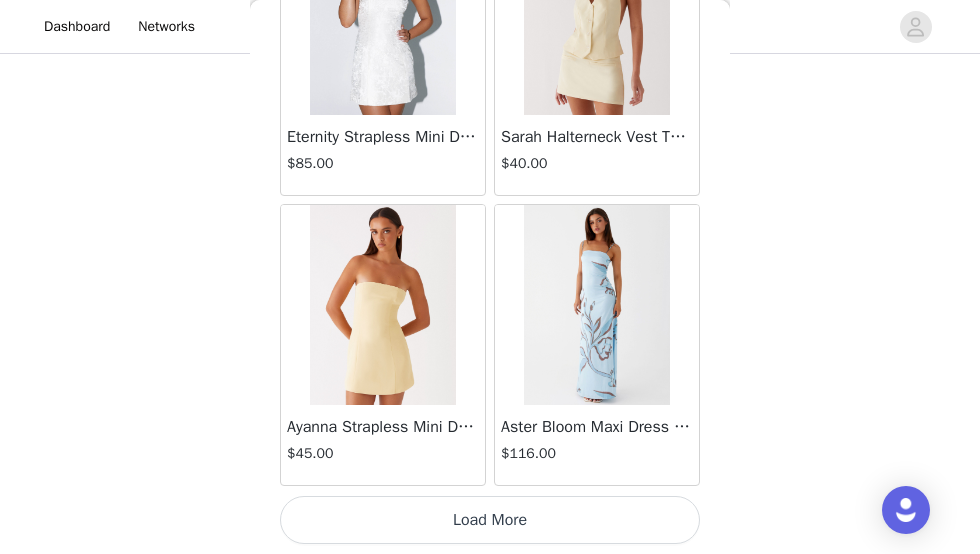 click on "Load More" at bounding box center (490, 520) 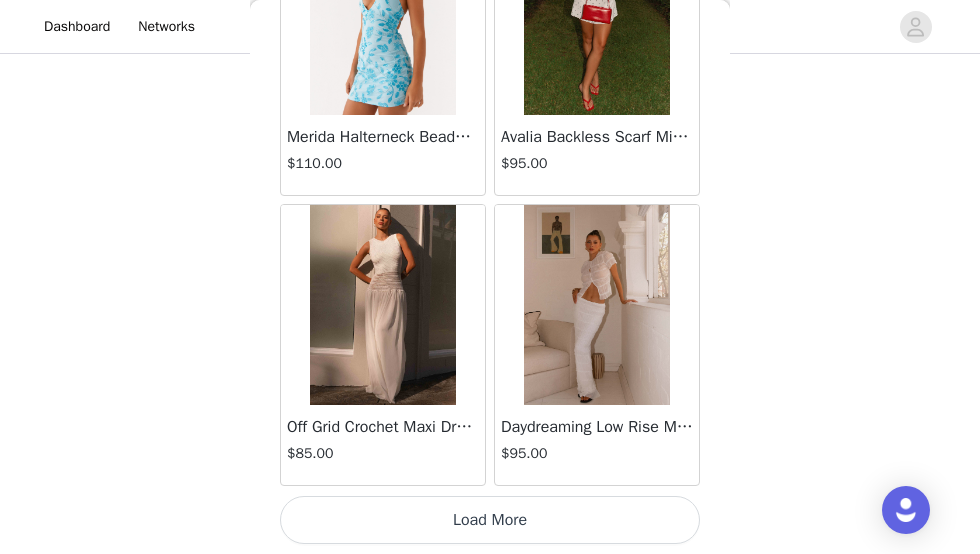 click on "Load More" at bounding box center (490, 520) 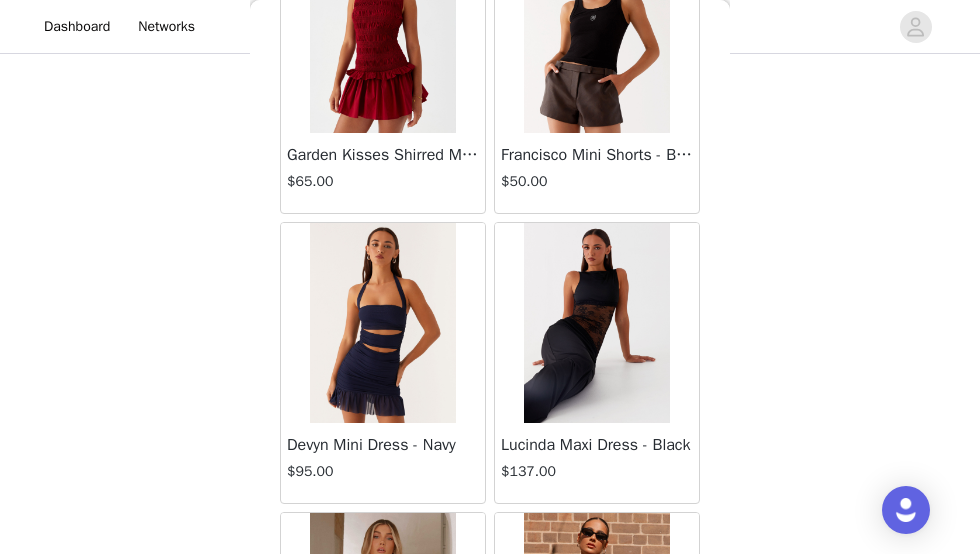 scroll, scrollTop: 17006, scrollLeft: 0, axis: vertical 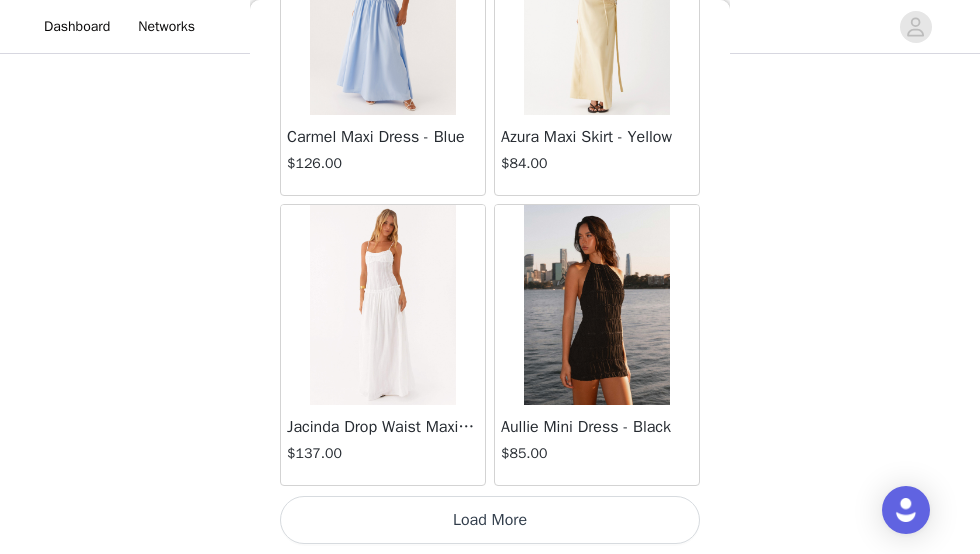 click on "Load More" at bounding box center (490, 520) 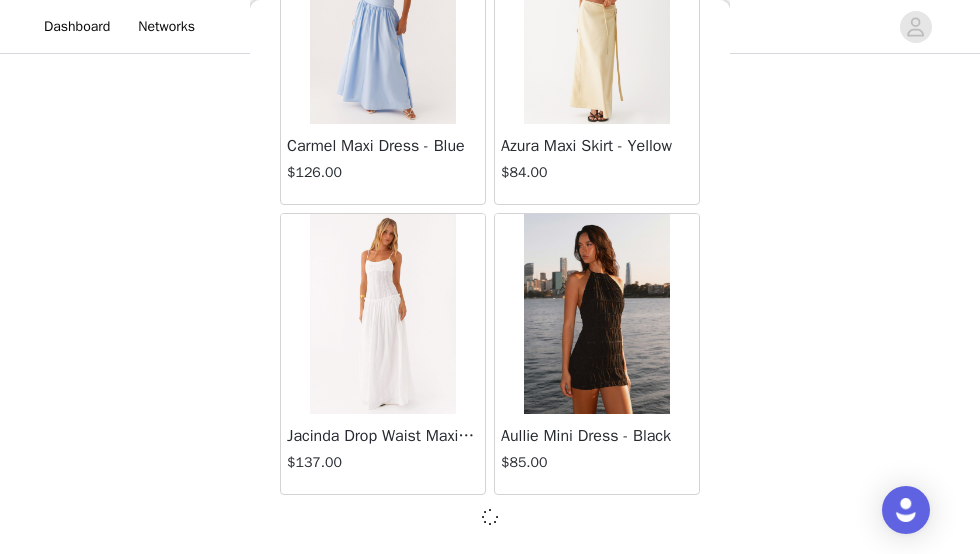 scroll, scrollTop: 16997, scrollLeft: 0, axis: vertical 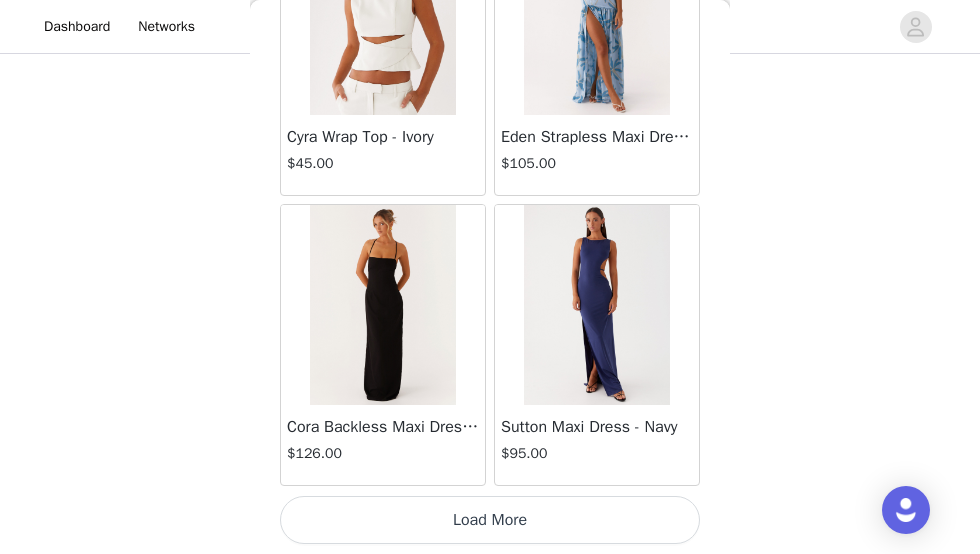 click on "Load More" at bounding box center [490, 520] 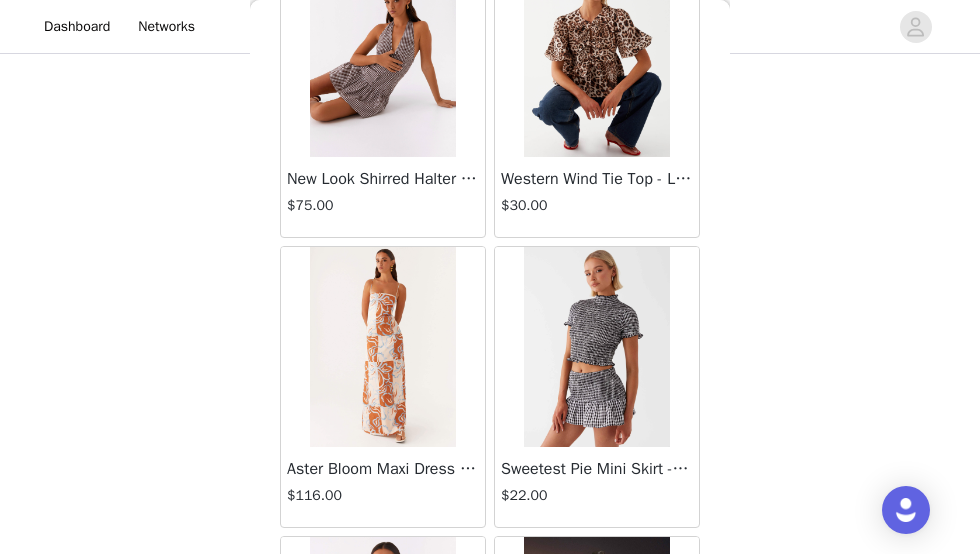 scroll, scrollTop: 22806, scrollLeft: 0, axis: vertical 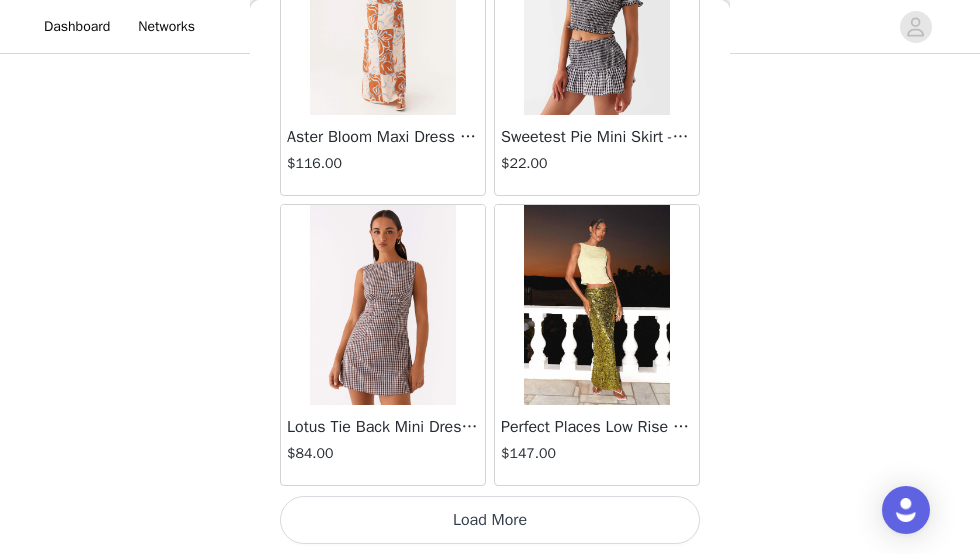 click on "Load More" at bounding box center (490, 520) 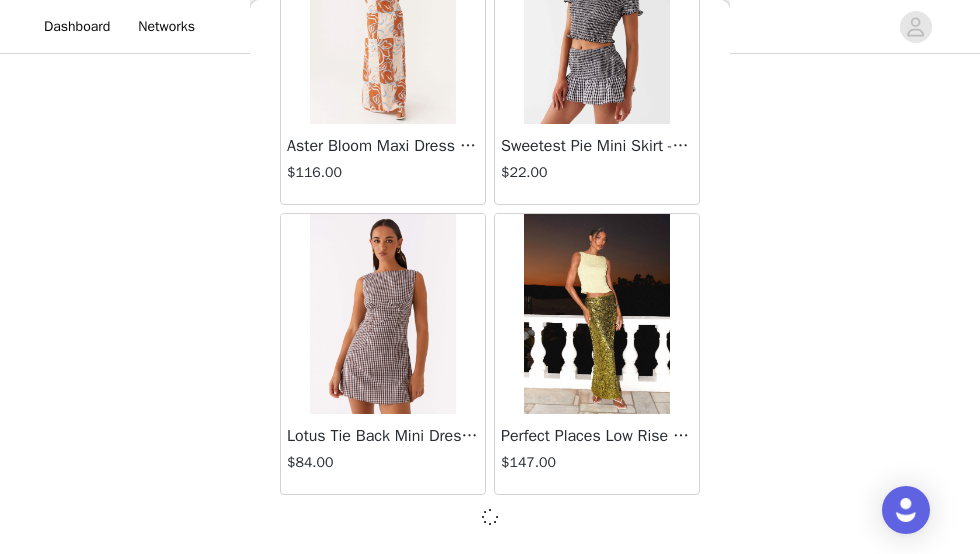 scroll, scrollTop: 22797, scrollLeft: 0, axis: vertical 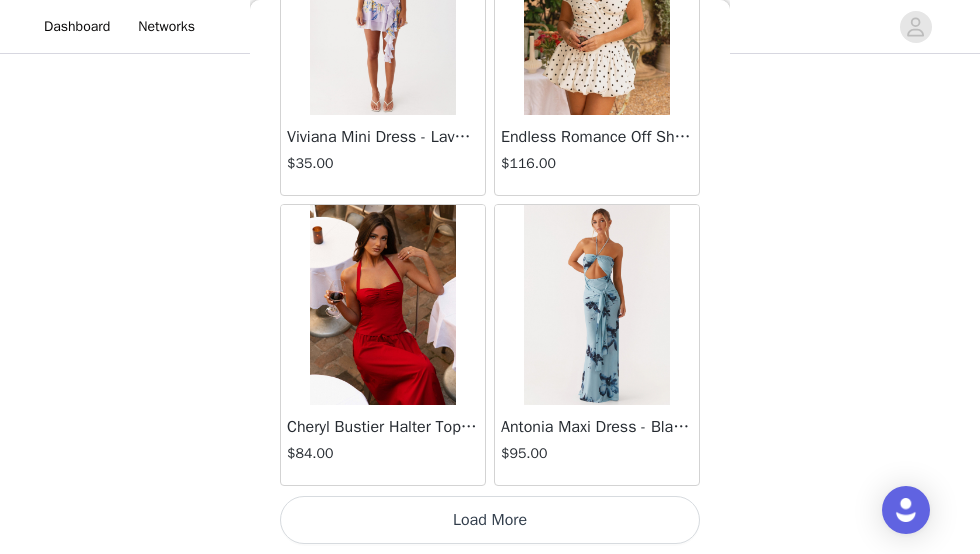 click on "Load More" at bounding box center [490, 520] 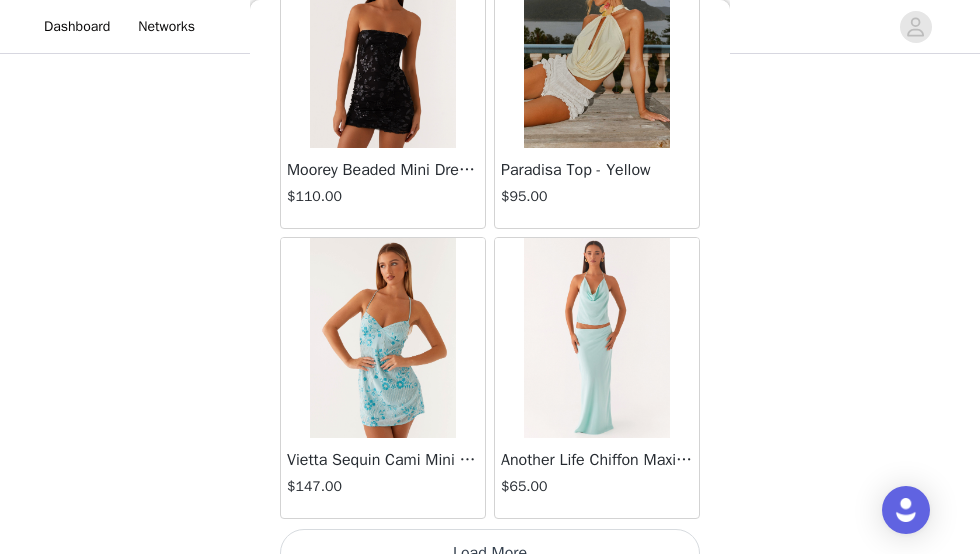 scroll, scrollTop: 28606, scrollLeft: 0, axis: vertical 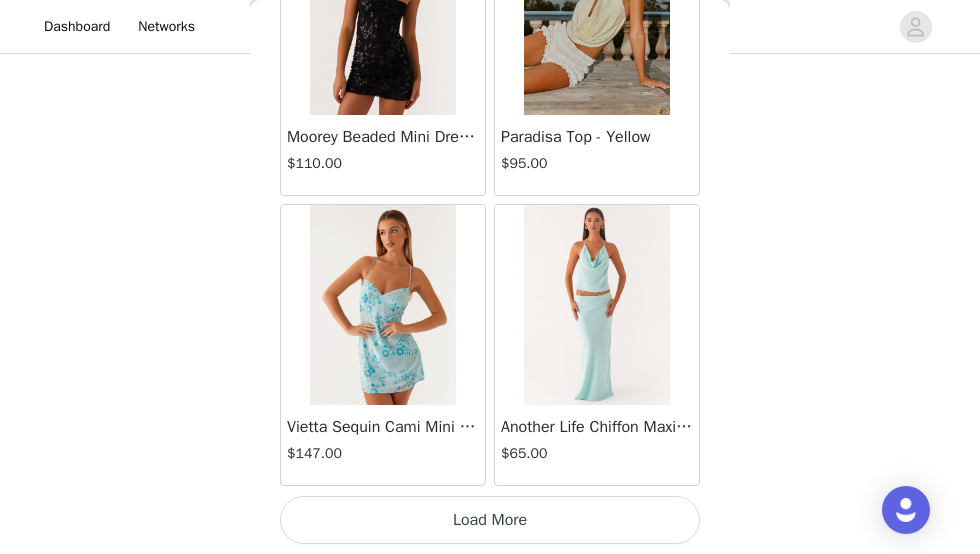 click on "Load More" at bounding box center (490, 520) 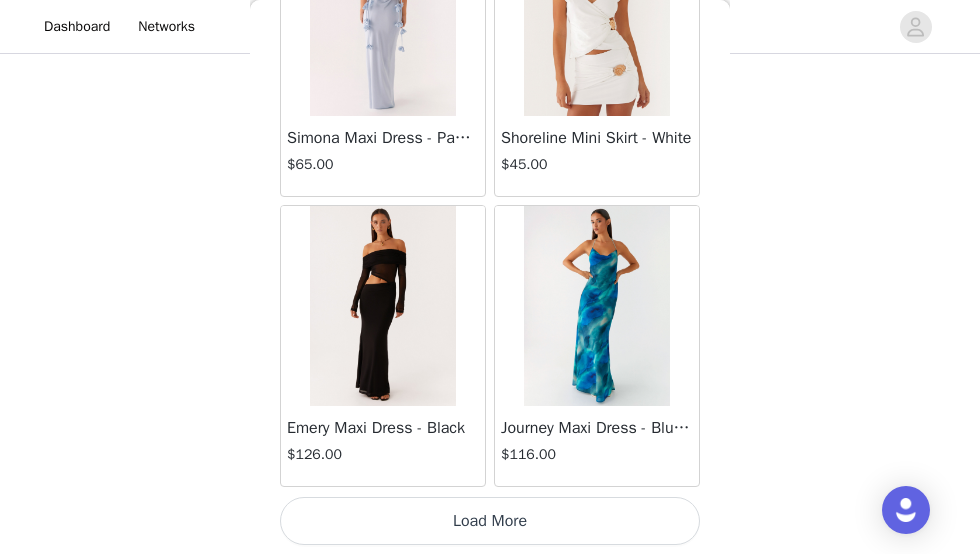 click on "Load More" at bounding box center [490, 521] 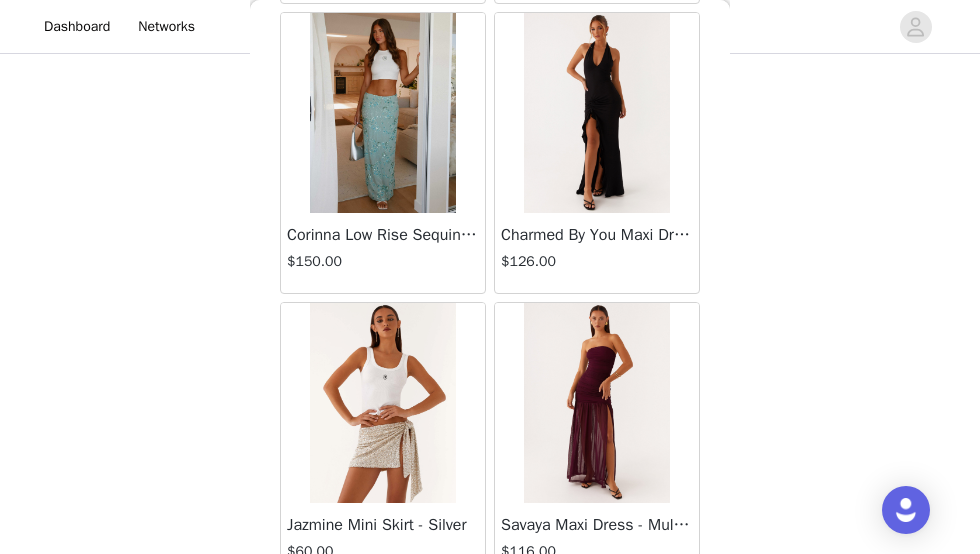 scroll, scrollTop: 34406, scrollLeft: 0, axis: vertical 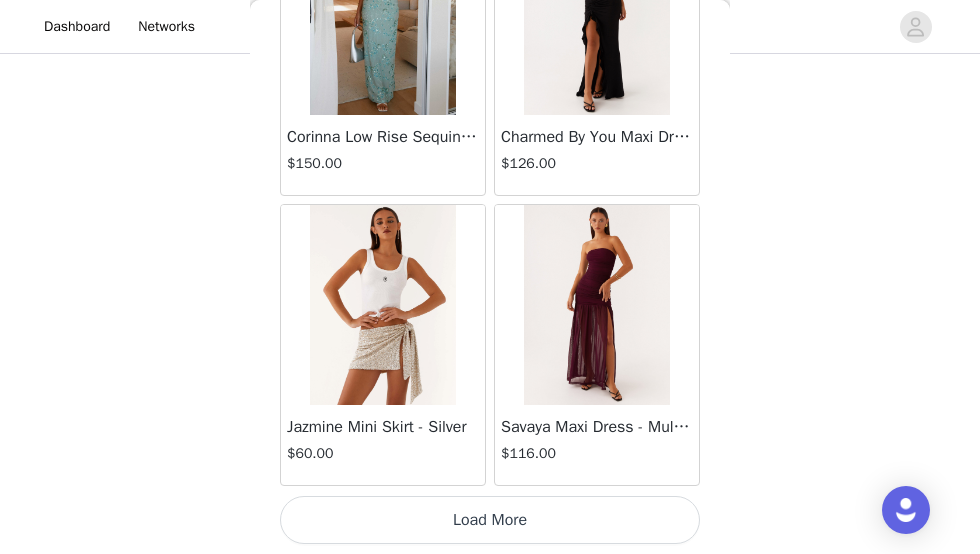 click on "Load More" at bounding box center (490, 520) 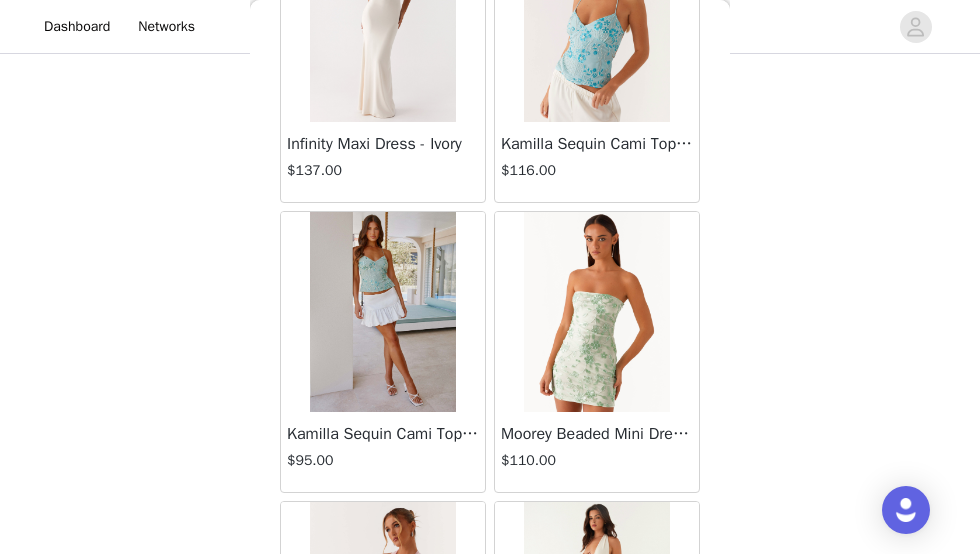 scroll, scrollTop: 37306, scrollLeft: 0, axis: vertical 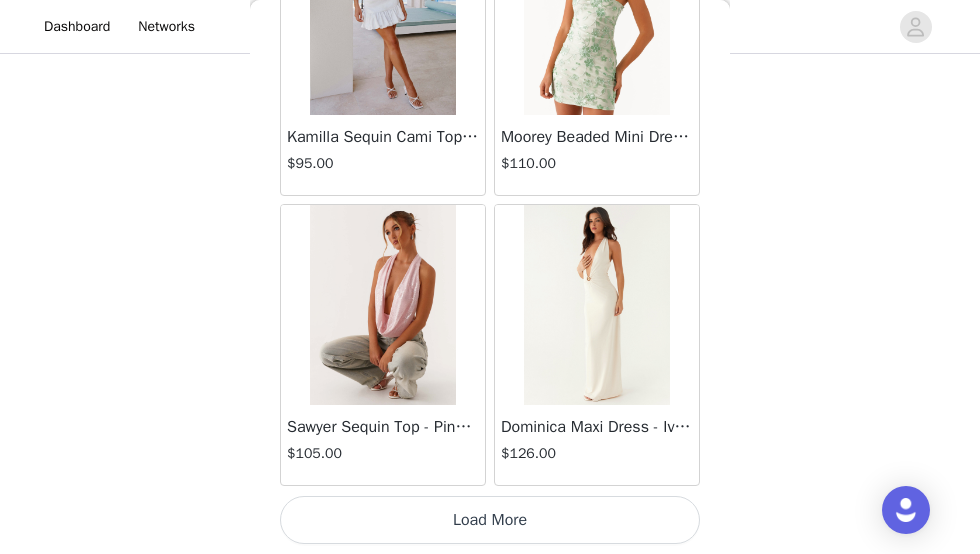 click on "Load More" at bounding box center (490, 520) 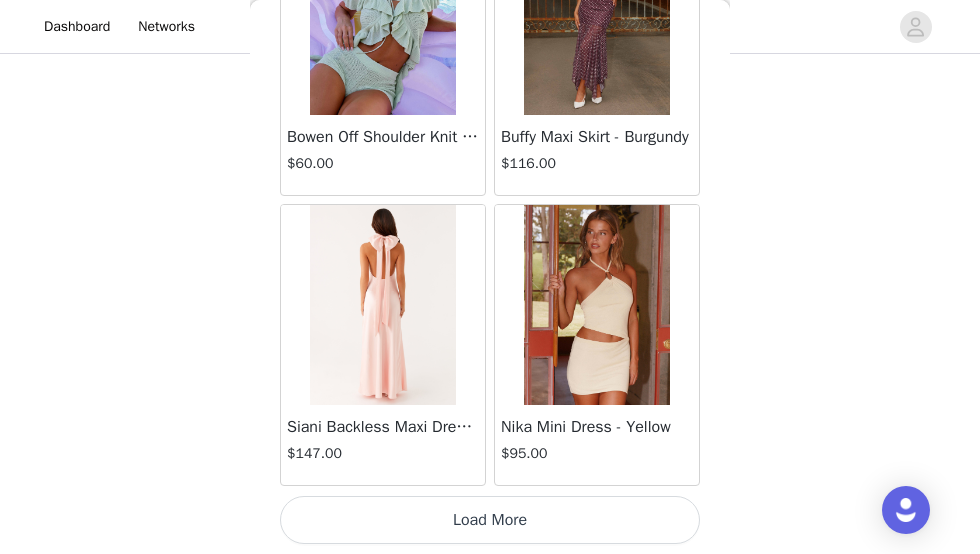 click on "Load More" at bounding box center (490, 520) 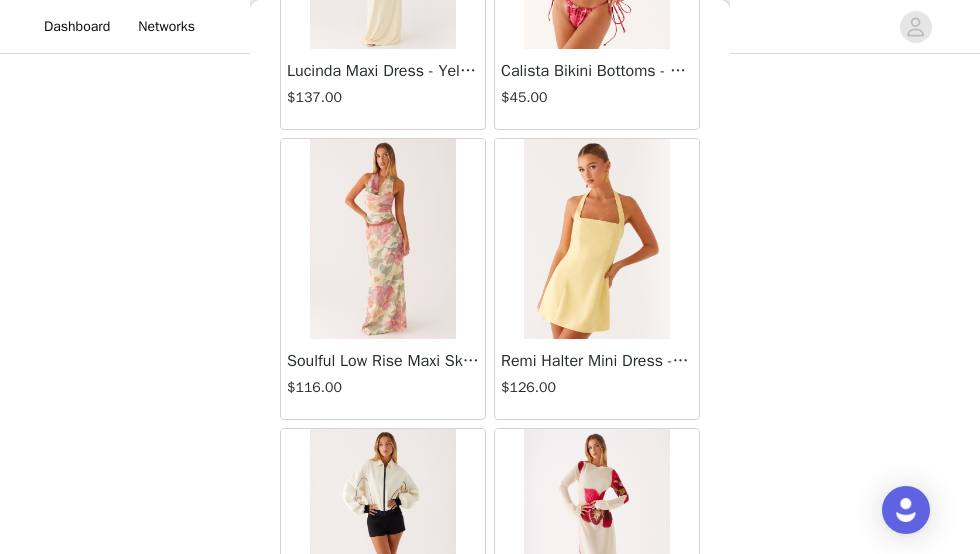 scroll, scrollTop: 43106, scrollLeft: 0, axis: vertical 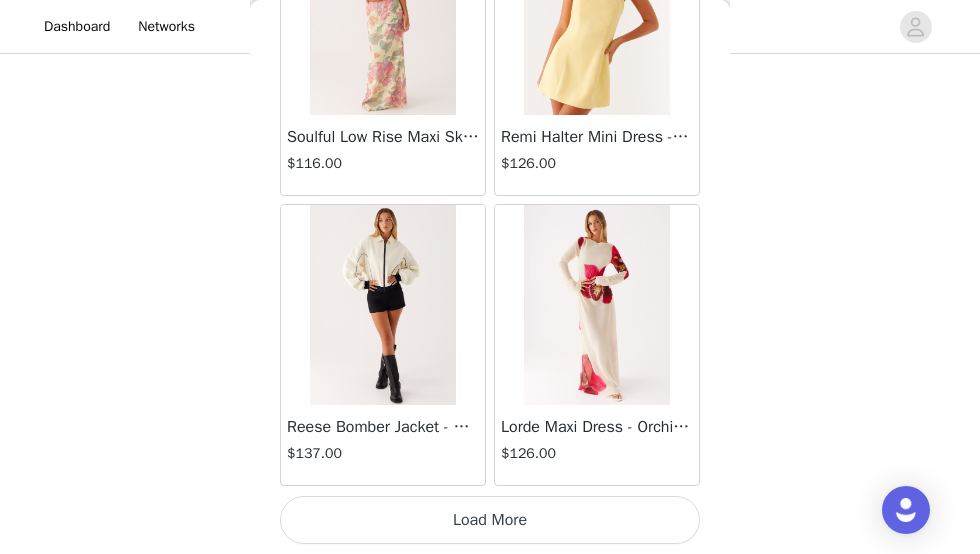 click on "Load More" at bounding box center [490, 520] 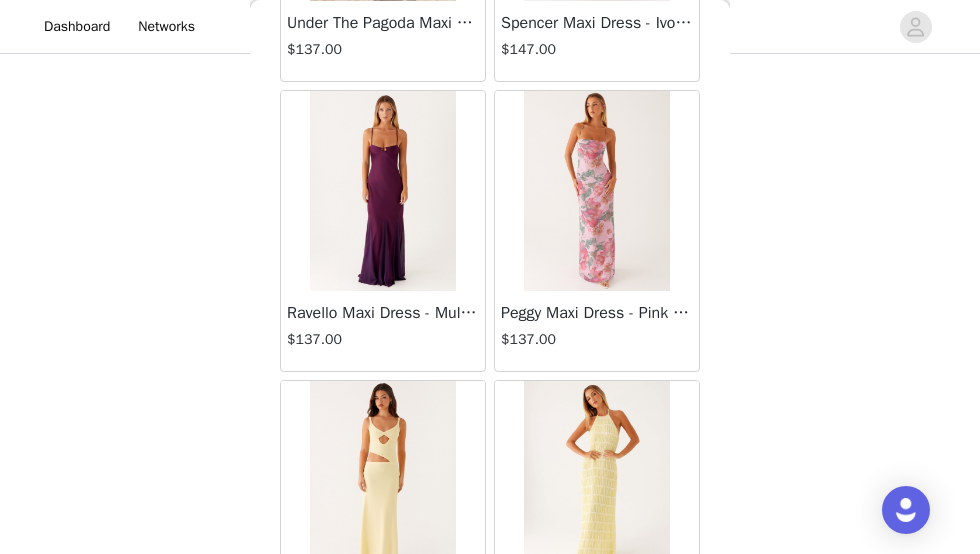 scroll, scrollTop: 44092, scrollLeft: 0, axis: vertical 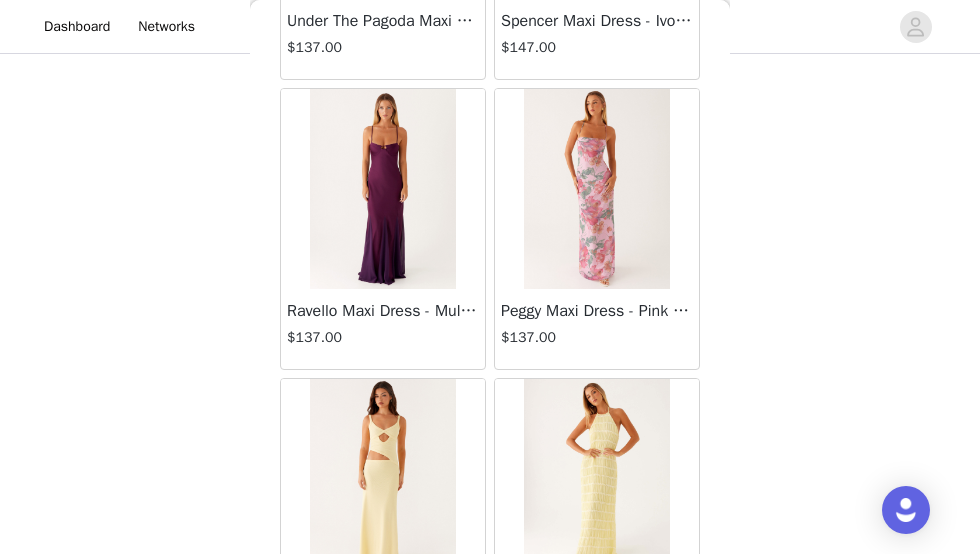 click on "$137.00" at bounding box center (597, 337) 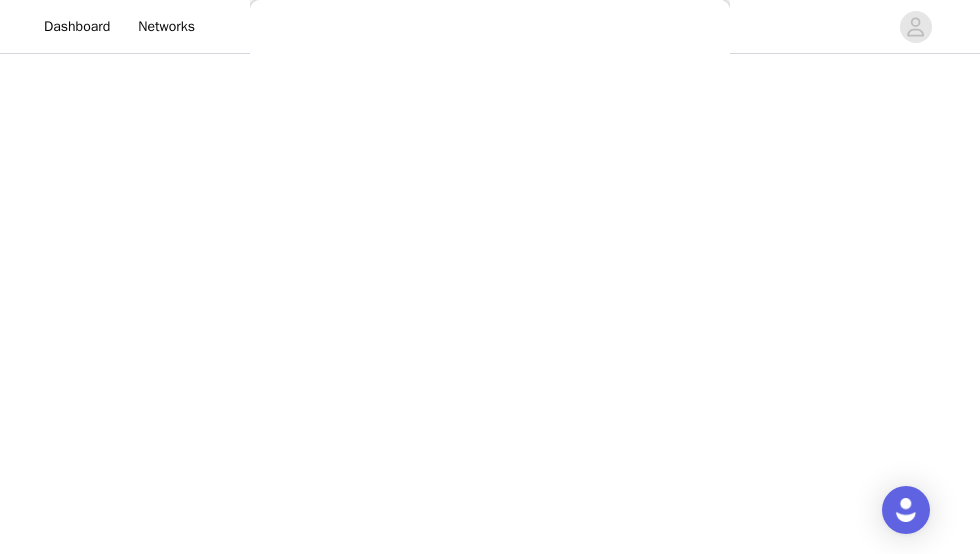 scroll, scrollTop: 566, scrollLeft: 0, axis: vertical 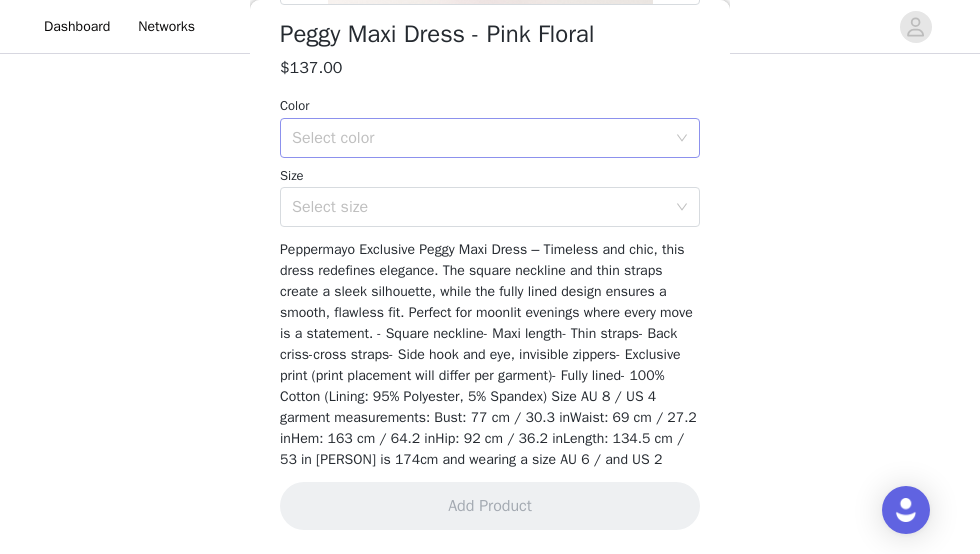 click on "Select color" at bounding box center [479, 138] 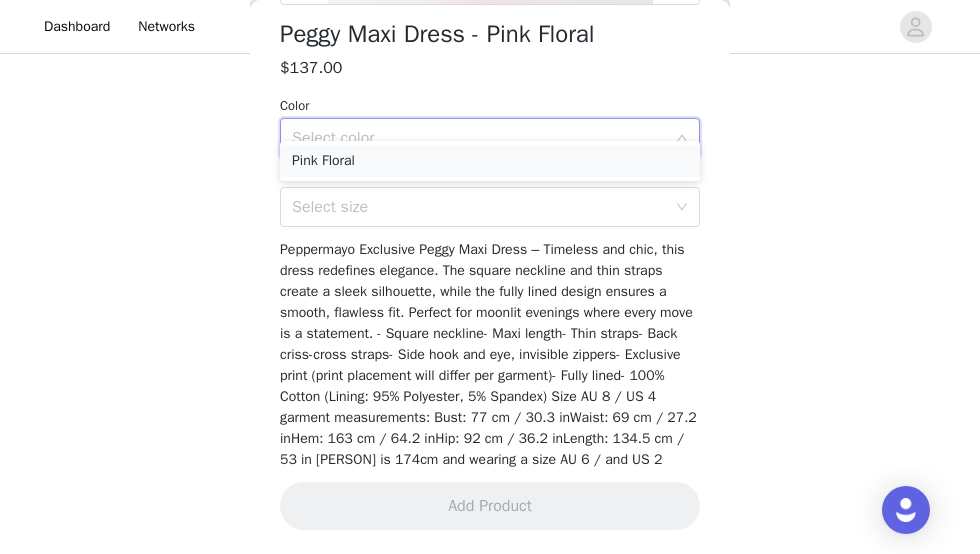 click on "Pink Floral" at bounding box center (490, 161) 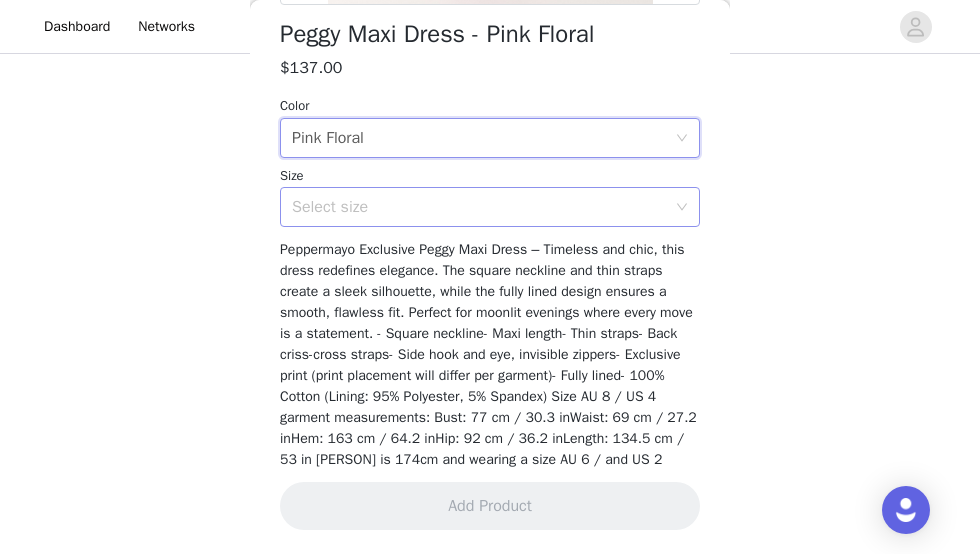 click on "Select size" at bounding box center (479, 207) 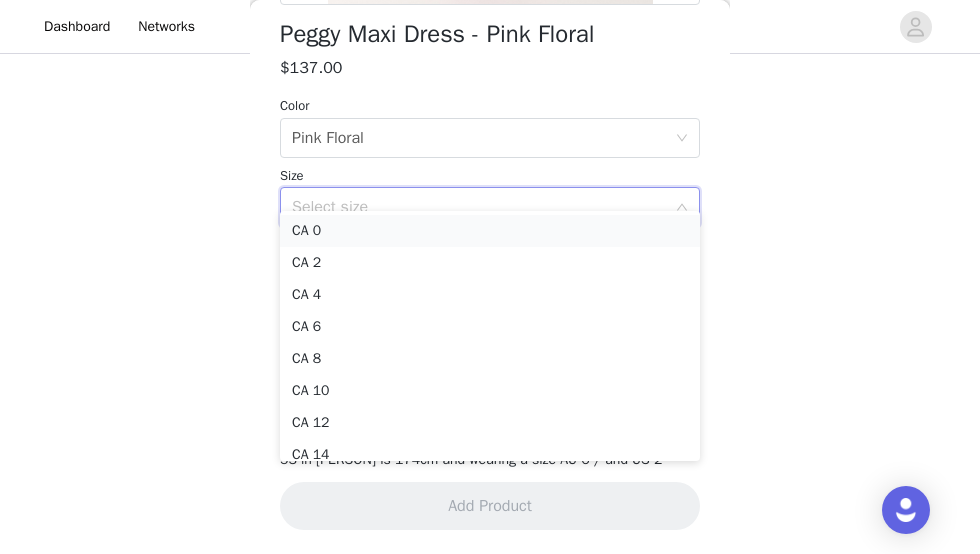 click on "CA 0" at bounding box center [490, 231] 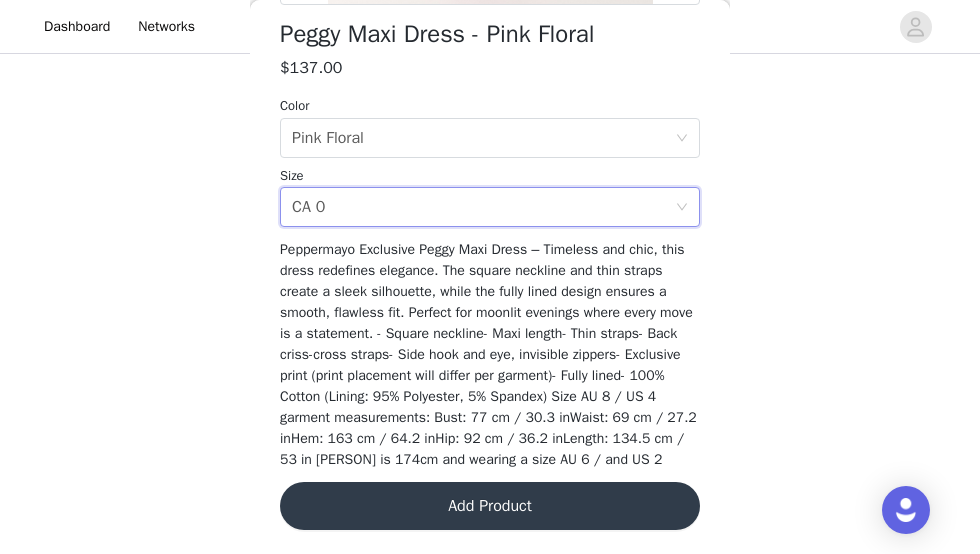 click on "Add Product" at bounding box center [490, 506] 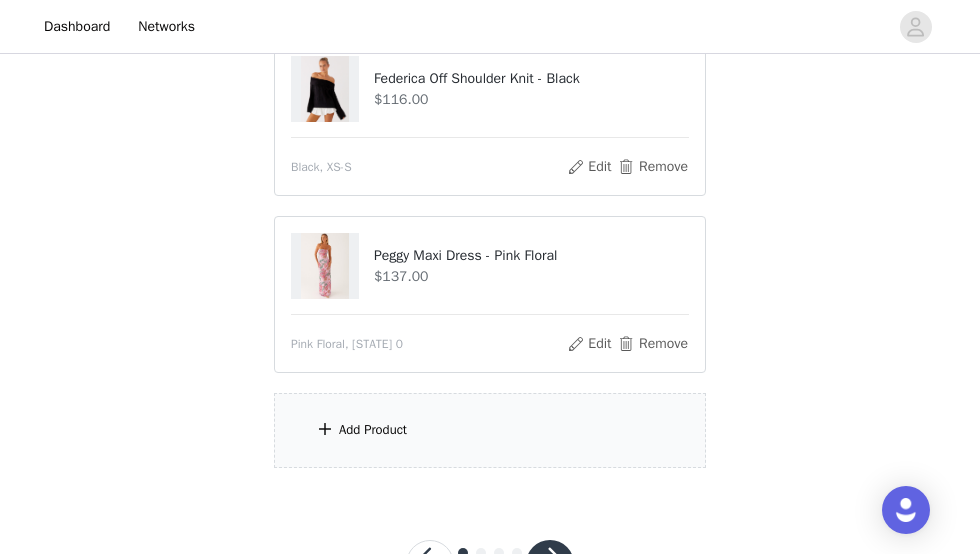scroll, scrollTop: 603, scrollLeft: 0, axis: vertical 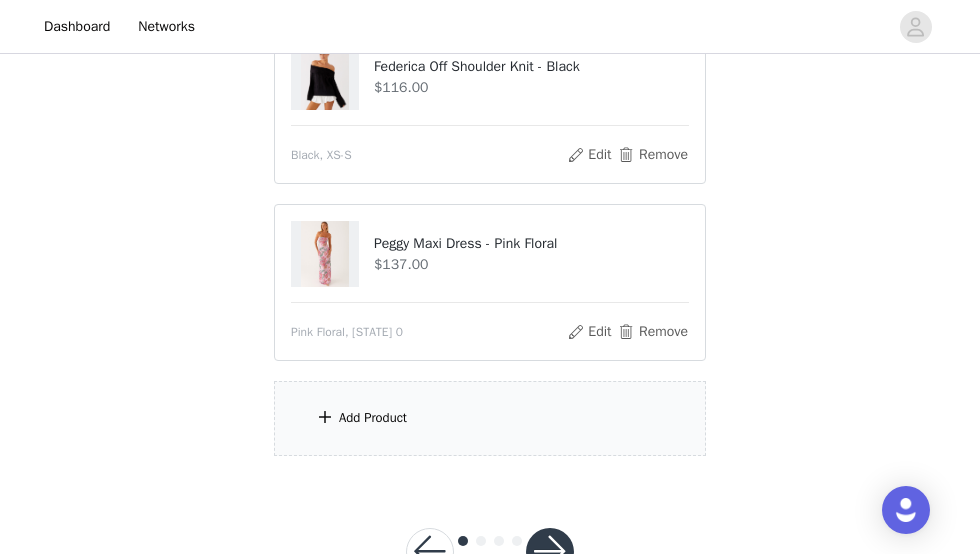 click on "Add Product" at bounding box center [490, 418] 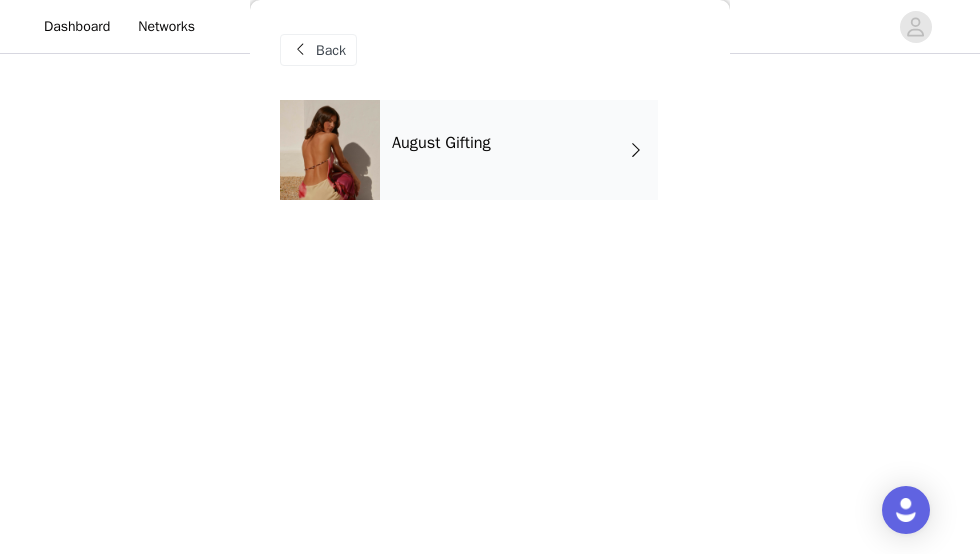 click on "August Gifting" at bounding box center (441, 143) 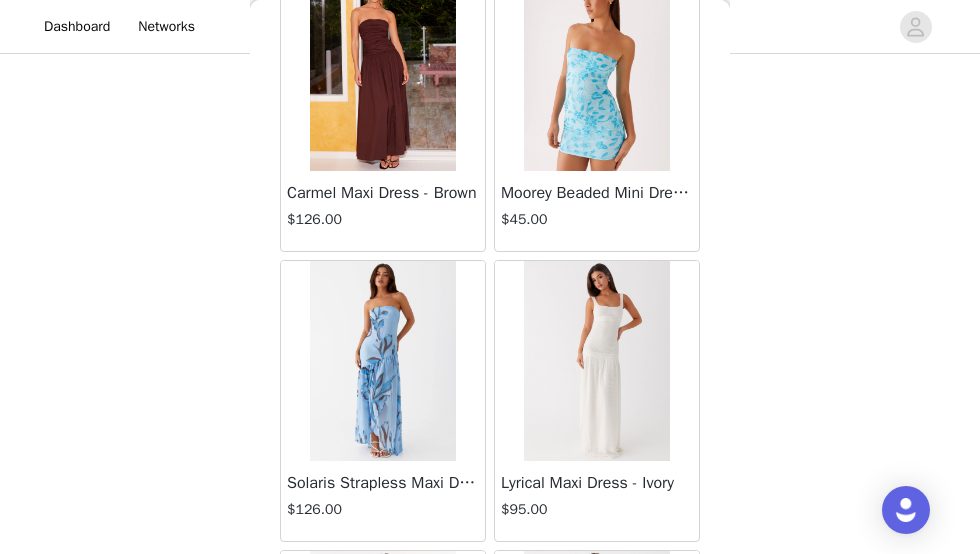 scroll, scrollTop: 2506, scrollLeft: 0, axis: vertical 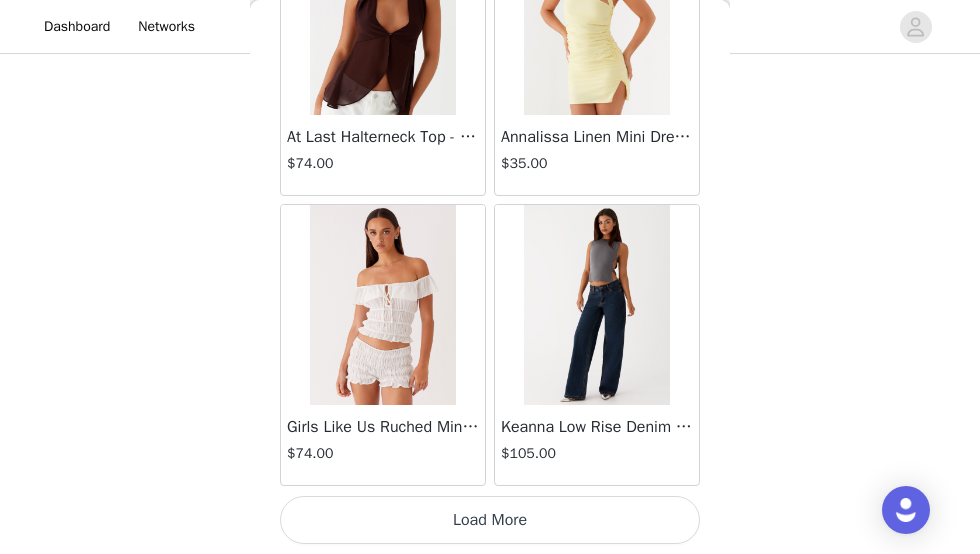 click on "Load More" at bounding box center (490, 520) 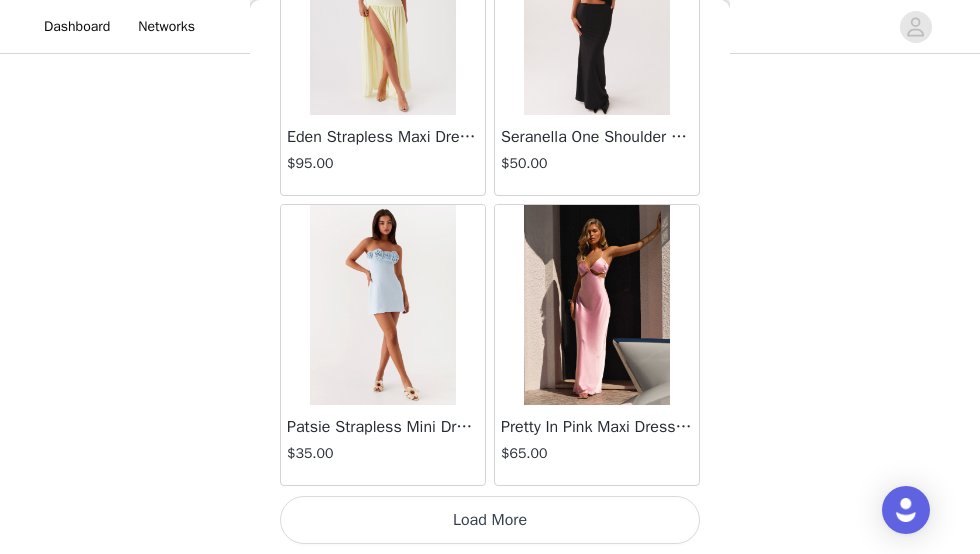 click on "Load More" at bounding box center (490, 520) 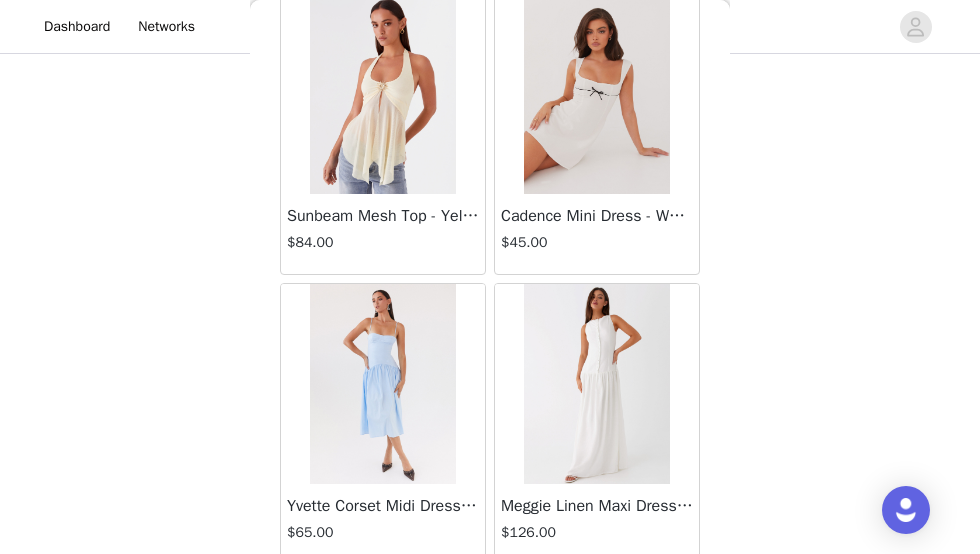 scroll, scrollTop: 8306, scrollLeft: 0, axis: vertical 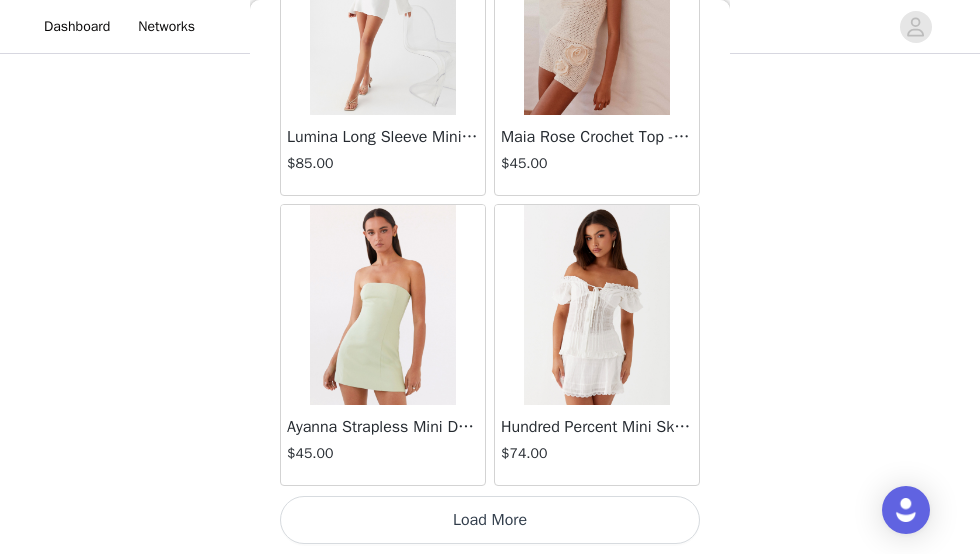 click on "Load More" at bounding box center (490, 520) 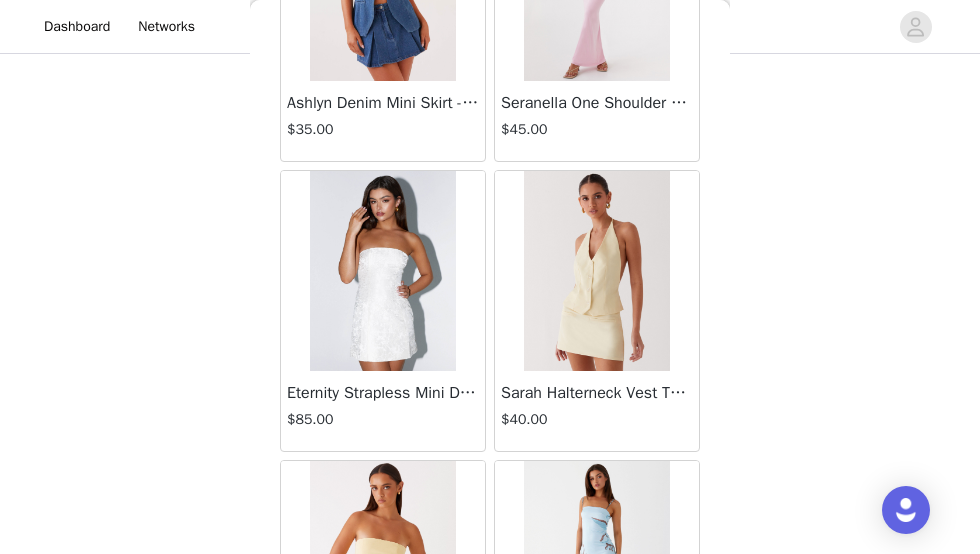 scroll, scrollTop: 11206, scrollLeft: 0, axis: vertical 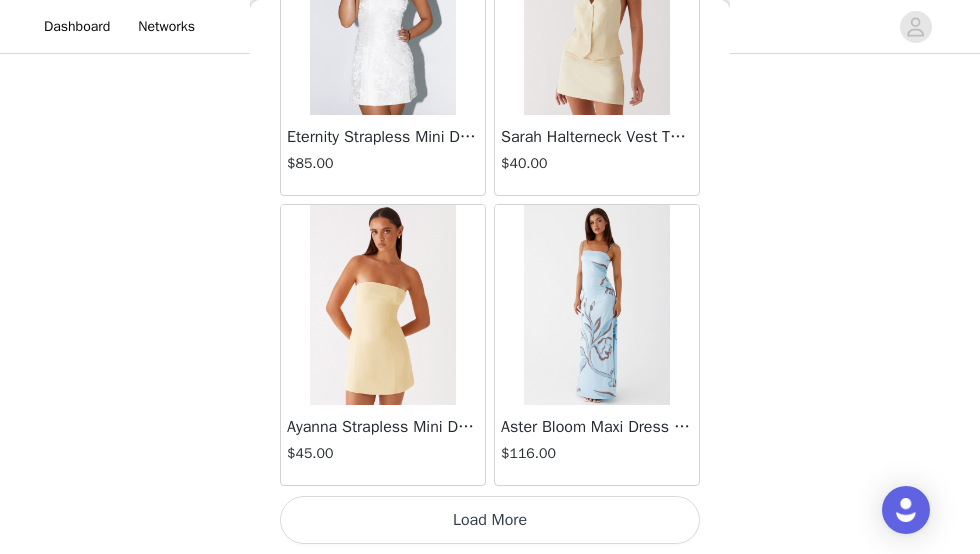 click on "Load More" at bounding box center (490, 520) 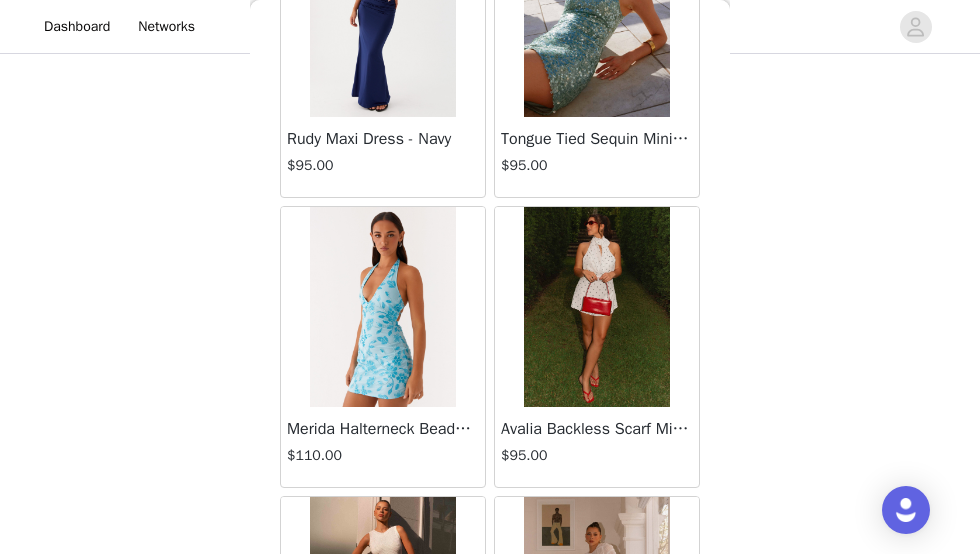 scroll, scrollTop: 14106, scrollLeft: 0, axis: vertical 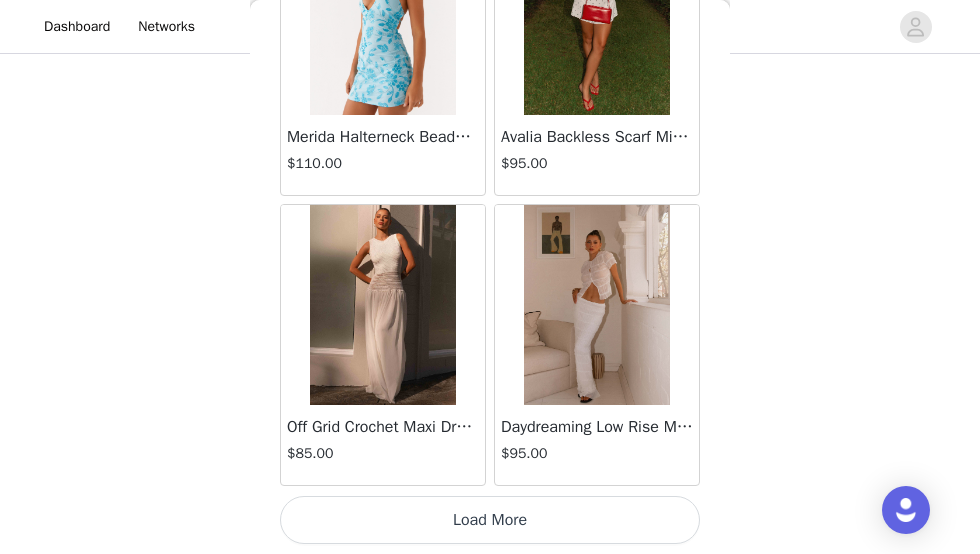 click on "Load More" at bounding box center [490, 520] 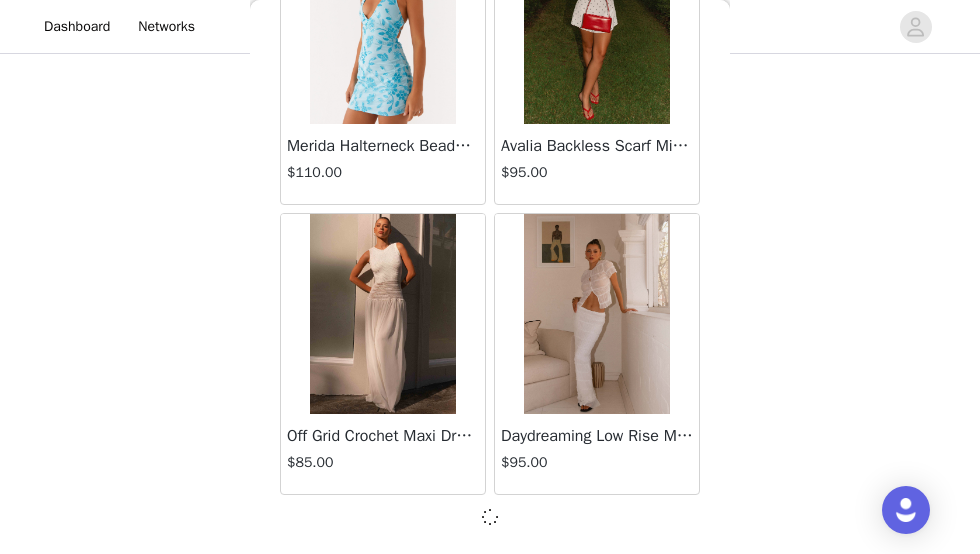 scroll, scrollTop: 14097, scrollLeft: 0, axis: vertical 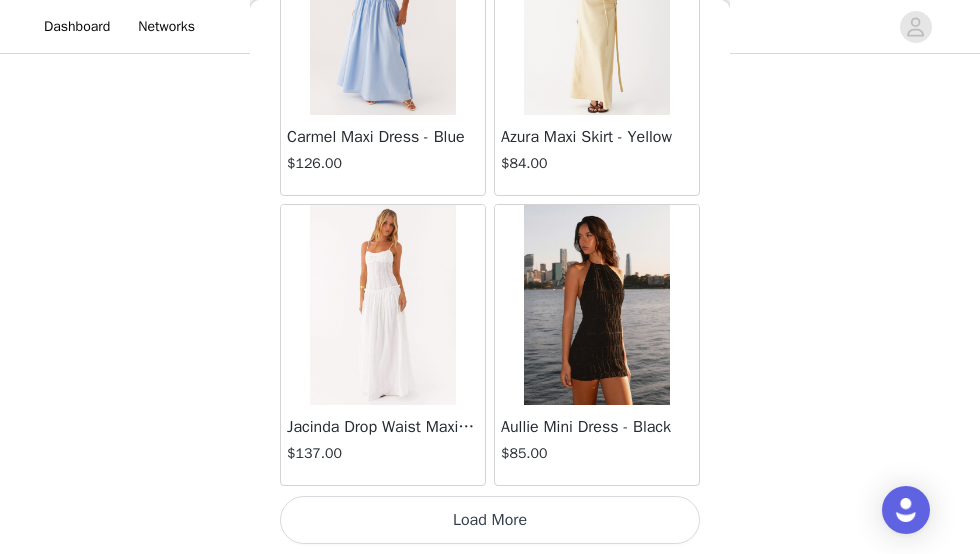 click on "Load More" at bounding box center [490, 520] 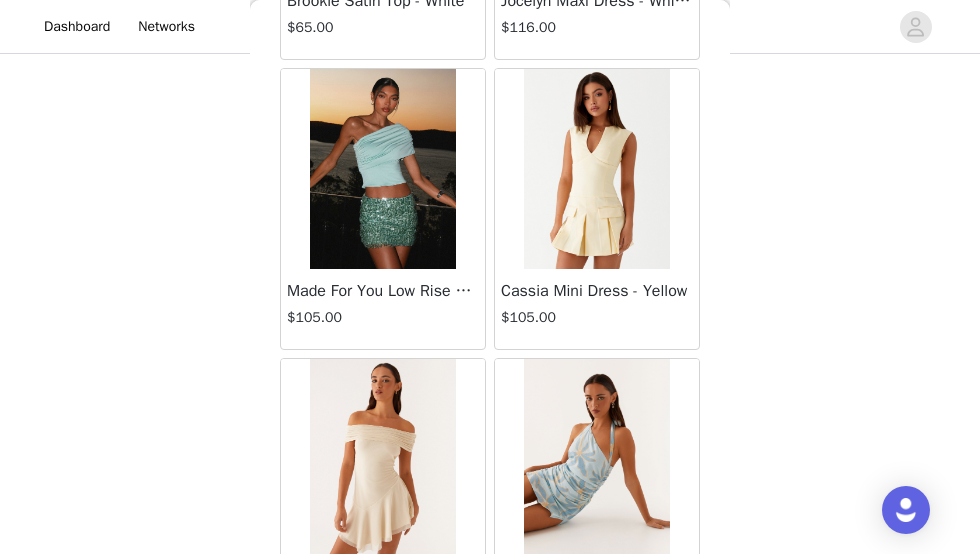 scroll, scrollTop: 19906, scrollLeft: 0, axis: vertical 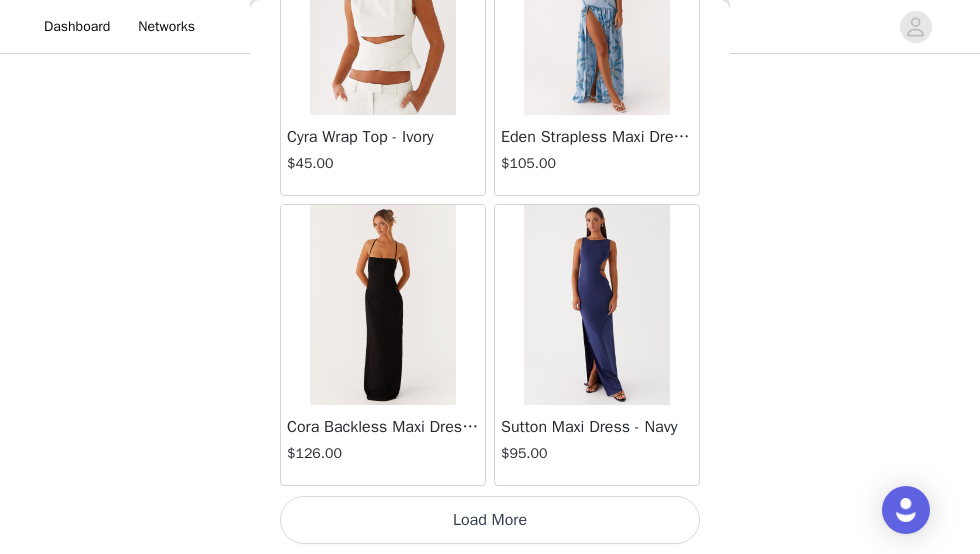 click on "Load More" at bounding box center (490, 520) 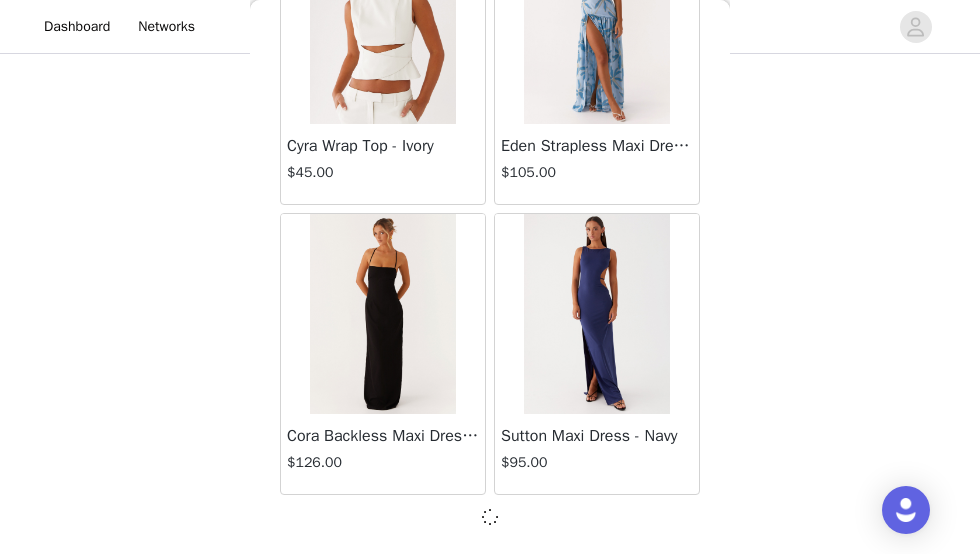 scroll, scrollTop: 19897, scrollLeft: 0, axis: vertical 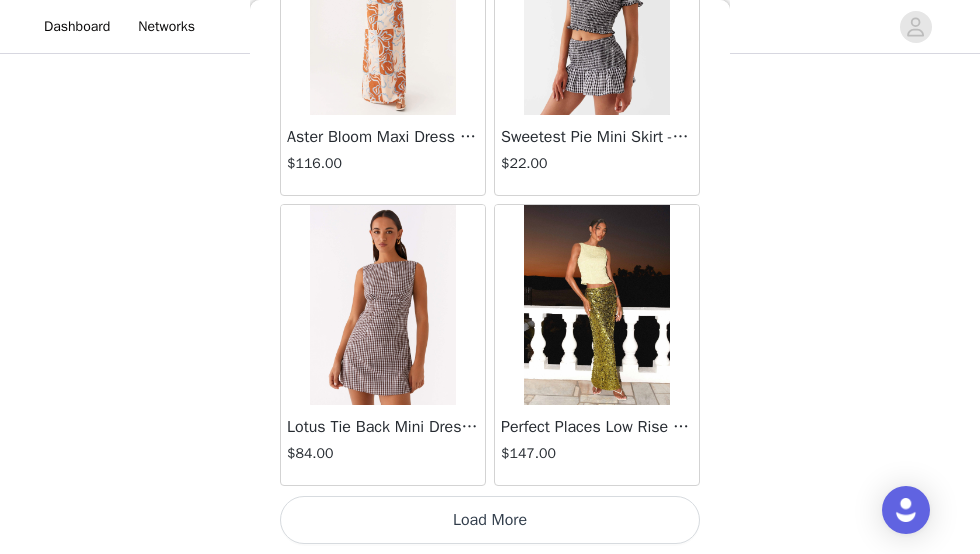 click on "Load More" at bounding box center (490, 520) 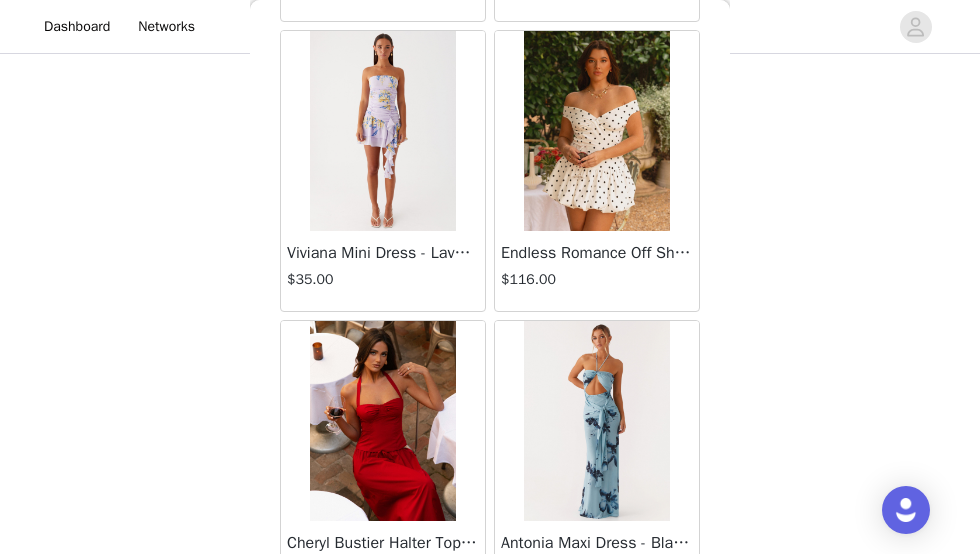 scroll, scrollTop: 25706, scrollLeft: 0, axis: vertical 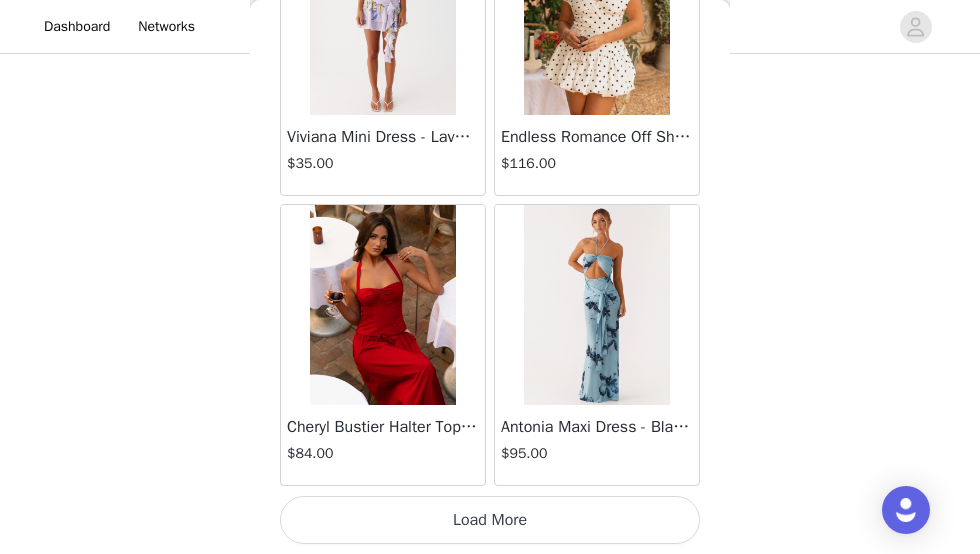 click on "Load More" at bounding box center [490, 520] 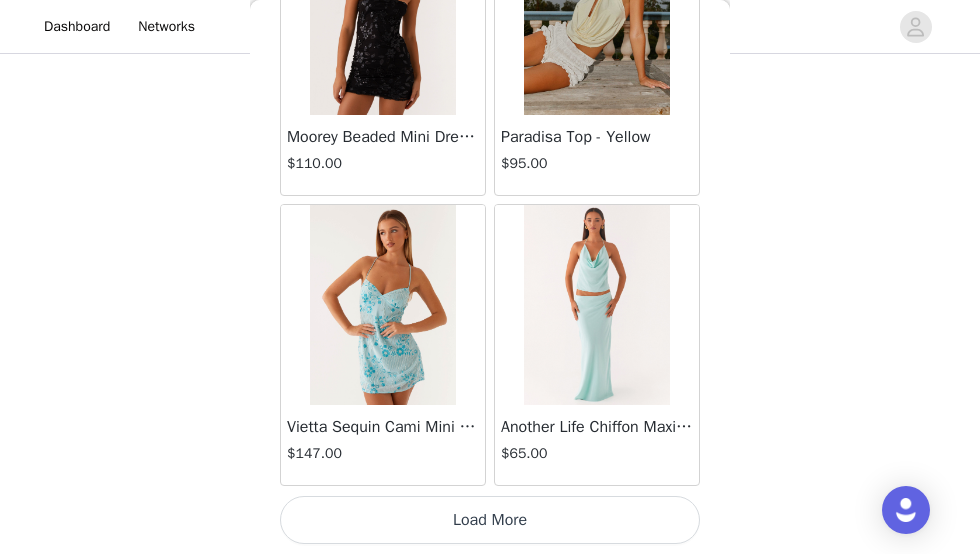 click on "Load More" at bounding box center [490, 520] 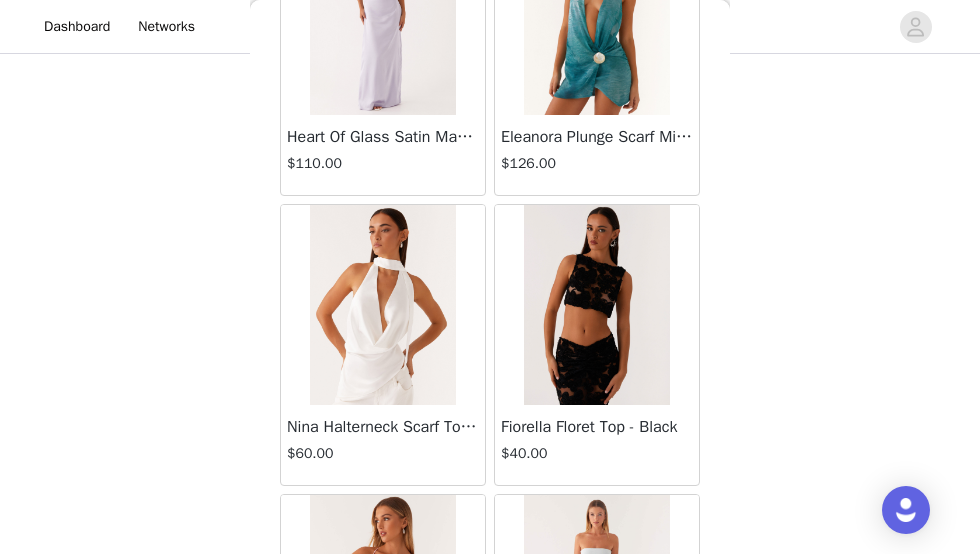 scroll, scrollTop: 31506, scrollLeft: 0, axis: vertical 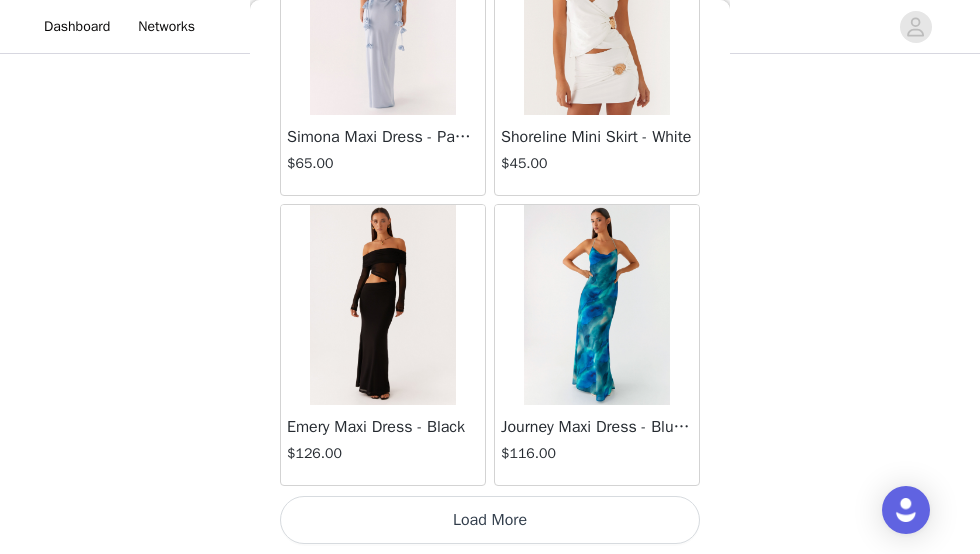 click on "Load More" at bounding box center [490, 520] 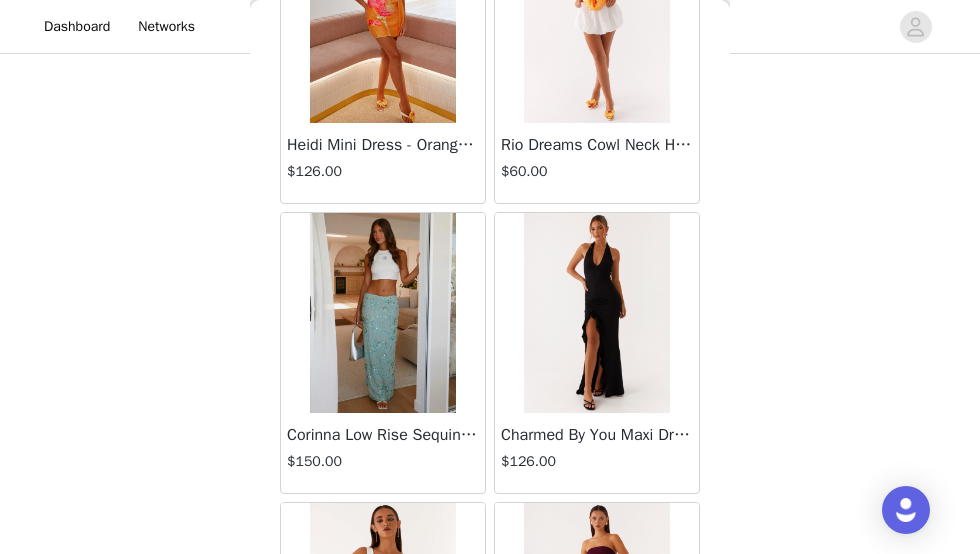 scroll, scrollTop: 34406, scrollLeft: 0, axis: vertical 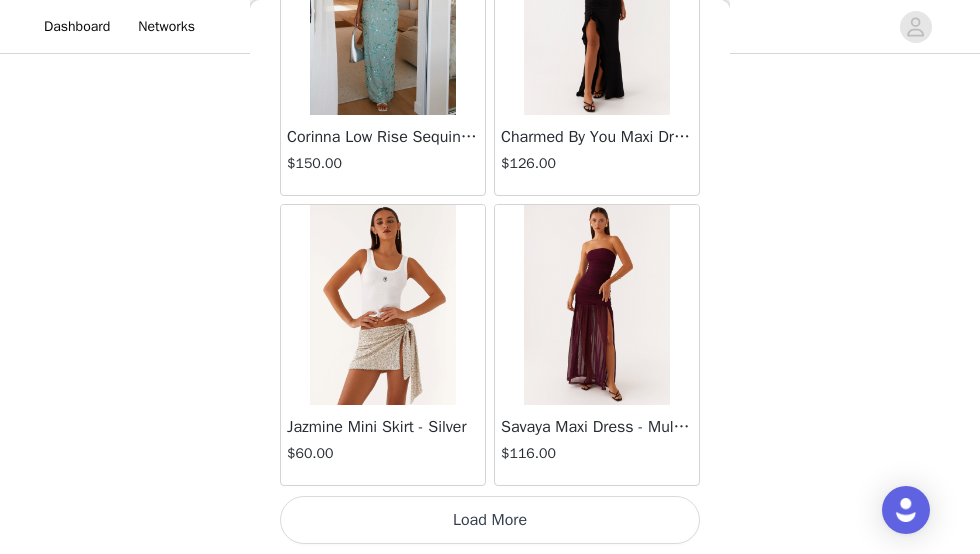 click on "Load More" at bounding box center (490, 520) 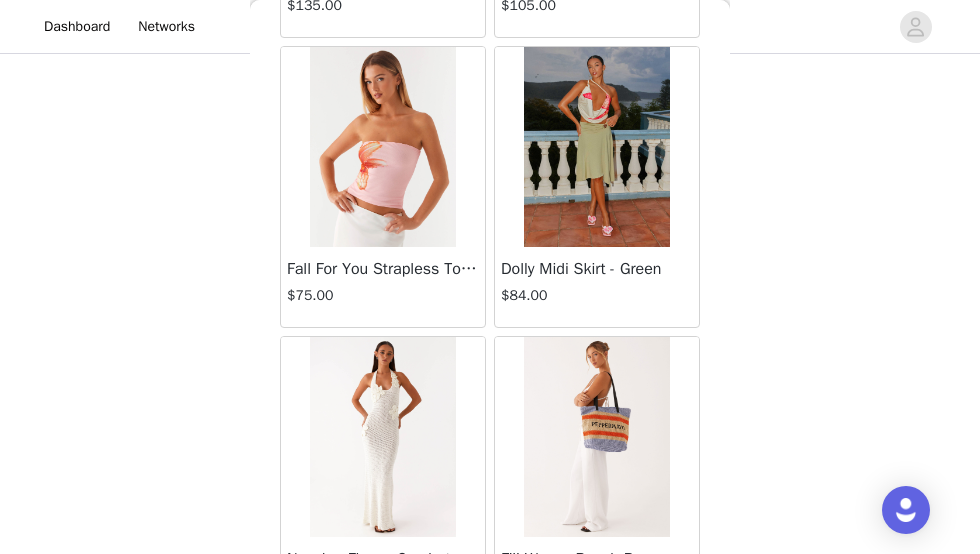 scroll, scrollTop: 37306, scrollLeft: 0, axis: vertical 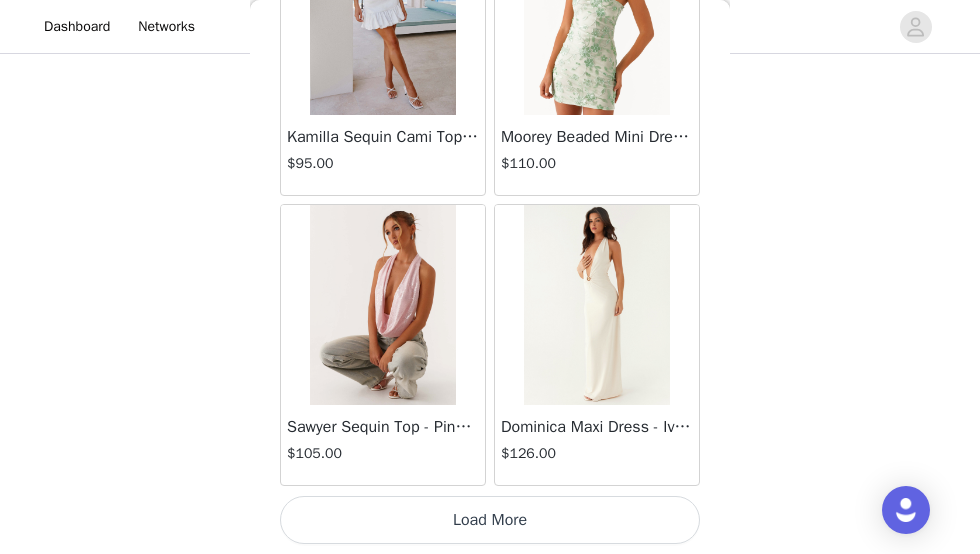 click on "Load More" at bounding box center (490, 520) 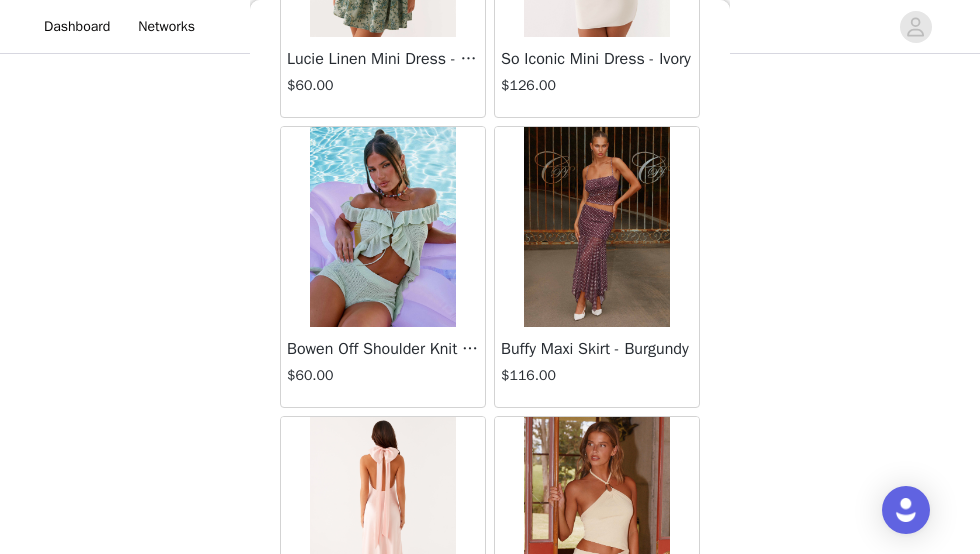 scroll, scrollTop: 40206, scrollLeft: 0, axis: vertical 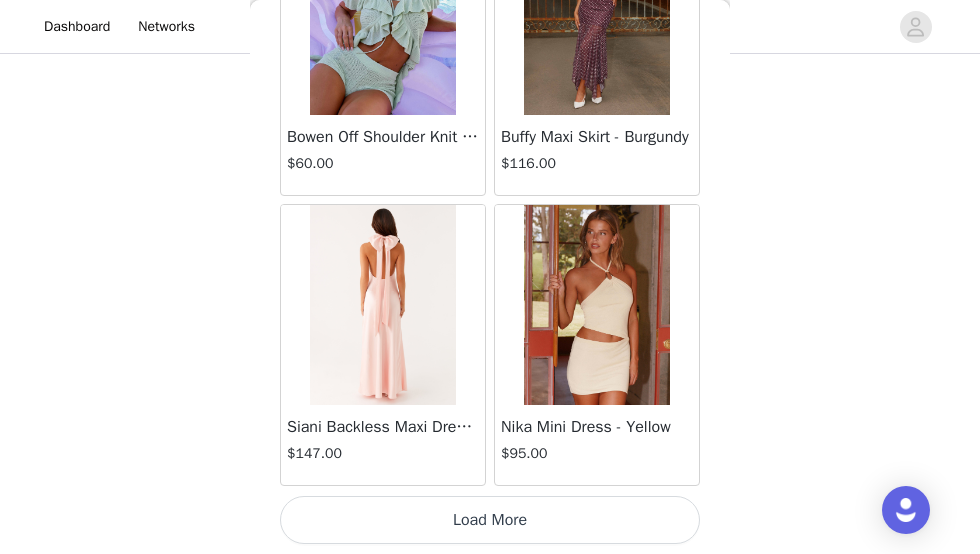click on "Load More" at bounding box center (490, 520) 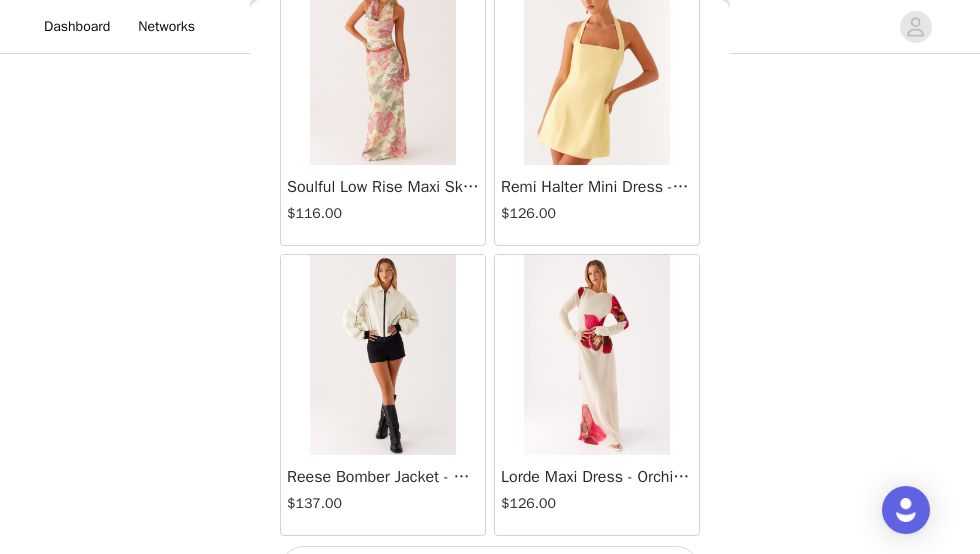 scroll, scrollTop: 43106, scrollLeft: 0, axis: vertical 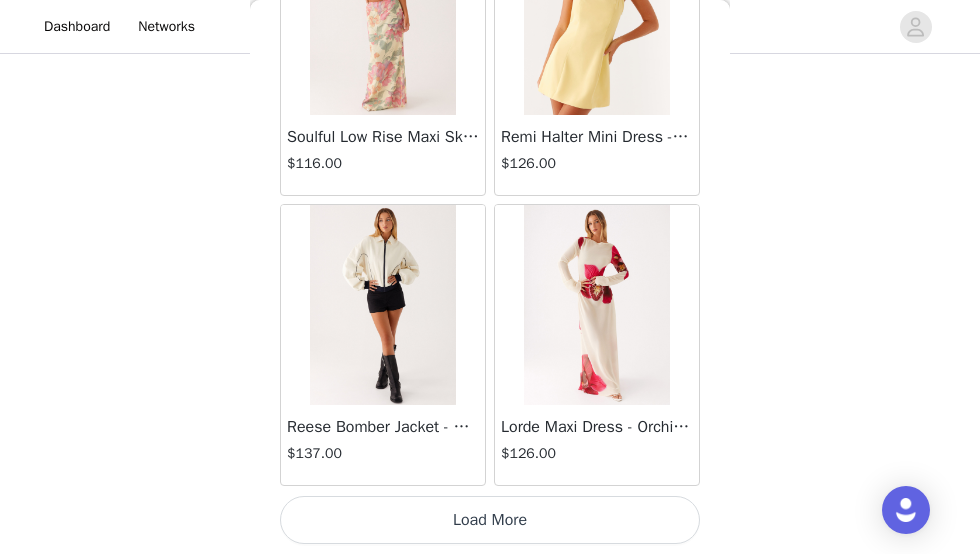 click on "Load More" at bounding box center [490, 520] 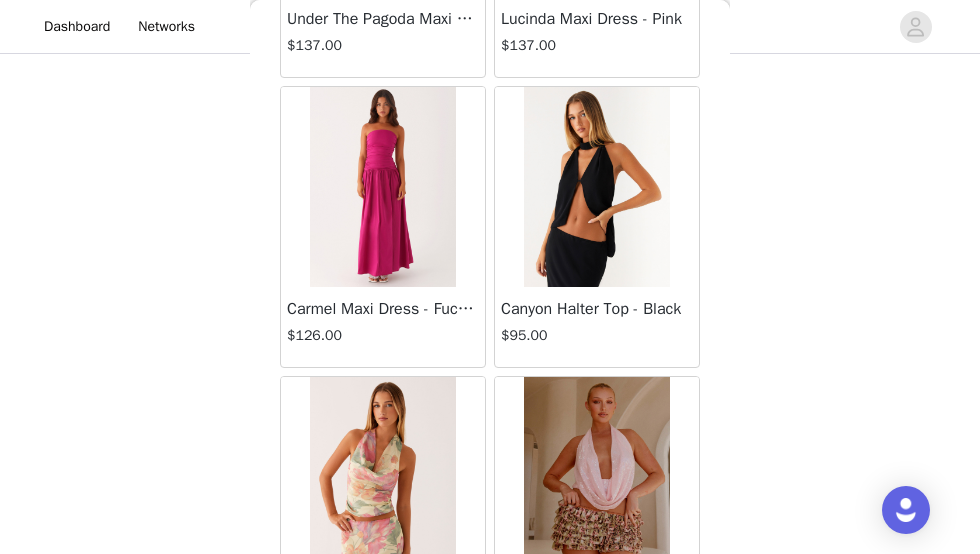 scroll, scrollTop: 46006, scrollLeft: 0, axis: vertical 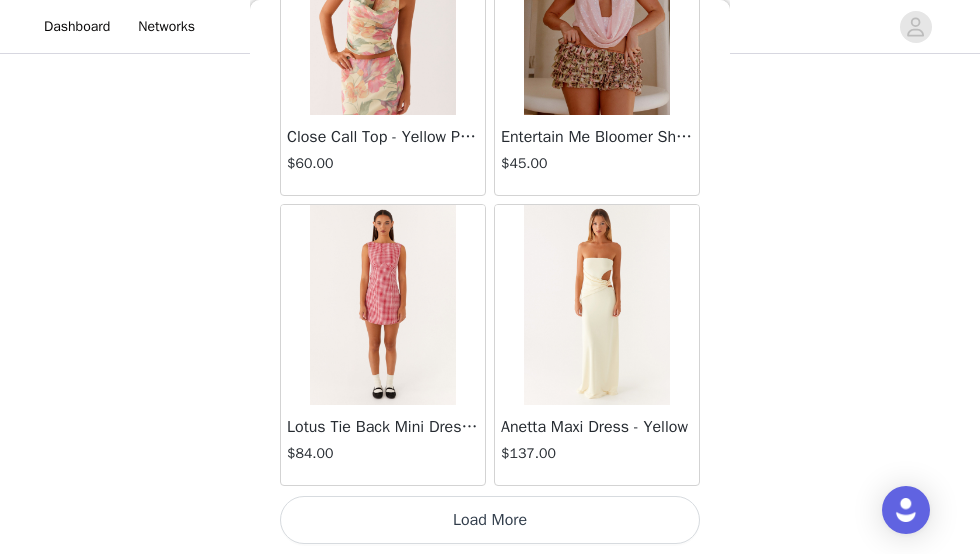 click on "Load More" at bounding box center [490, 520] 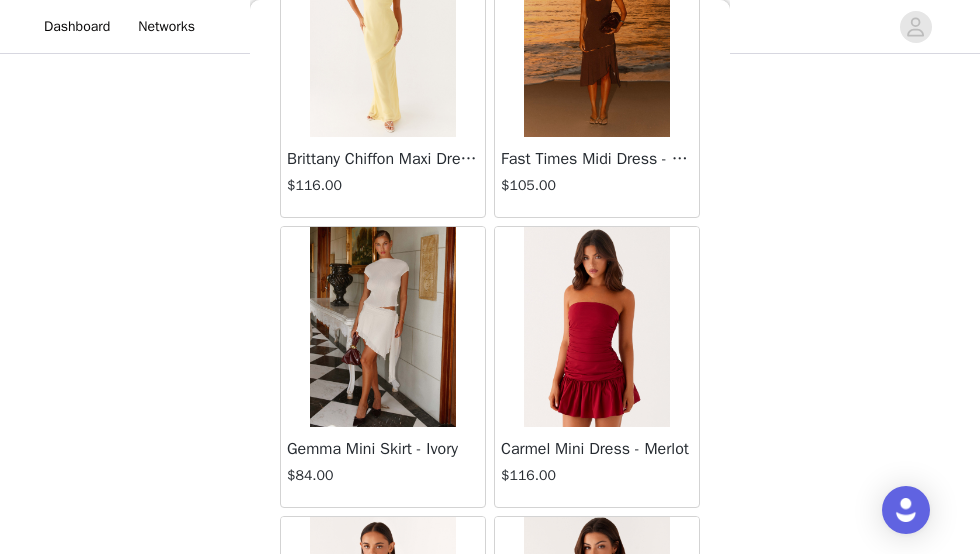 scroll, scrollTop: 48906, scrollLeft: 0, axis: vertical 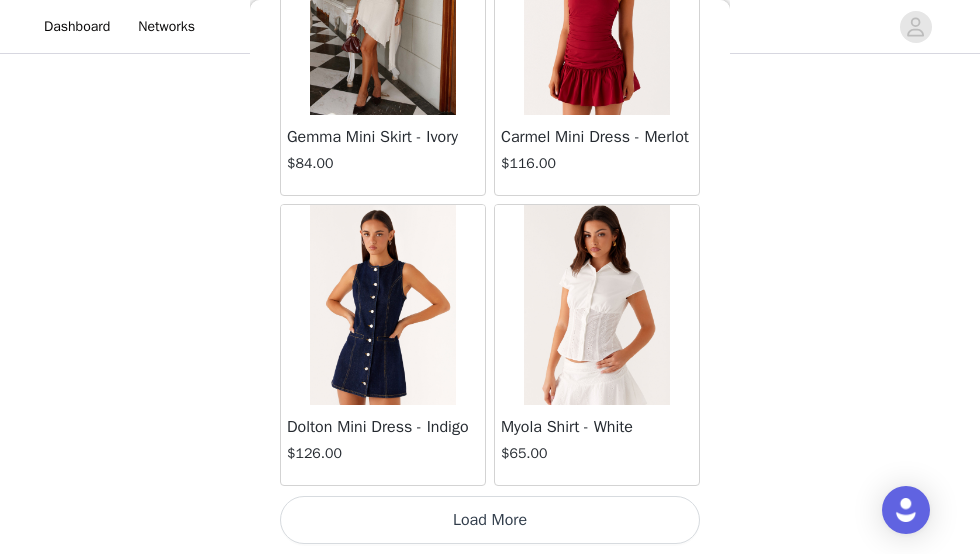 click on "Load More" at bounding box center [490, 520] 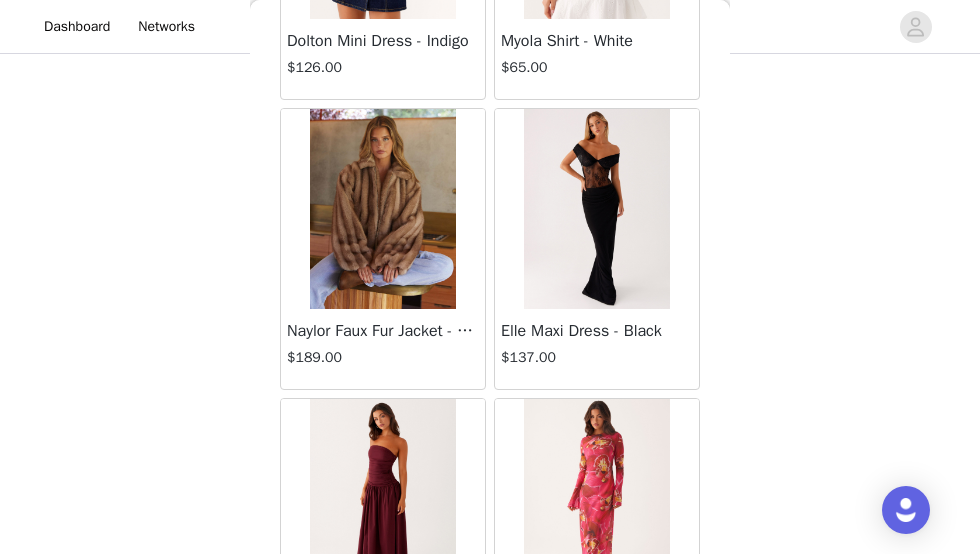 scroll, scrollTop: 49289, scrollLeft: 0, axis: vertical 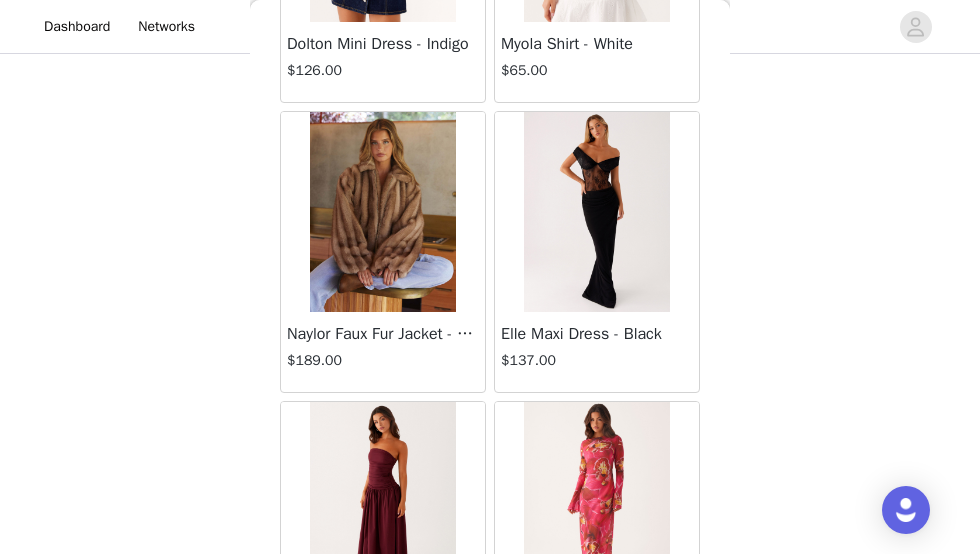 click on "Naylor Faux Fur Jacket - Brown" at bounding box center [383, 334] 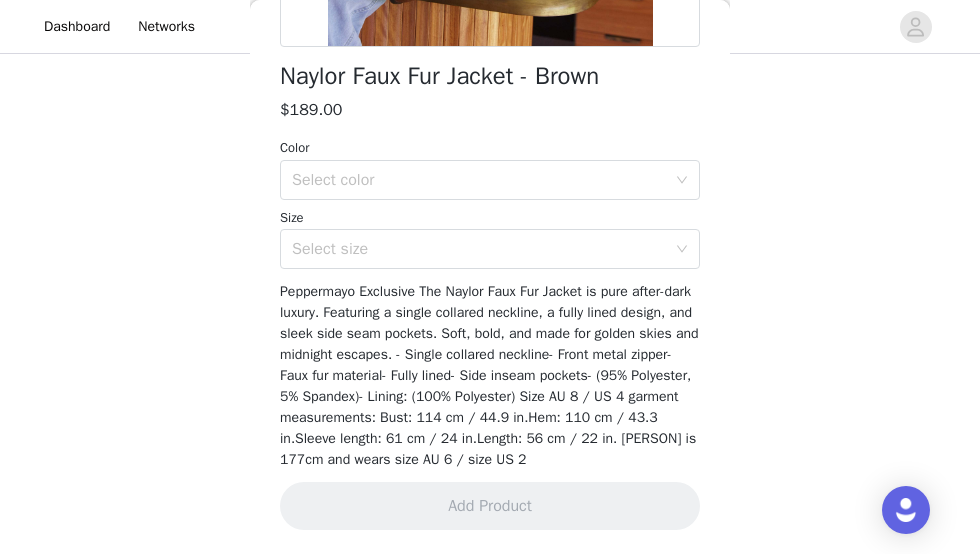 scroll, scrollTop: 524, scrollLeft: 0, axis: vertical 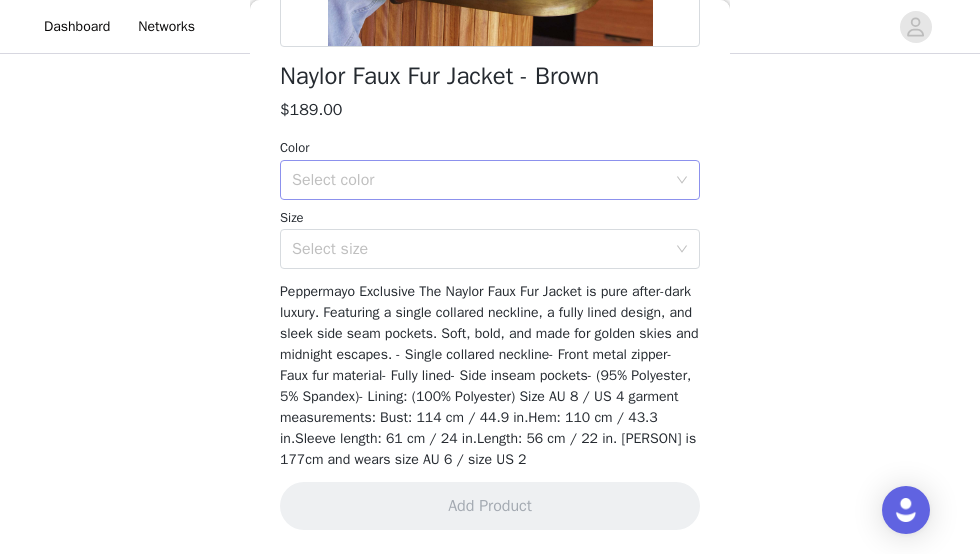 click on "Select color" at bounding box center [479, 180] 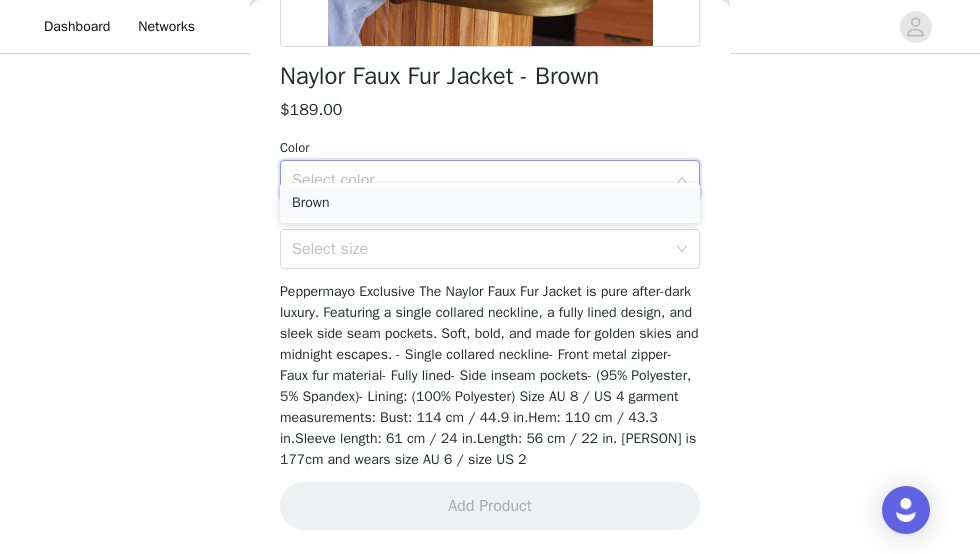 click on "Brown" at bounding box center (490, 203) 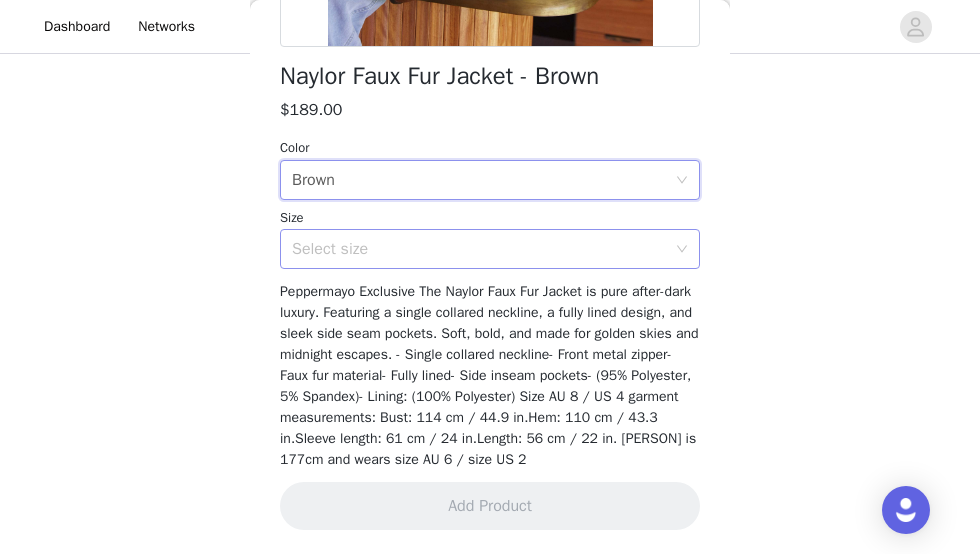 click on "Select size" at bounding box center [479, 249] 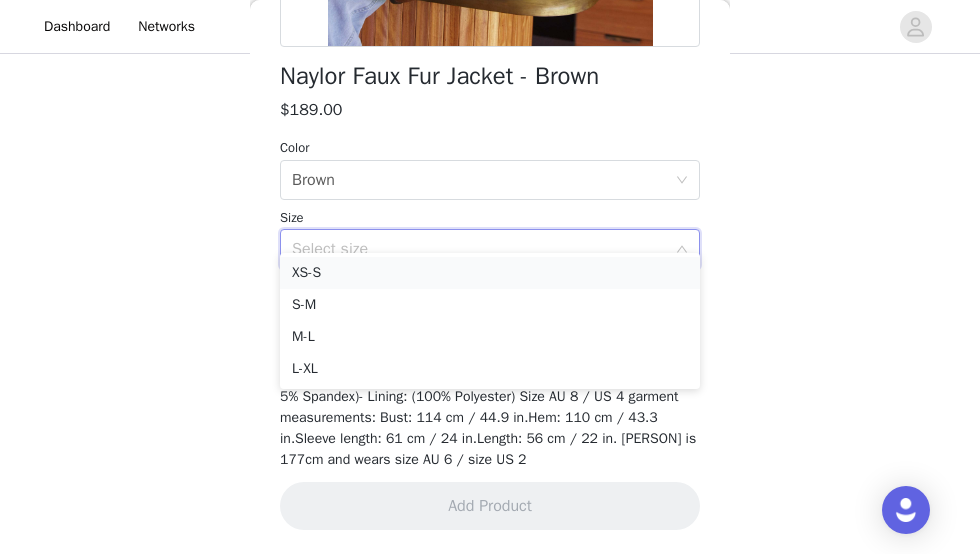 click on "XS-S" at bounding box center [490, 273] 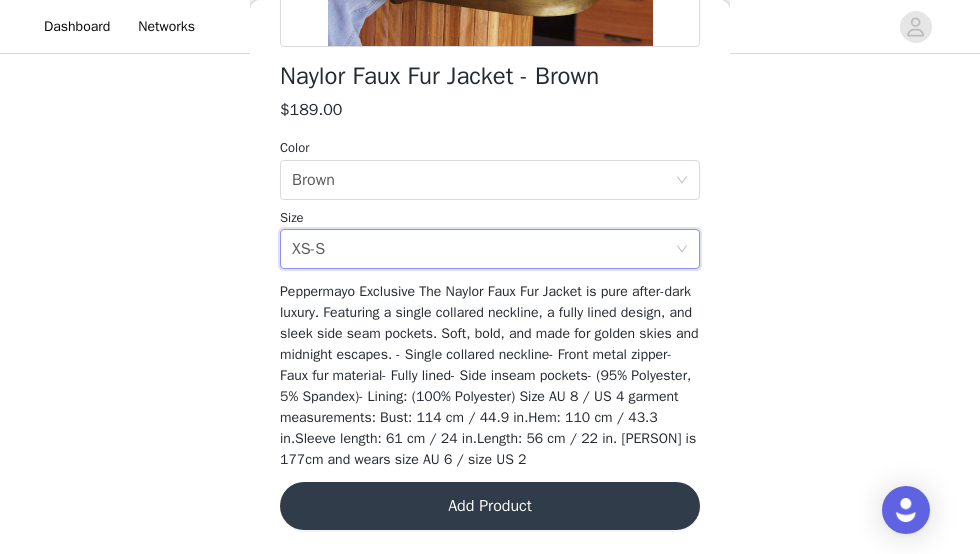click on "Add Product" at bounding box center (490, 506) 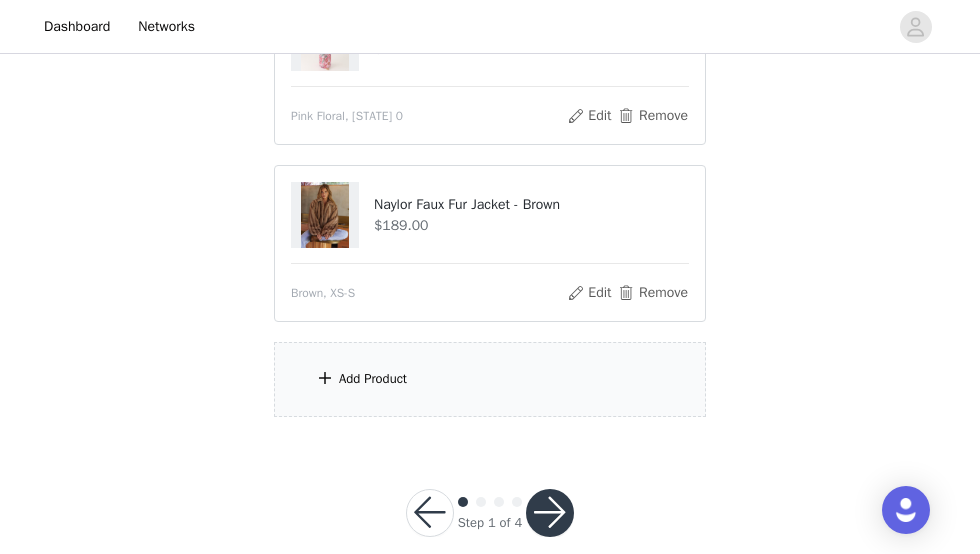 scroll, scrollTop: 819, scrollLeft: 0, axis: vertical 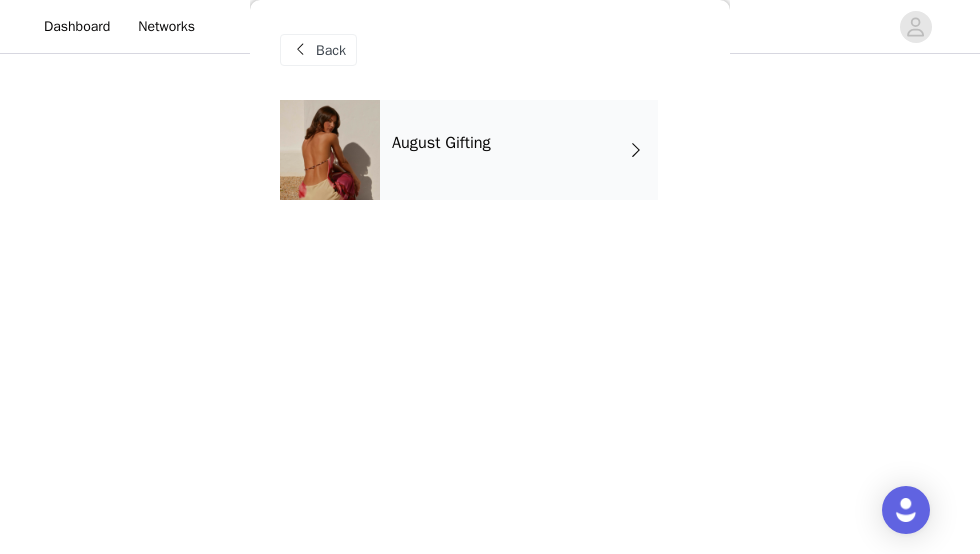 click on "August Gifting" at bounding box center [519, 150] 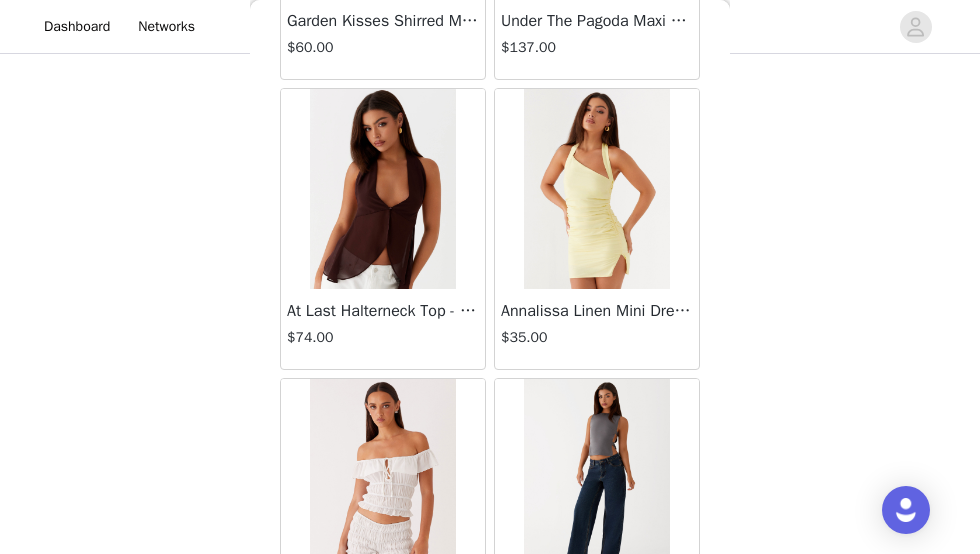 scroll, scrollTop: 2506, scrollLeft: 0, axis: vertical 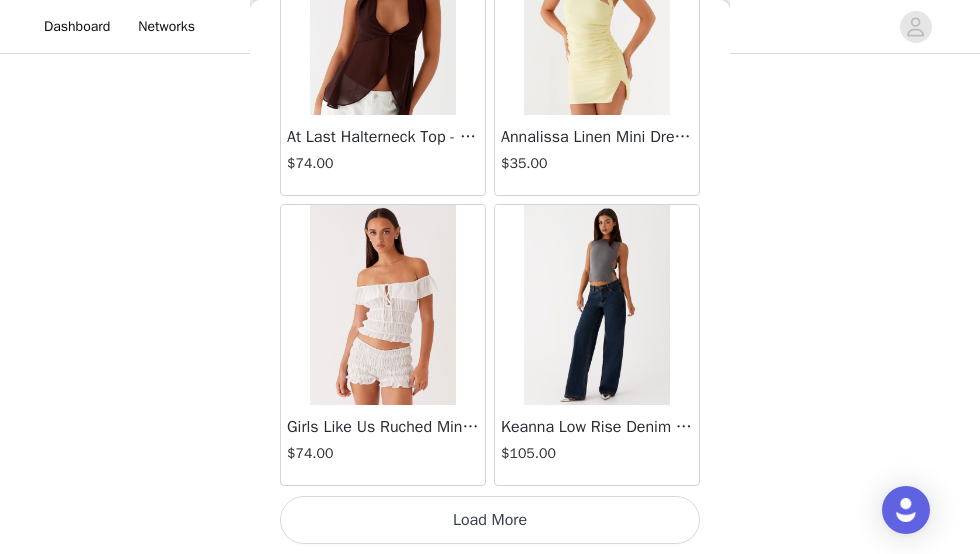 click on "Load More" at bounding box center (490, 520) 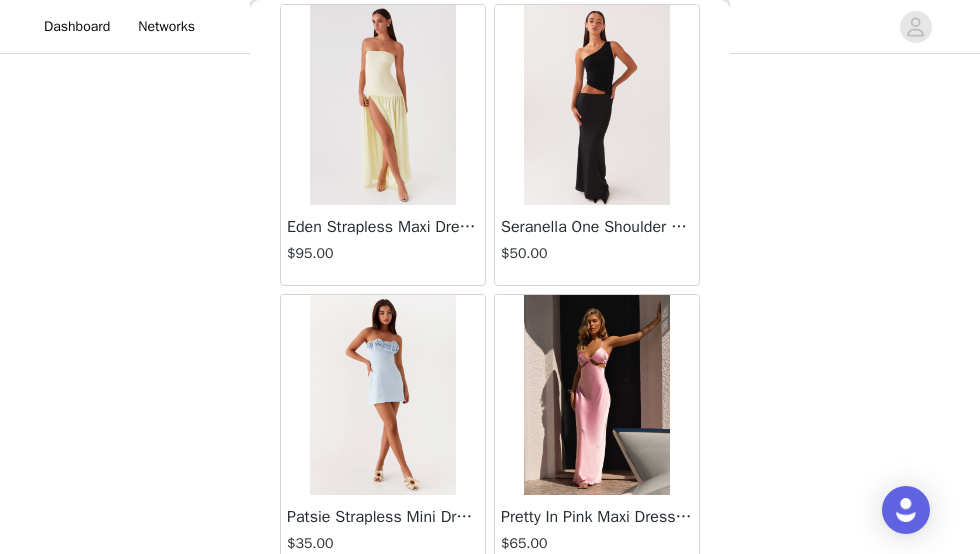 scroll, scrollTop: 5406, scrollLeft: 0, axis: vertical 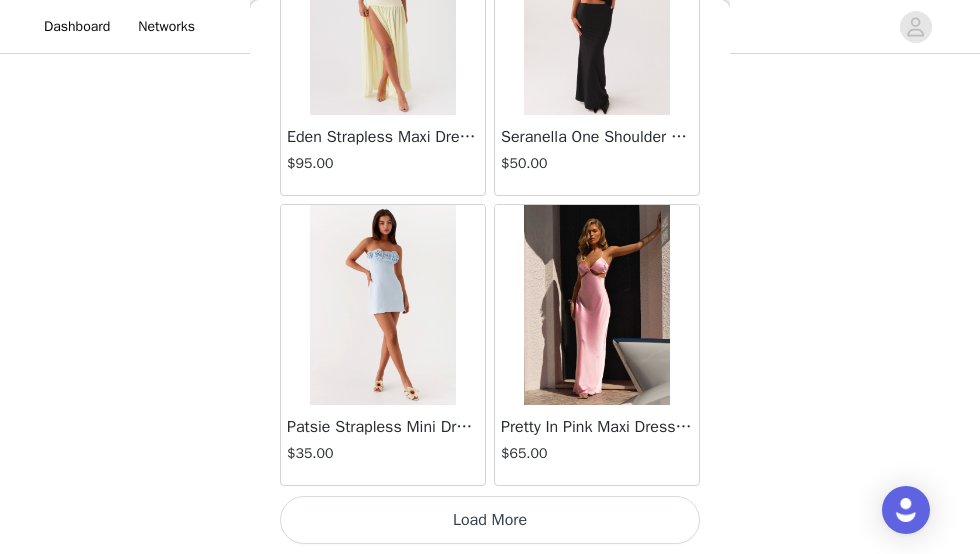 click on "Load More" at bounding box center [490, 520] 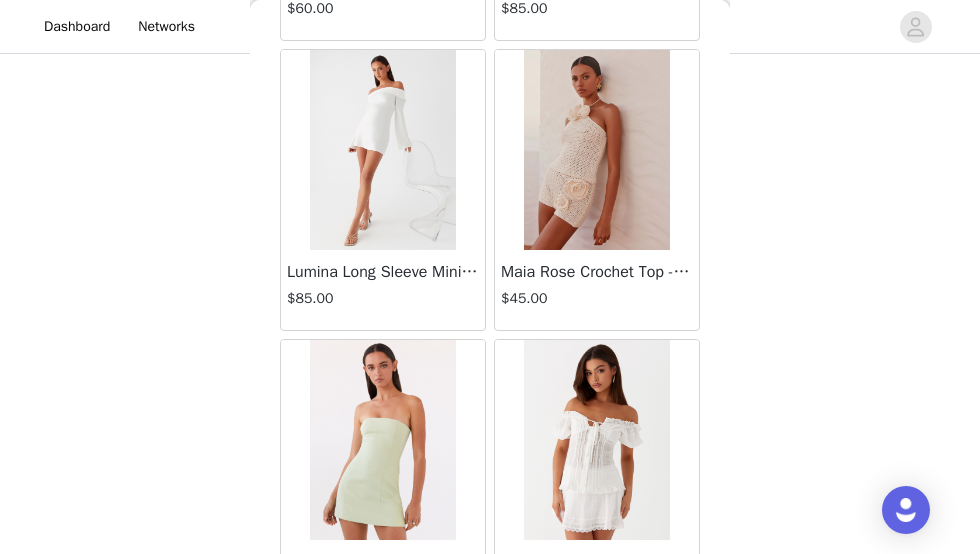 scroll, scrollTop: 8306, scrollLeft: 0, axis: vertical 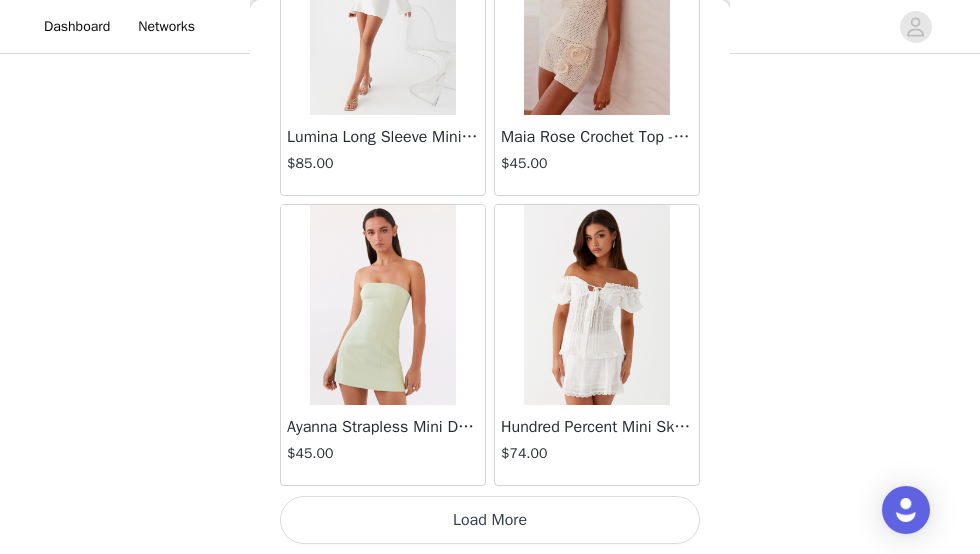 click on "Load More" at bounding box center (490, 520) 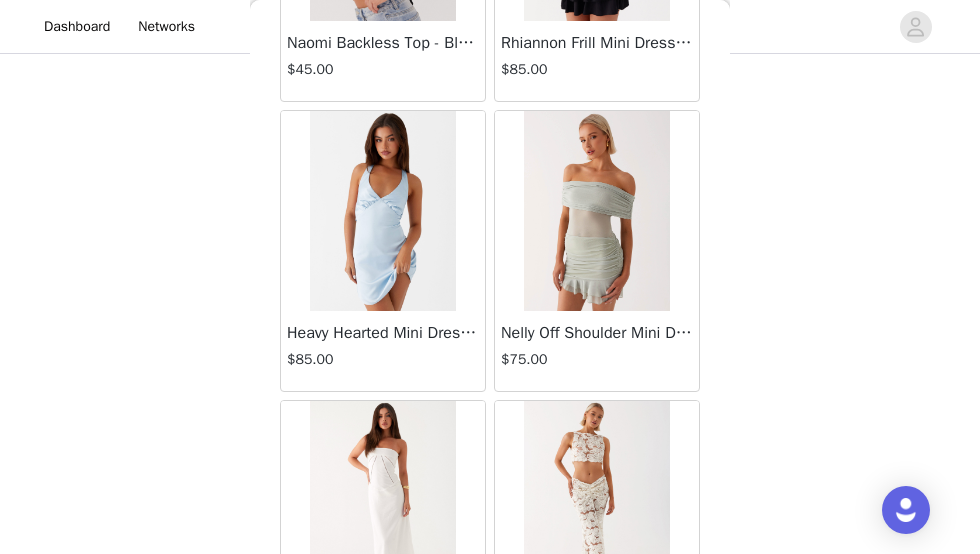 scroll, scrollTop: 9274, scrollLeft: 0, axis: vertical 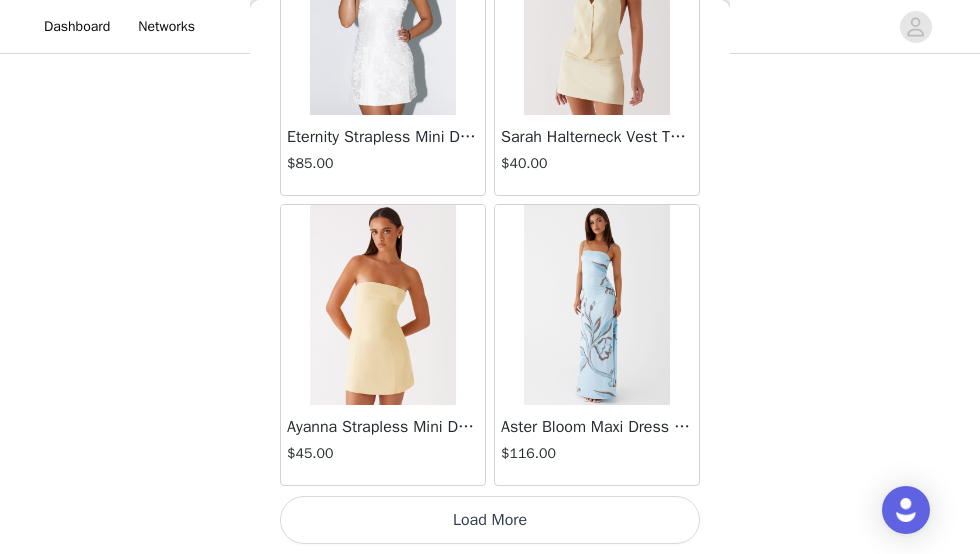 click on "Load More" at bounding box center (490, 520) 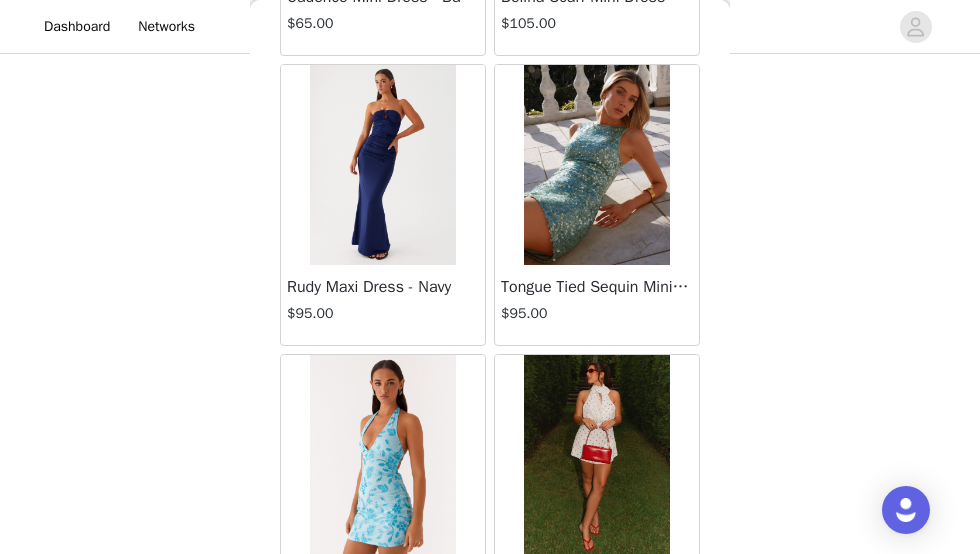 scroll, scrollTop: 13666, scrollLeft: 0, axis: vertical 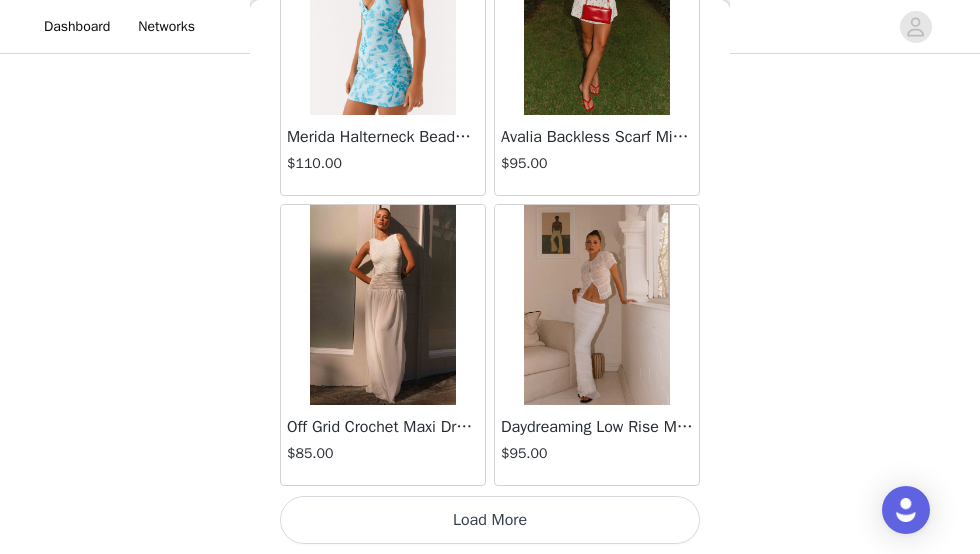 click on "Load More" at bounding box center [490, 520] 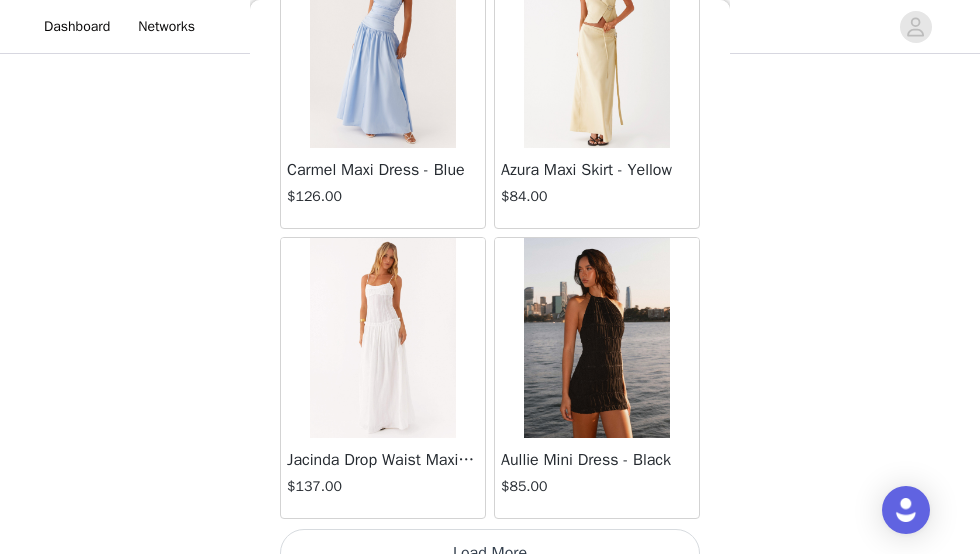 scroll, scrollTop: 17006, scrollLeft: 0, axis: vertical 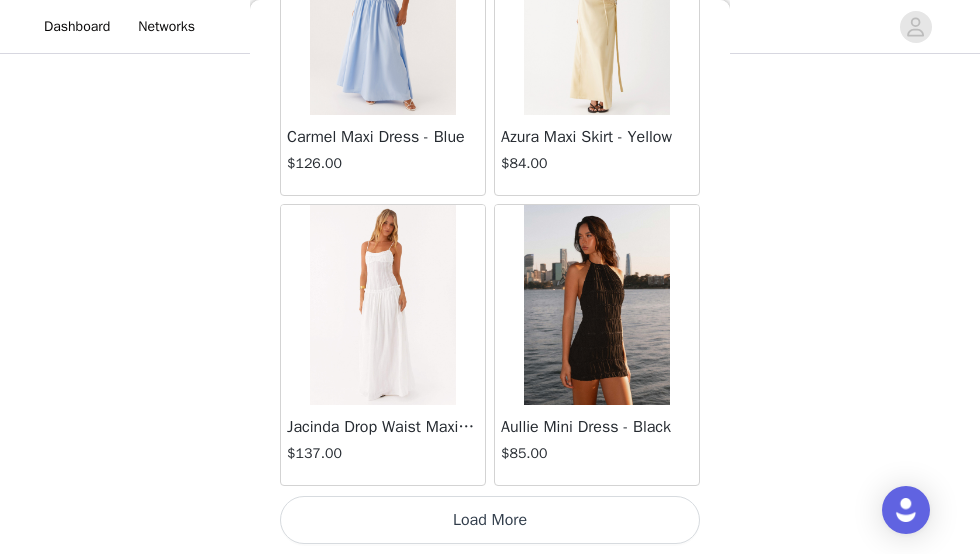 click on "Load More" at bounding box center (490, 520) 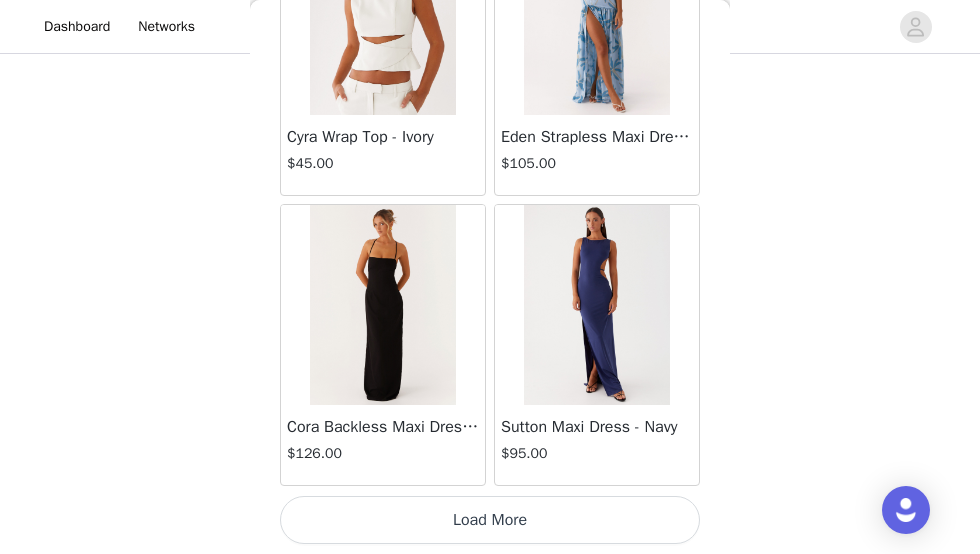 scroll, scrollTop: 19905, scrollLeft: 0, axis: vertical 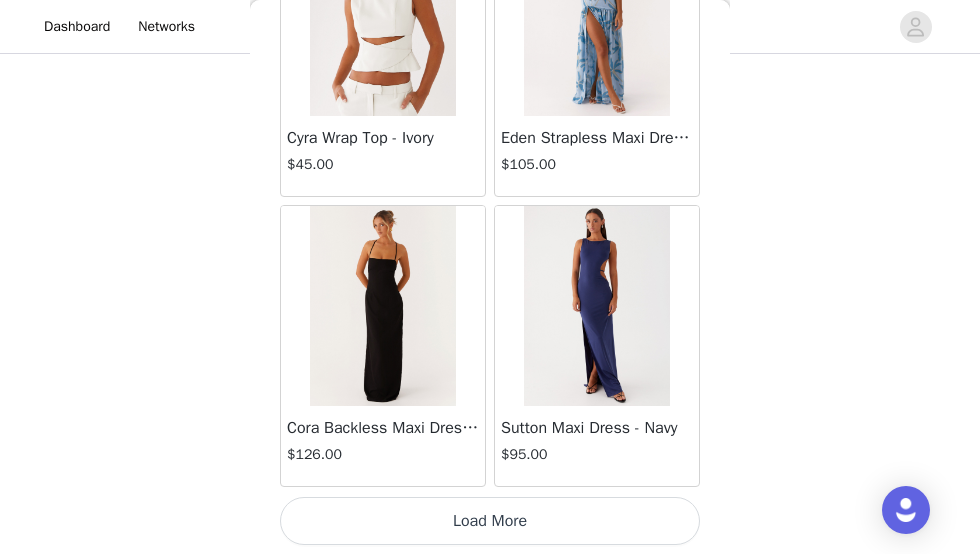 click on "Load More" at bounding box center (490, 521) 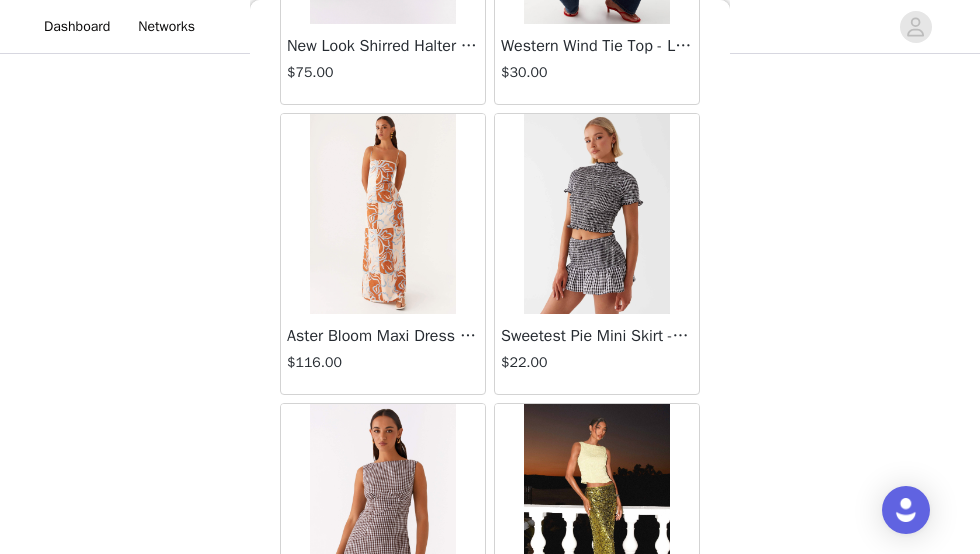 scroll, scrollTop: 22806, scrollLeft: 0, axis: vertical 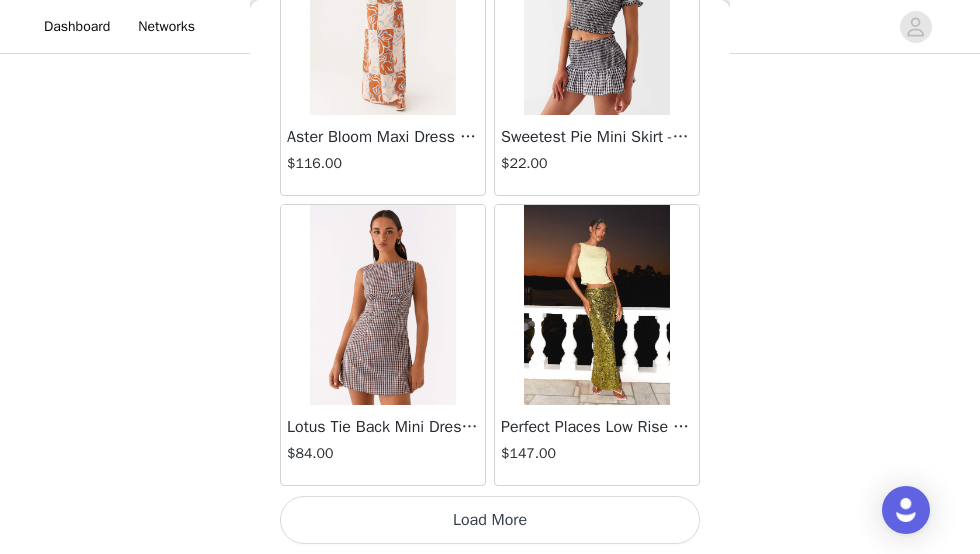 click on "Load More" at bounding box center (490, 520) 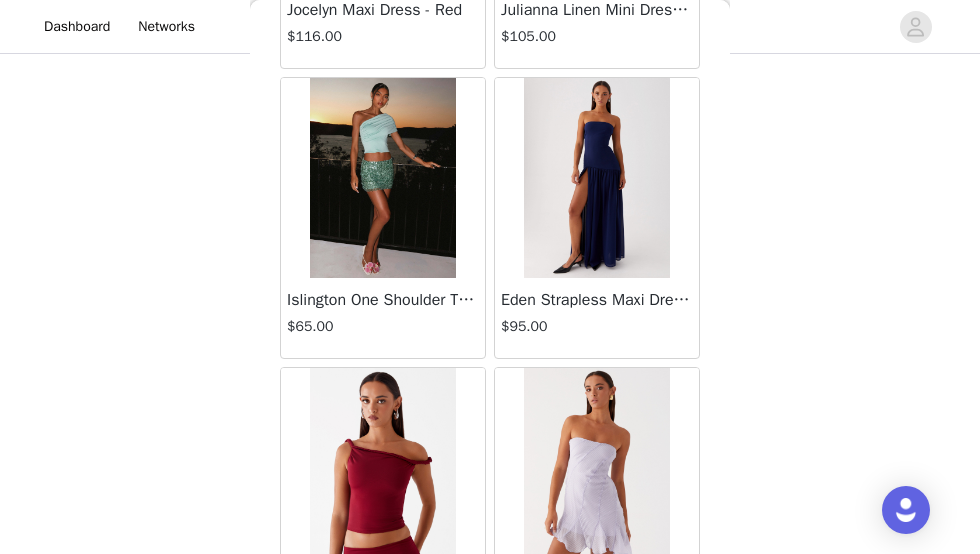scroll, scrollTop: 24973, scrollLeft: 0, axis: vertical 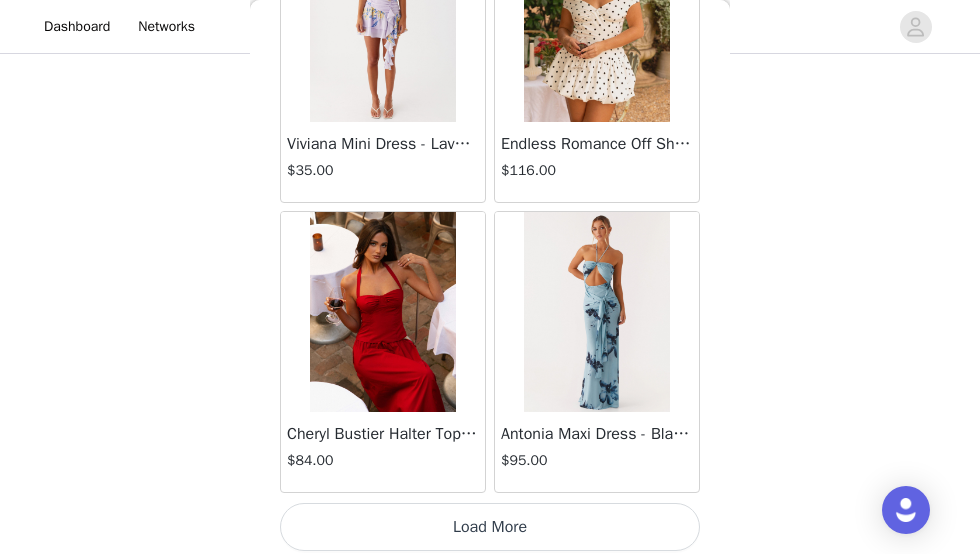 click on "Load More" at bounding box center (490, 527) 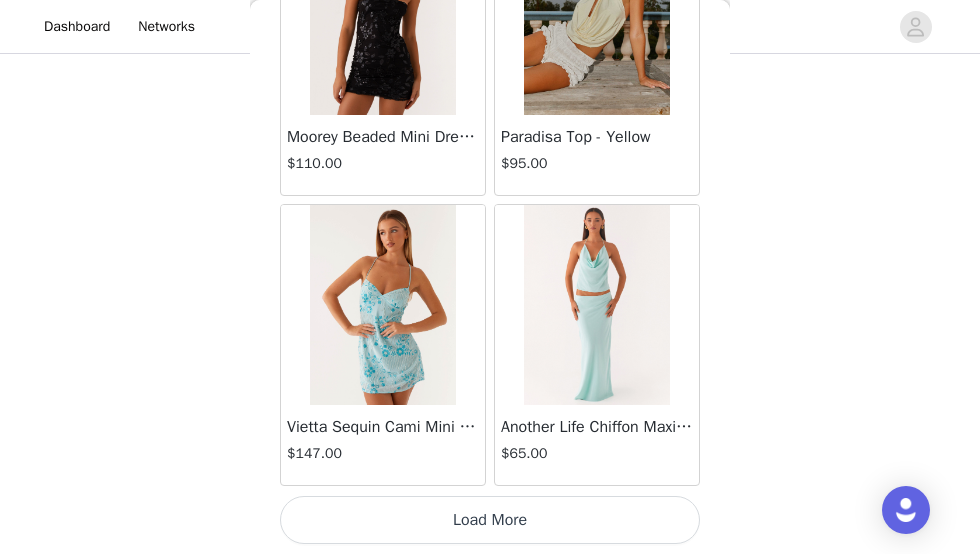 click on "Load More" at bounding box center (490, 520) 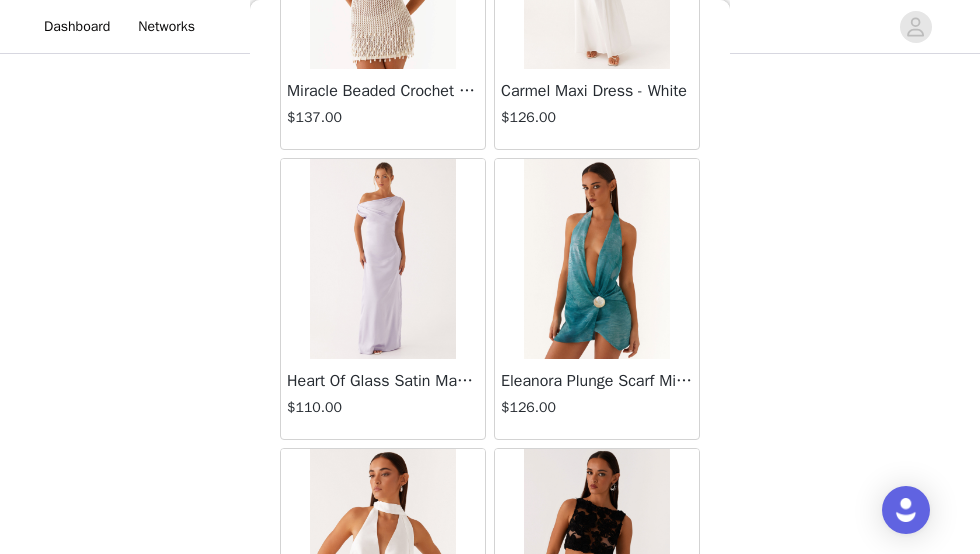 scroll, scrollTop: 30166, scrollLeft: 0, axis: vertical 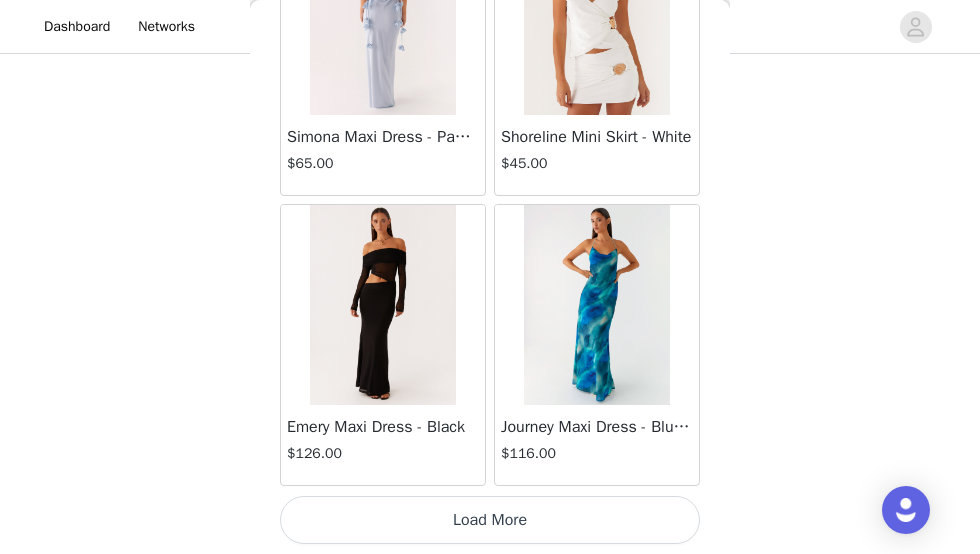 click on "Load More" at bounding box center (490, 520) 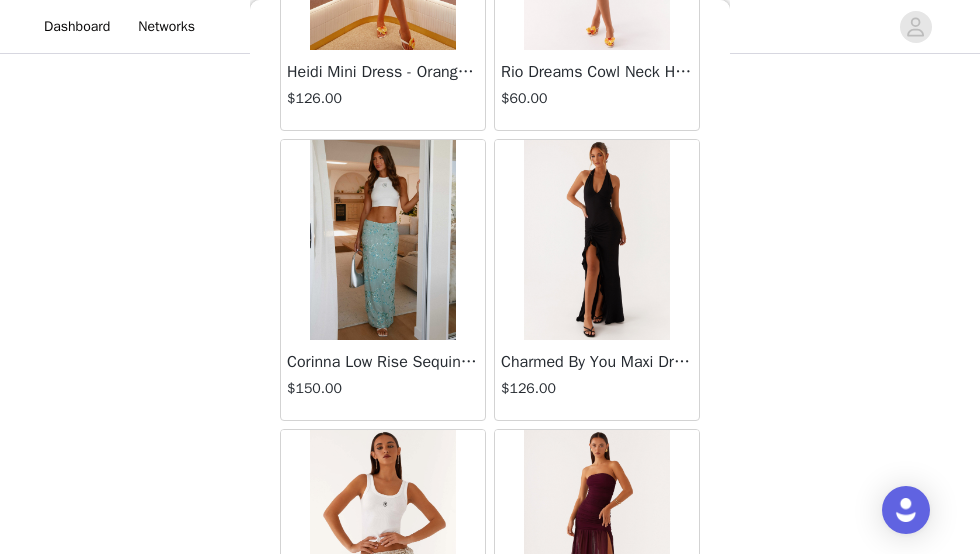 scroll, scrollTop: 34406, scrollLeft: 0, axis: vertical 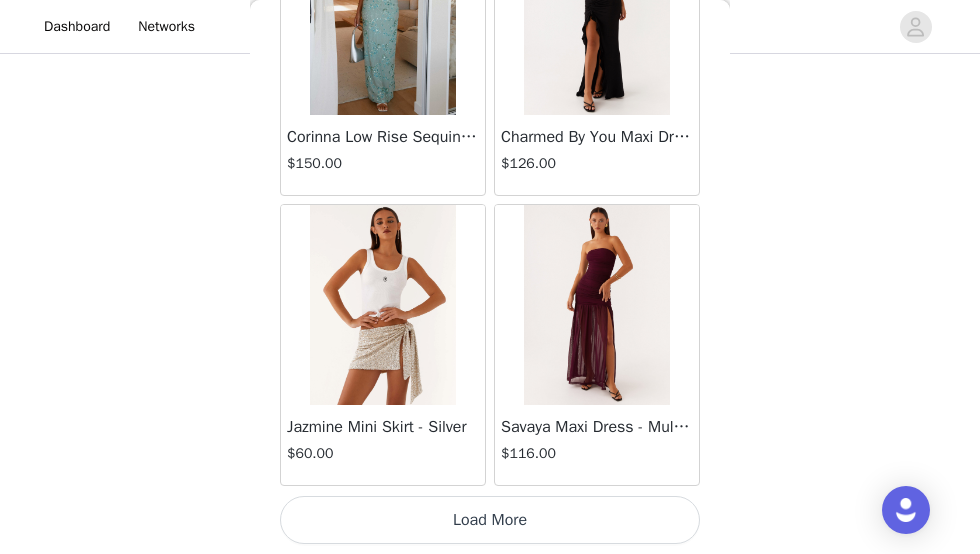 click on "Load More" at bounding box center (490, 520) 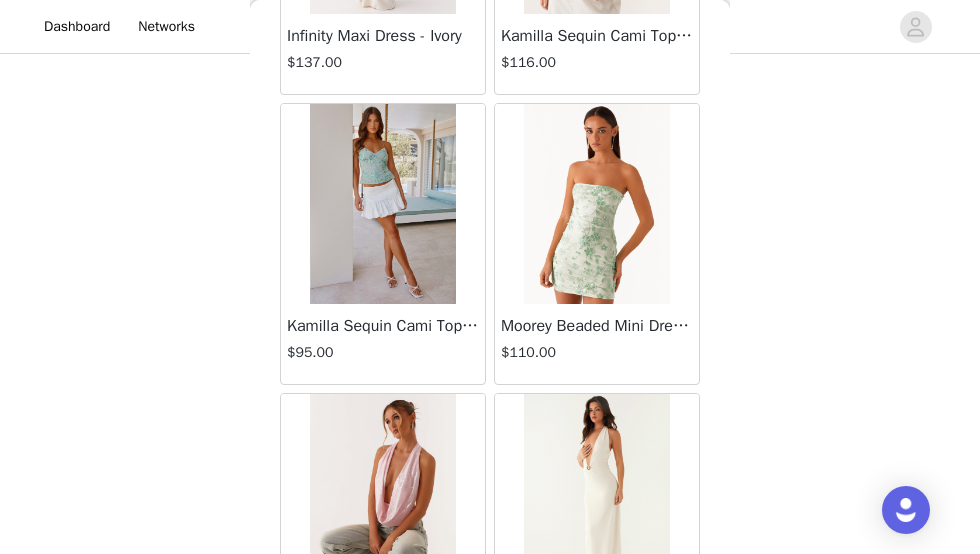 scroll, scrollTop: 37306, scrollLeft: 0, axis: vertical 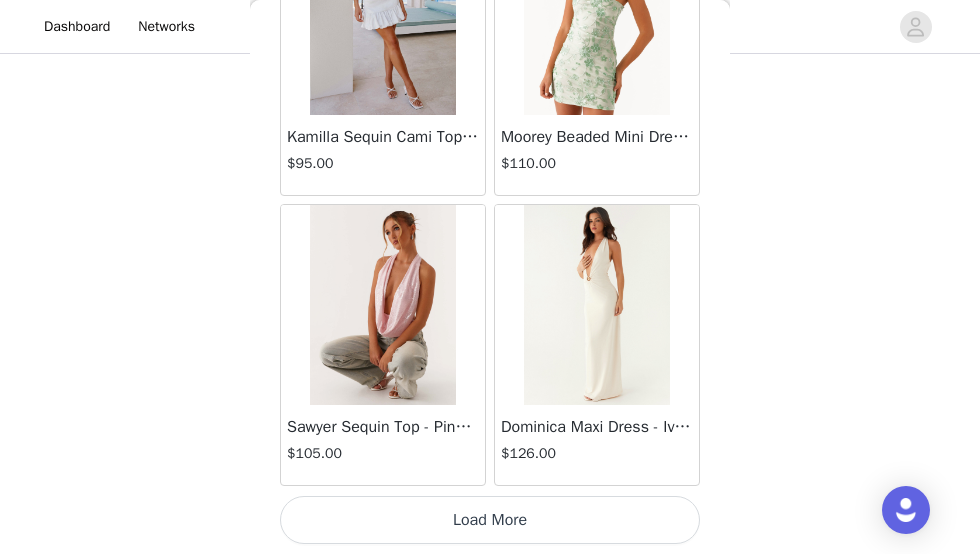 click on "Load More" at bounding box center [490, 520] 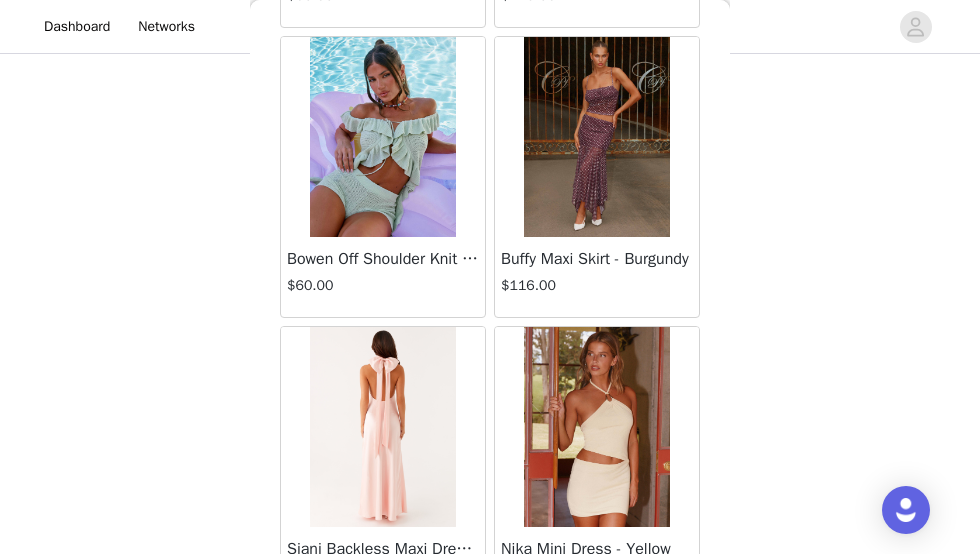 scroll, scrollTop: 40206, scrollLeft: 0, axis: vertical 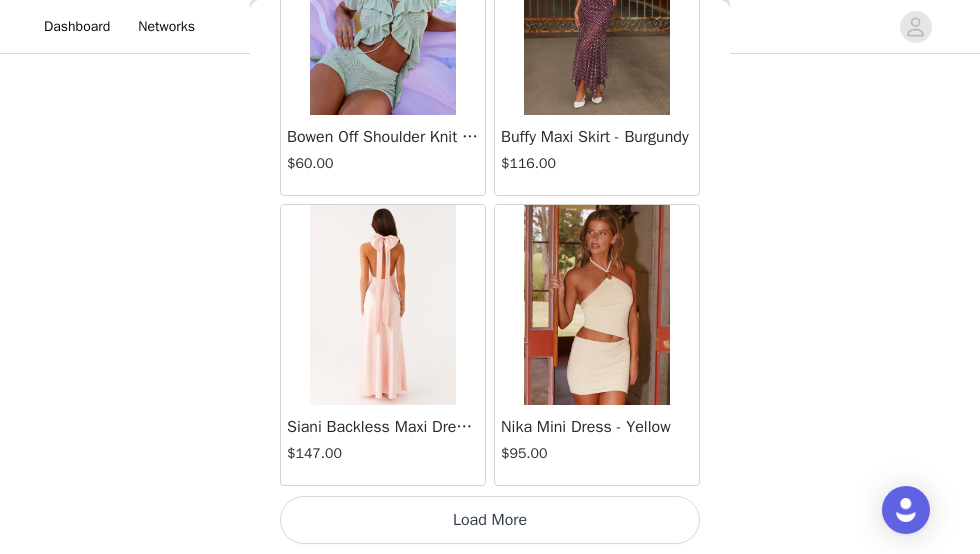 click on "Load More" at bounding box center (490, 520) 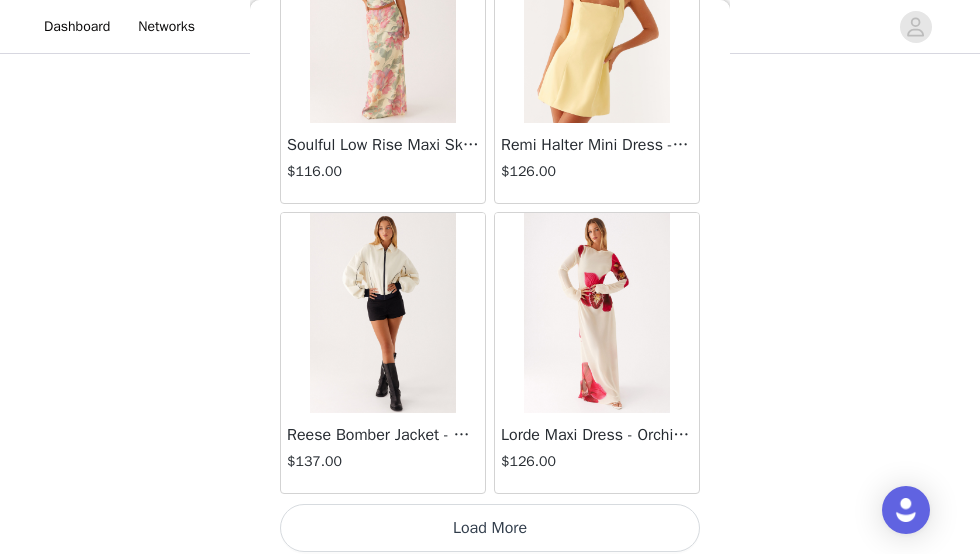 scroll, scrollTop: 43106, scrollLeft: 0, axis: vertical 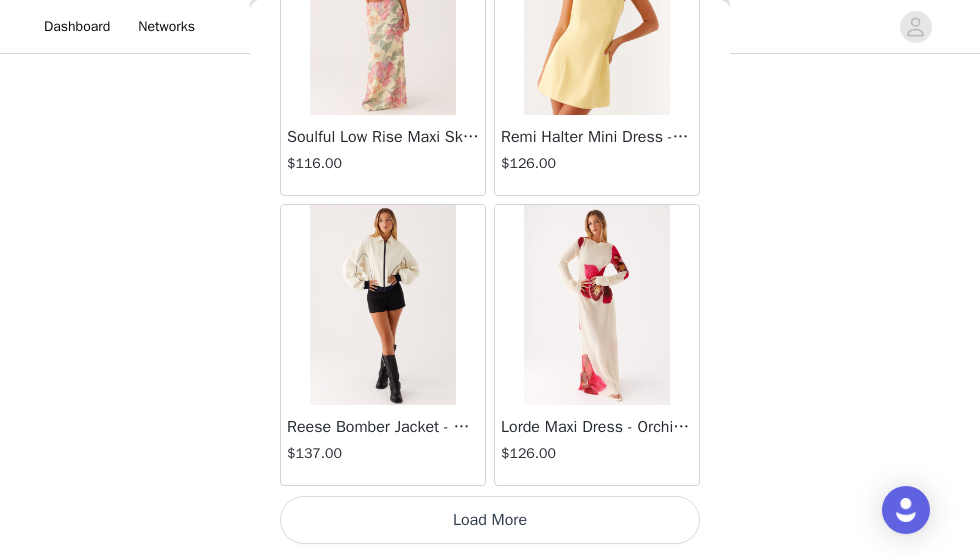 click on "Load More" at bounding box center (490, 520) 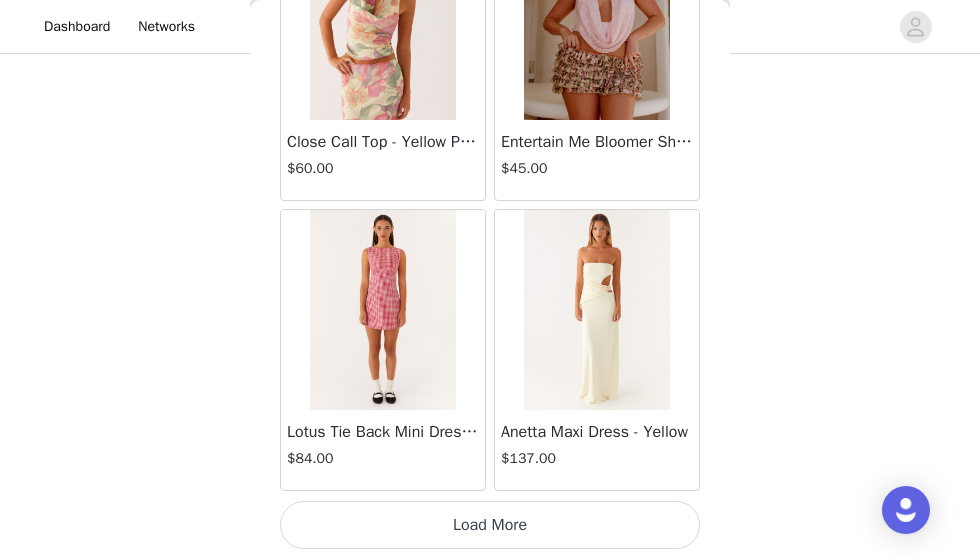 scroll, scrollTop: 46004, scrollLeft: 0, axis: vertical 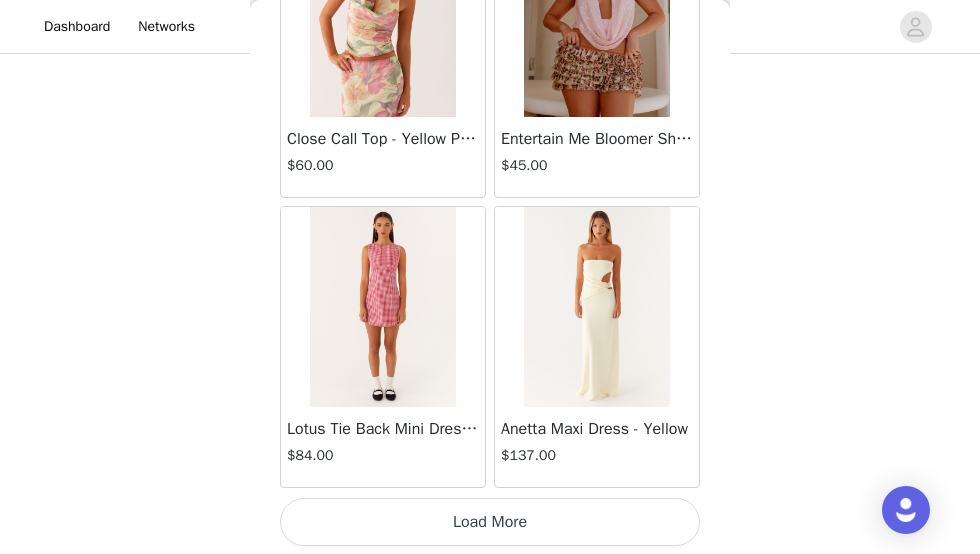 click on "Load More" at bounding box center [490, 522] 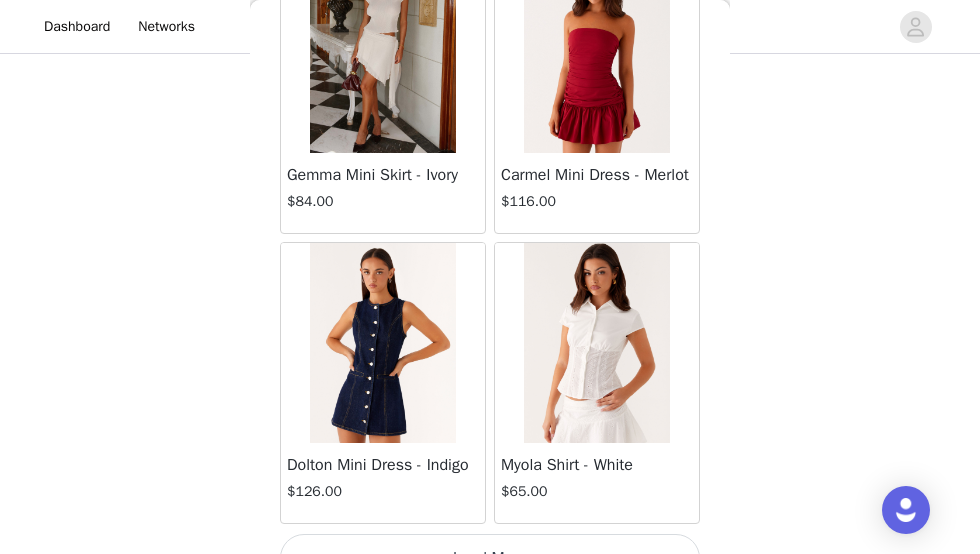 scroll, scrollTop: 48906, scrollLeft: 0, axis: vertical 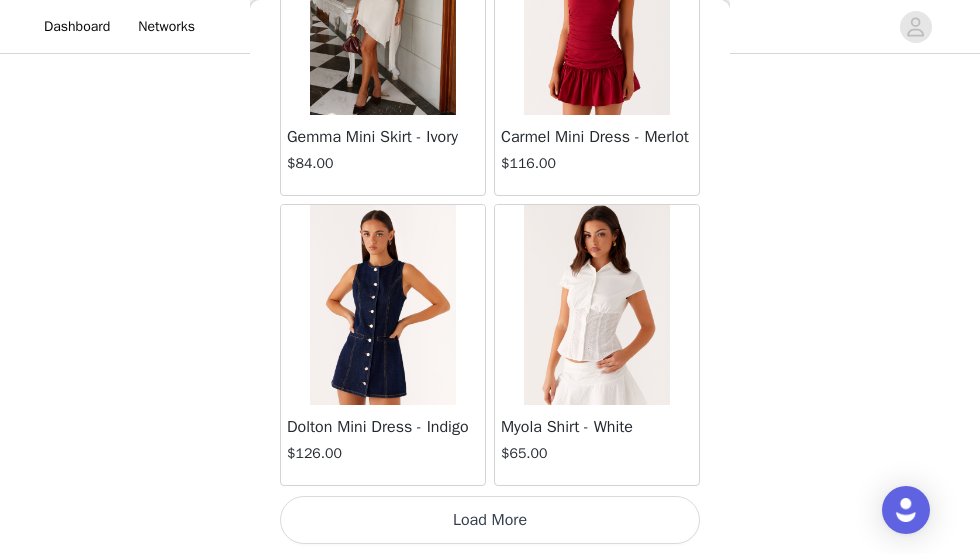click on "Load More" at bounding box center [490, 520] 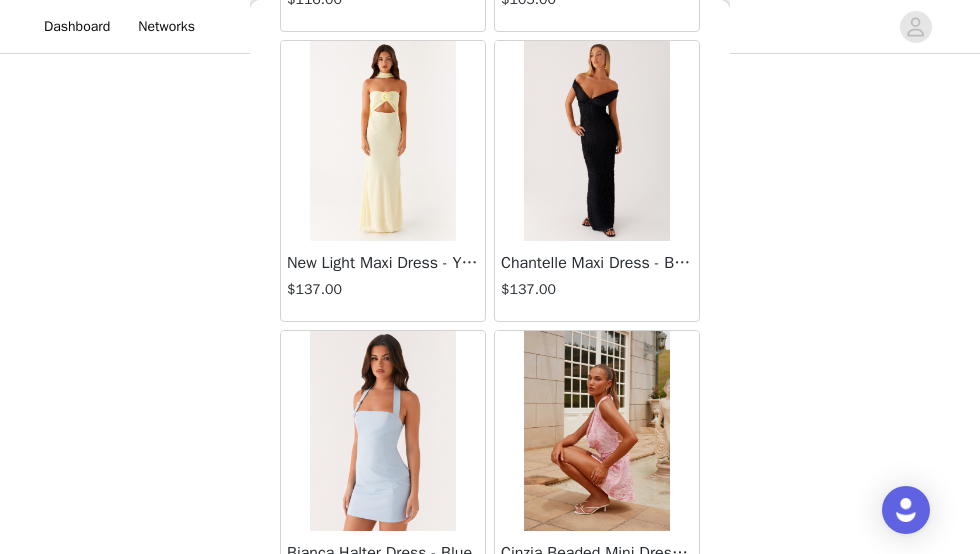 scroll, scrollTop: 51806, scrollLeft: 0, axis: vertical 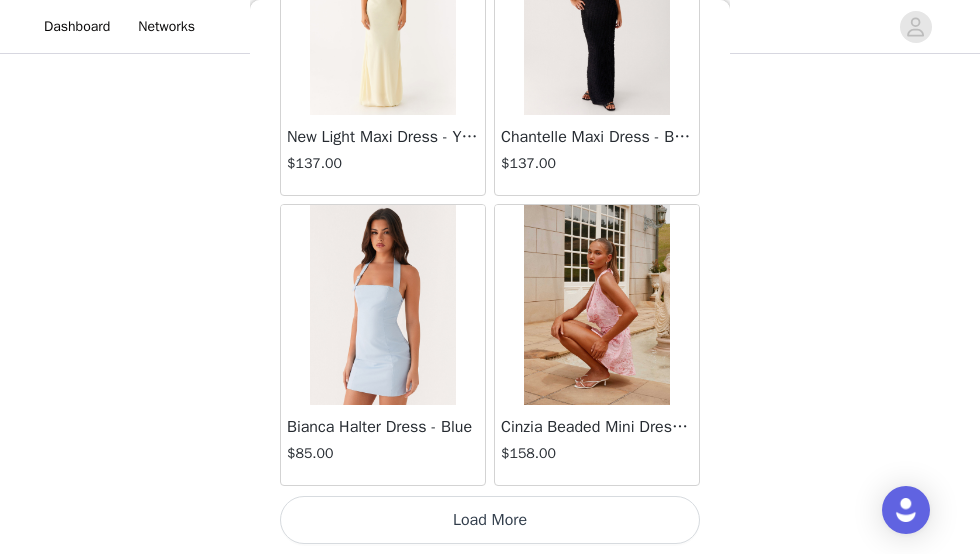 click on "Load More" at bounding box center (490, 520) 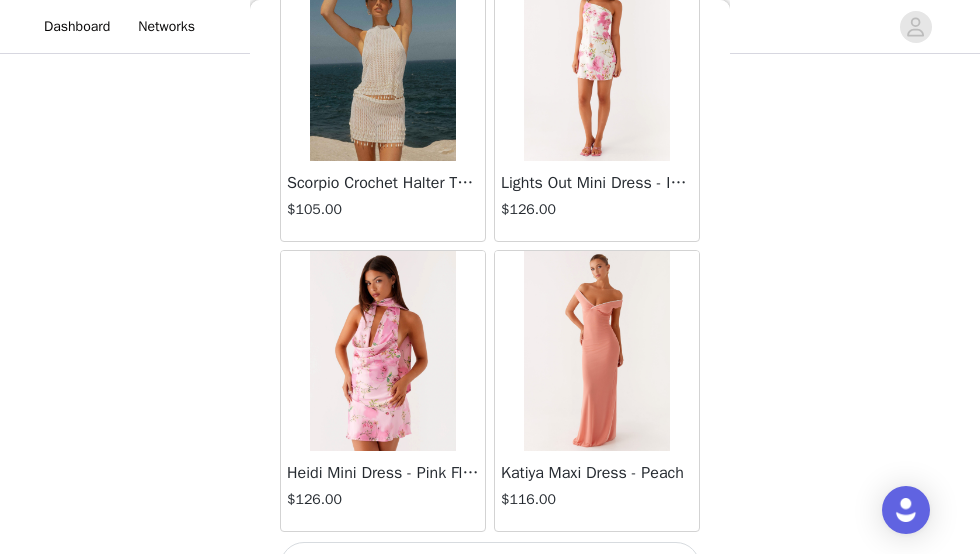 scroll, scrollTop: 54706, scrollLeft: 0, axis: vertical 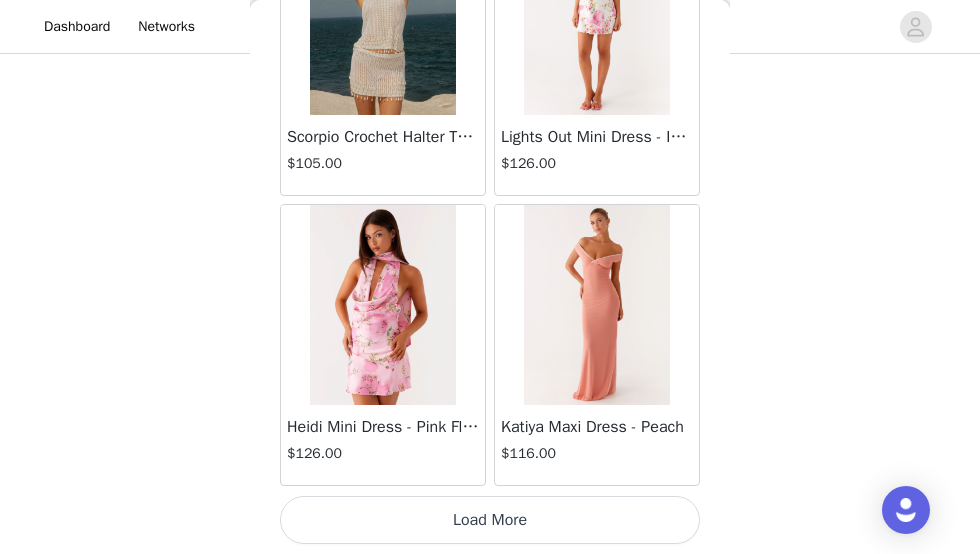 click on "Load More" at bounding box center (490, 520) 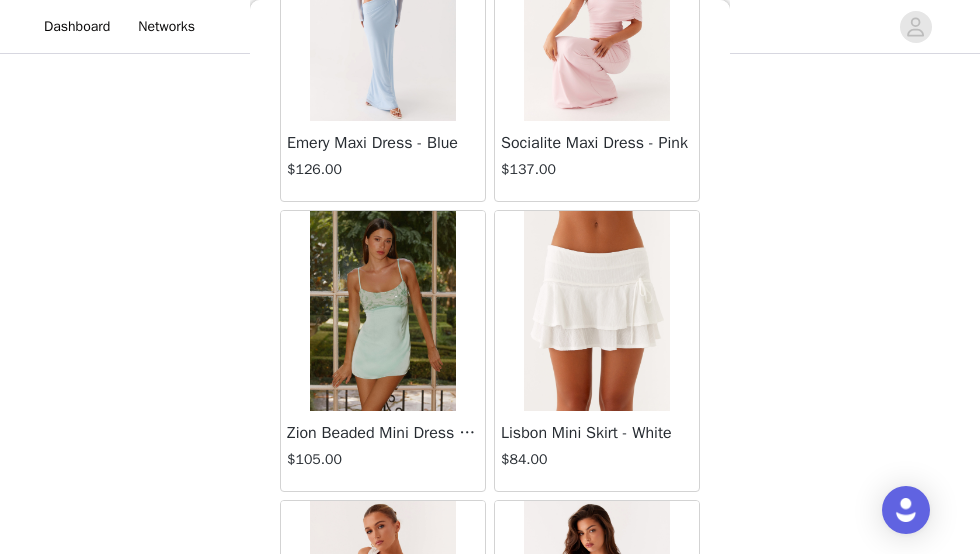 scroll, scrollTop: 57311, scrollLeft: 0, axis: vertical 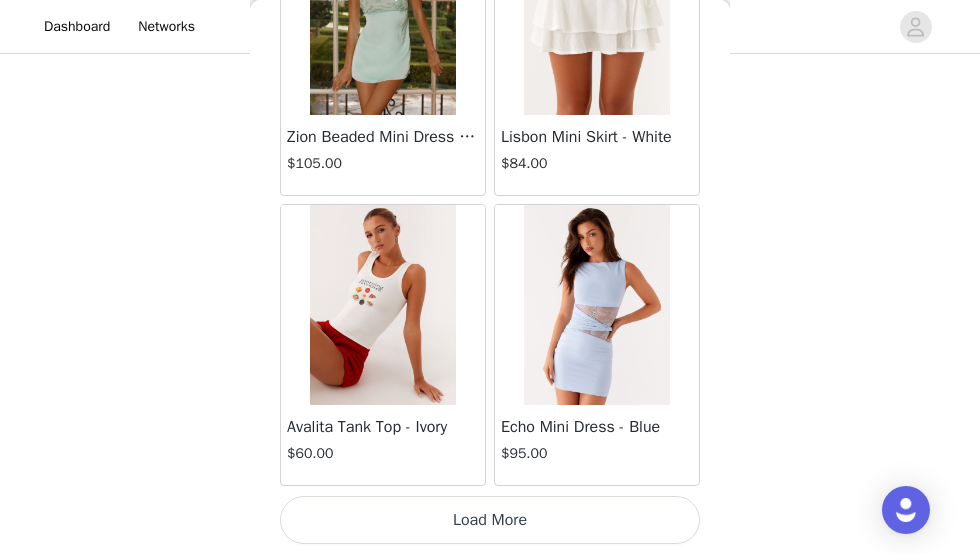 click on "Load More" at bounding box center (490, 520) 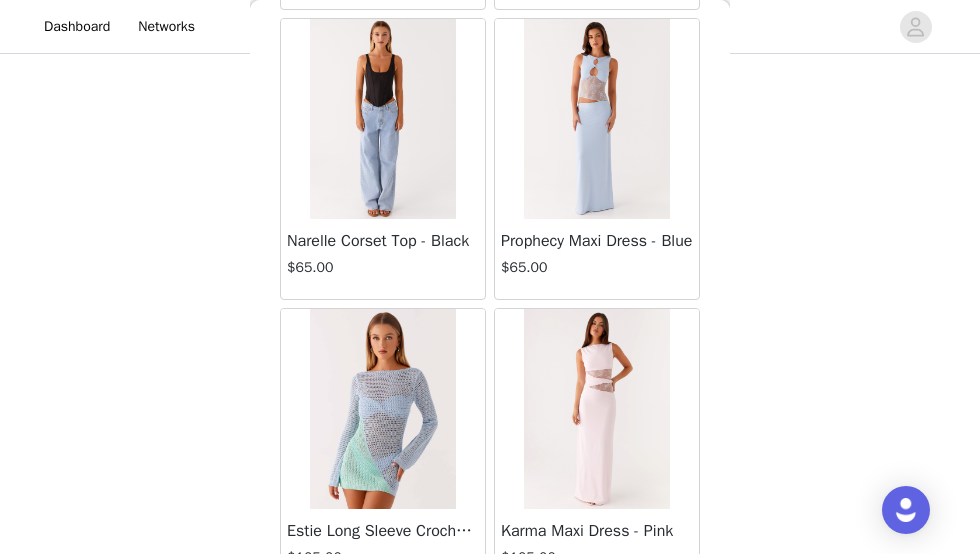 scroll, scrollTop: 60506, scrollLeft: 0, axis: vertical 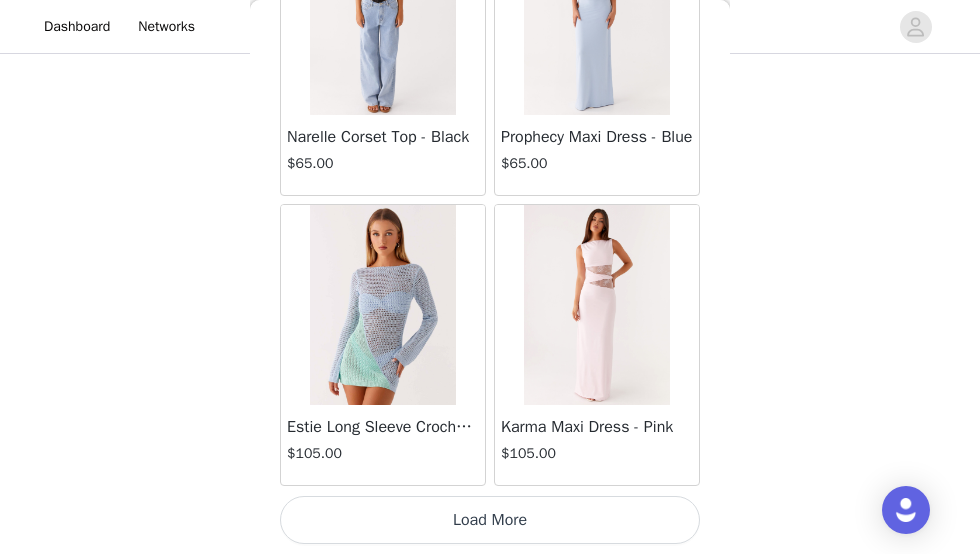 click on "Load More" at bounding box center [490, 520] 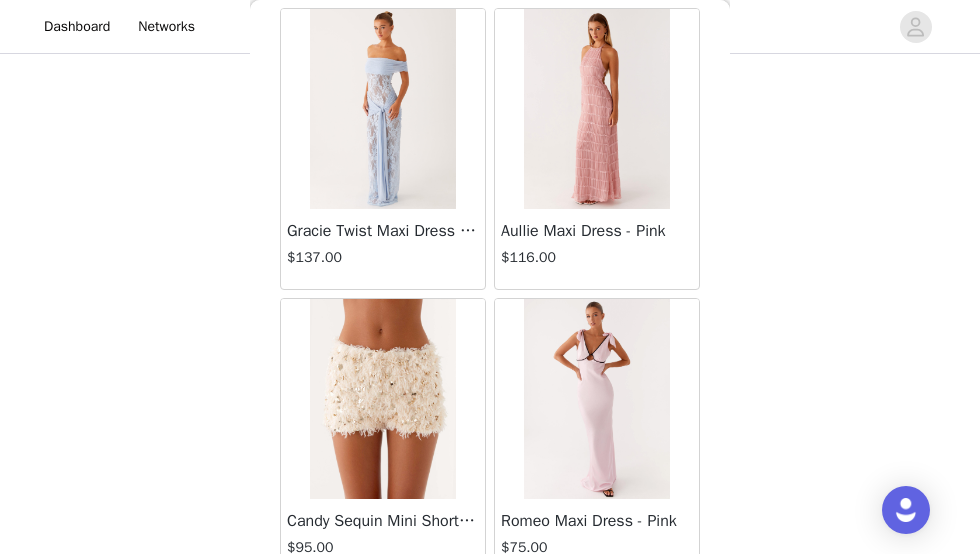 scroll, scrollTop: 63406, scrollLeft: 0, axis: vertical 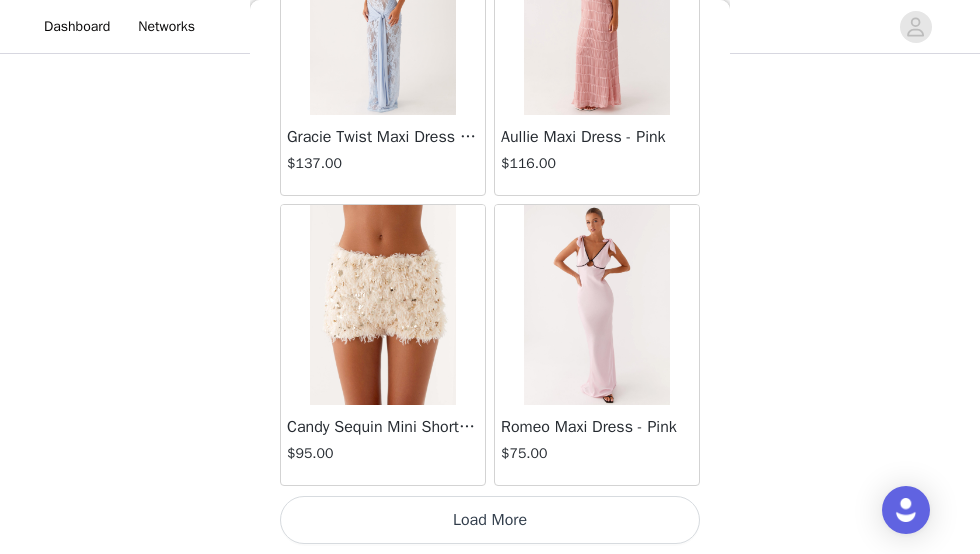 click on "Load More" at bounding box center (490, 520) 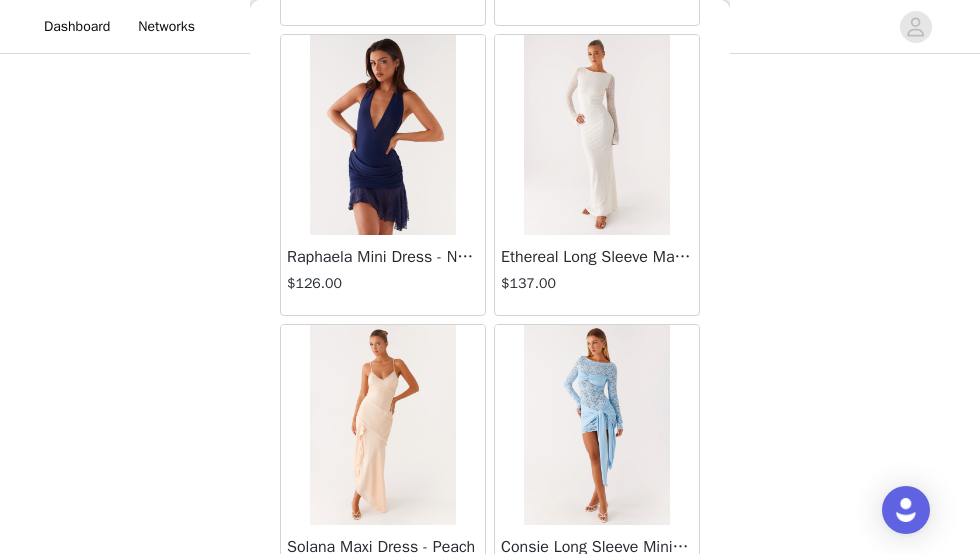scroll, scrollTop: 66189, scrollLeft: 0, axis: vertical 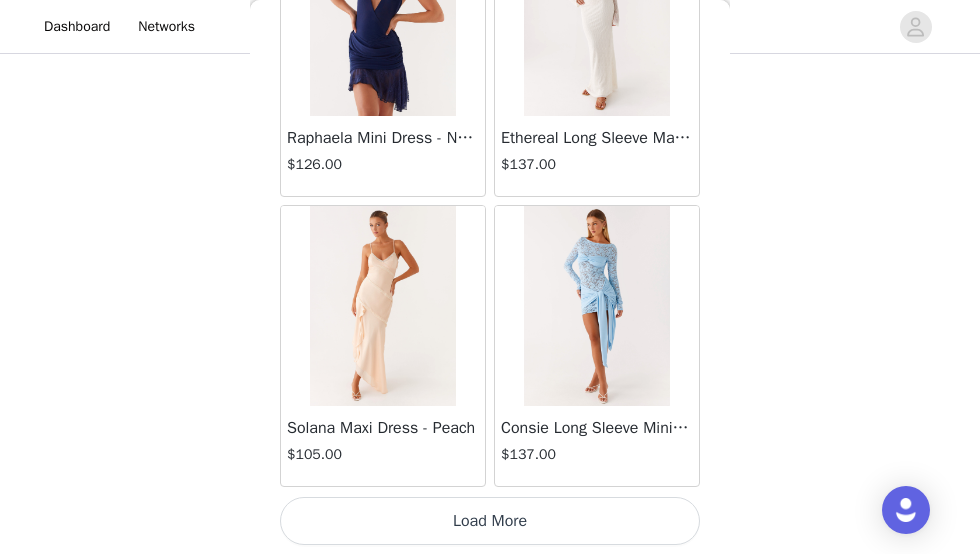 click on "Load More" at bounding box center (490, 521) 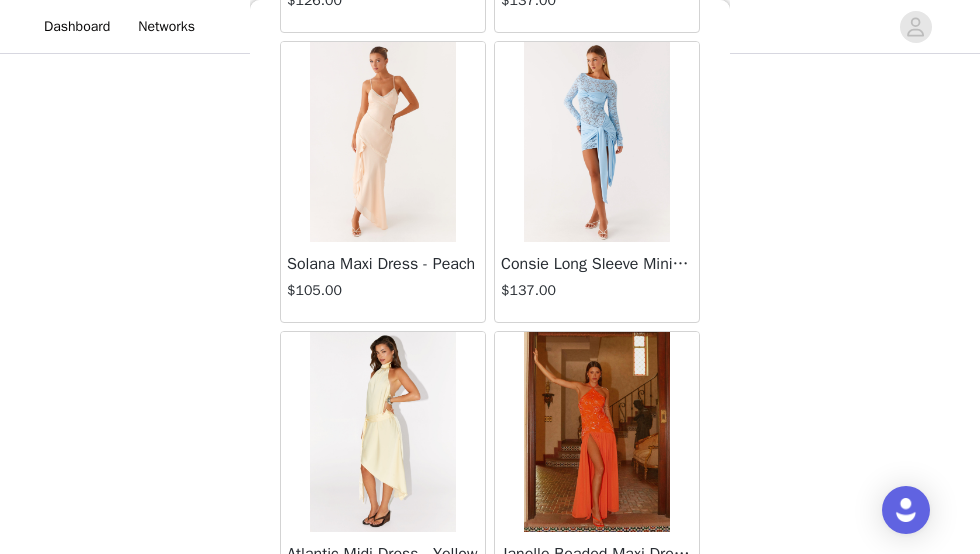 scroll, scrollTop: 66556, scrollLeft: 0, axis: vertical 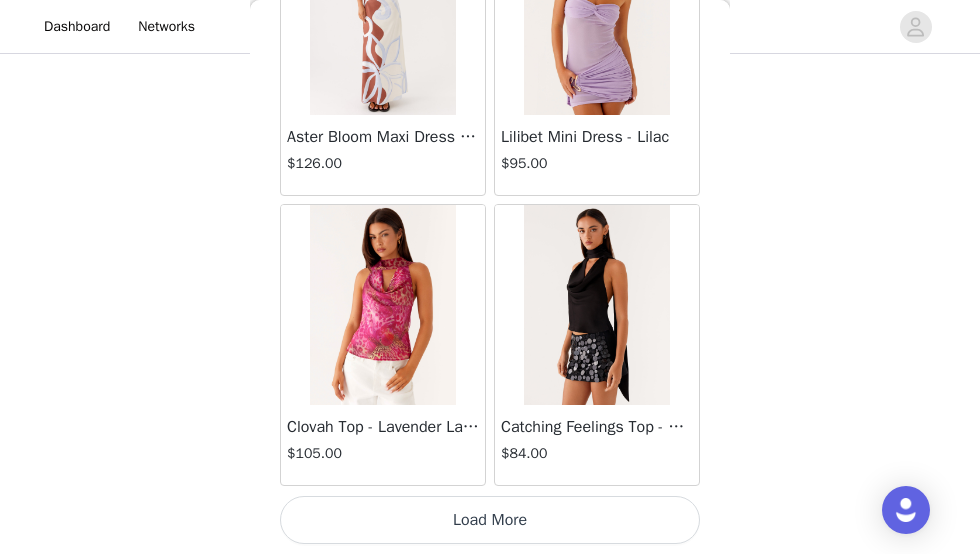 click on "Load More" at bounding box center [490, 520] 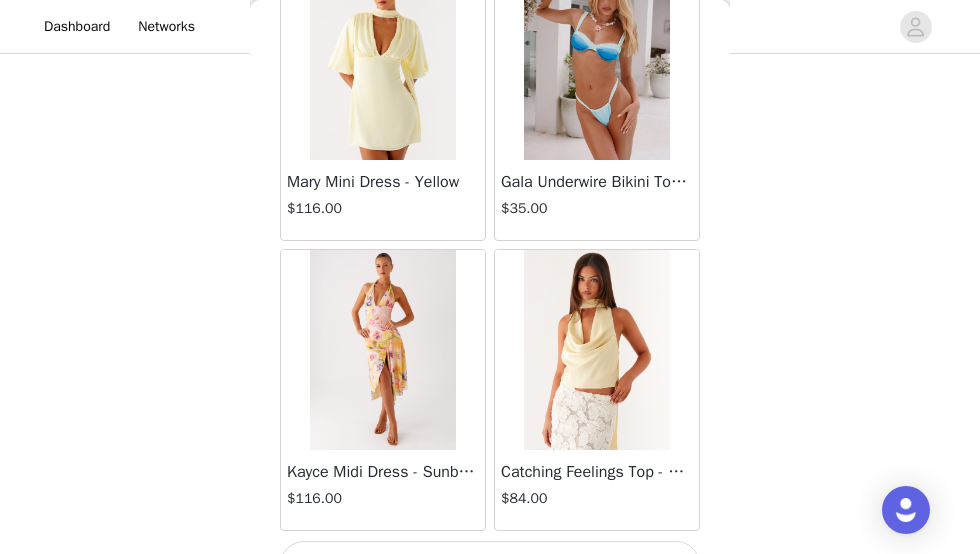 scroll, scrollTop: 72106, scrollLeft: 0, axis: vertical 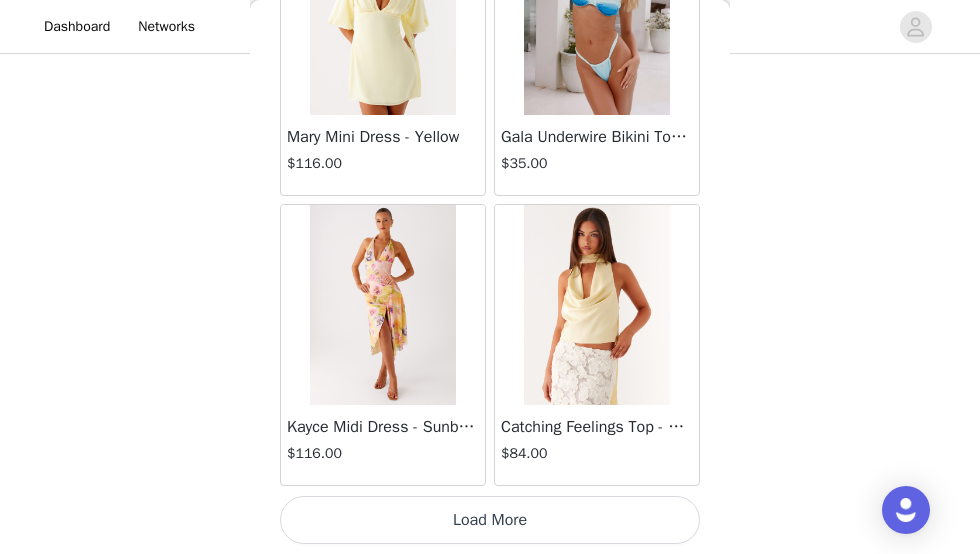 click on "Load More" at bounding box center (490, 520) 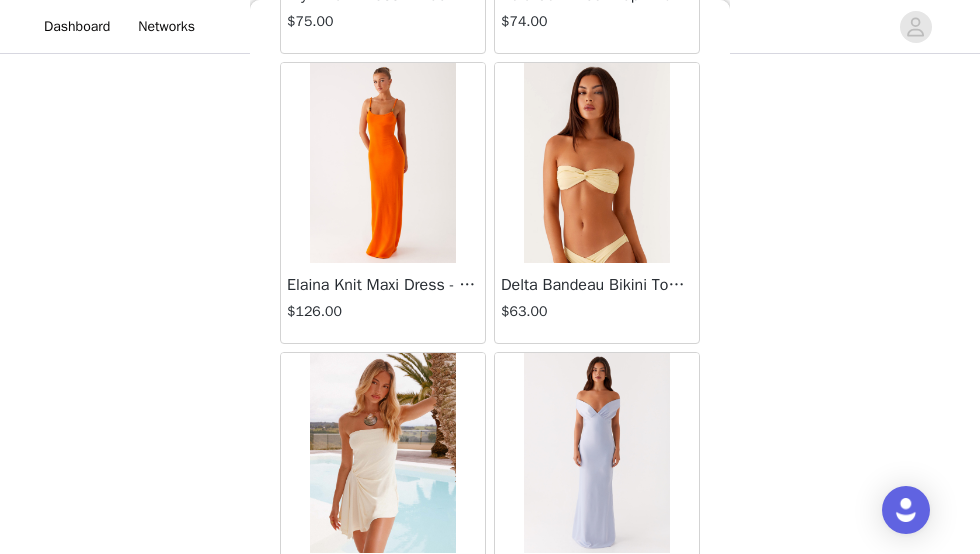 scroll, scrollTop: 75006, scrollLeft: 0, axis: vertical 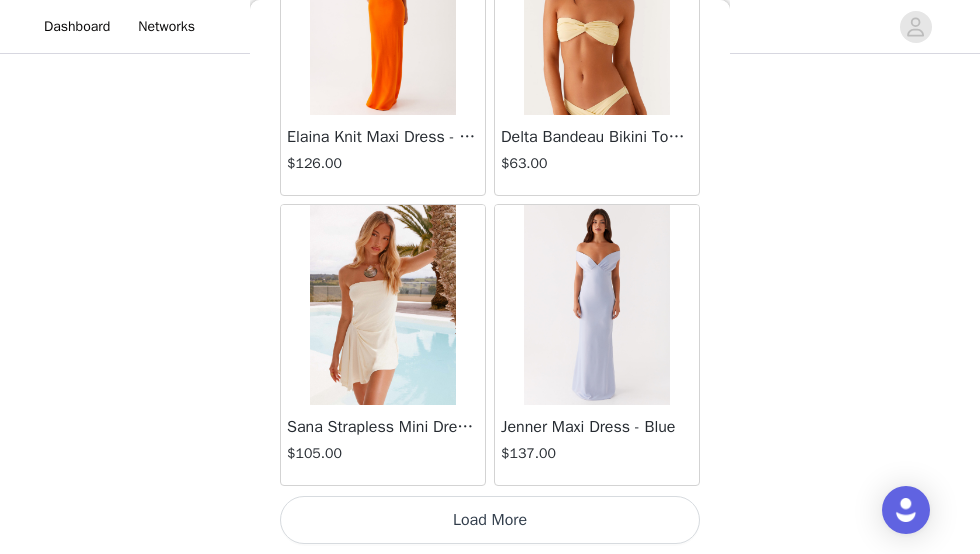 click on "Load More" at bounding box center [490, 520] 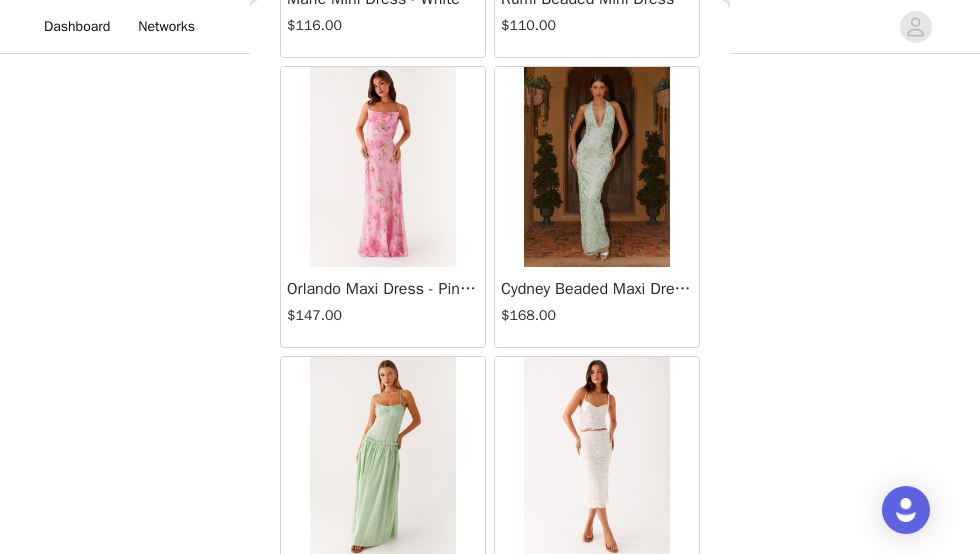 scroll, scrollTop: 58634, scrollLeft: 0, axis: vertical 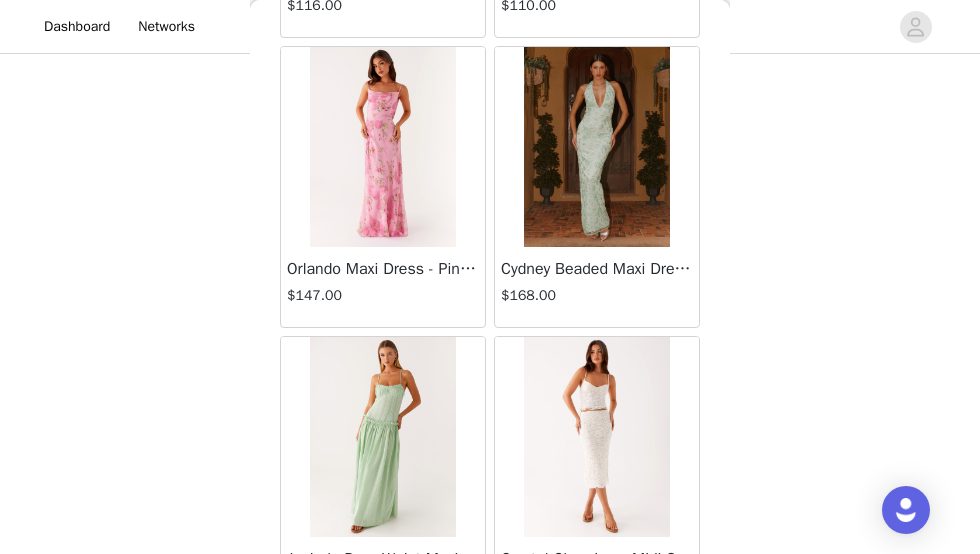 click at bounding box center (596, 147) 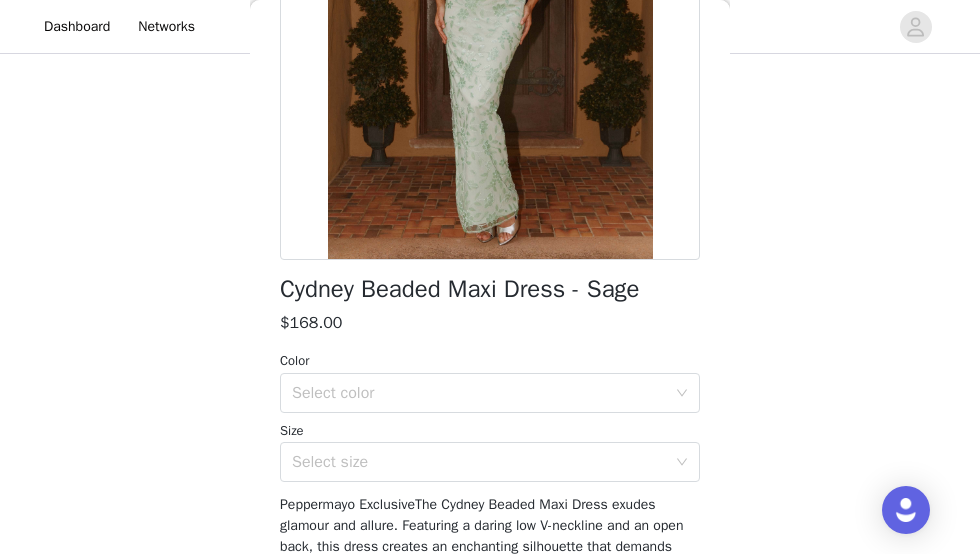 scroll, scrollTop: 292, scrollLeft: 0, axis: vertical 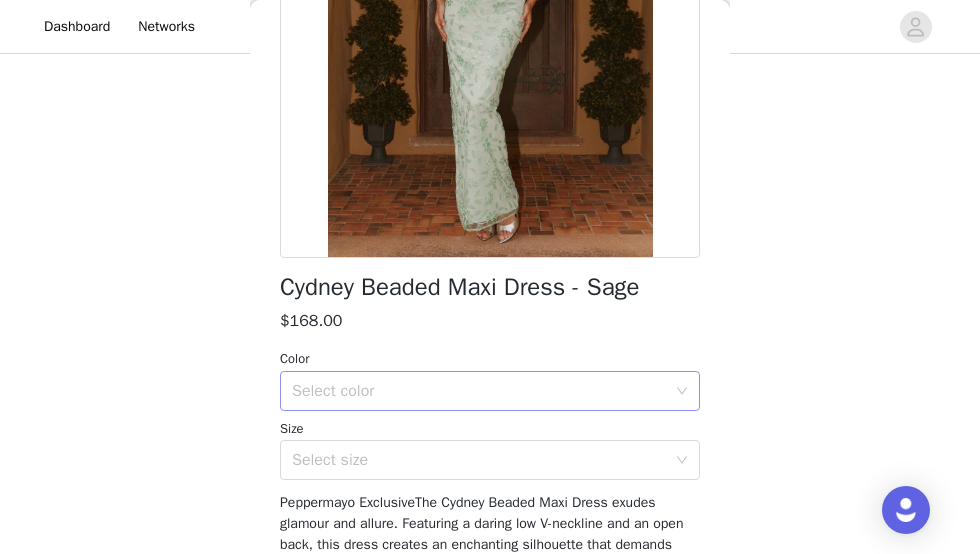 click on "Select color" at bounding box center [479, 391] 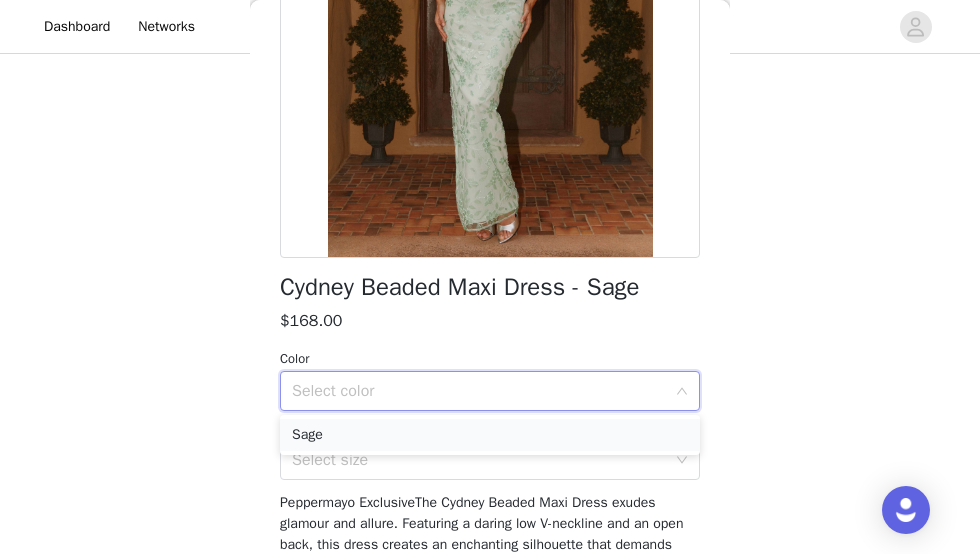 click on "Sage" at bounding box center [490, 435] 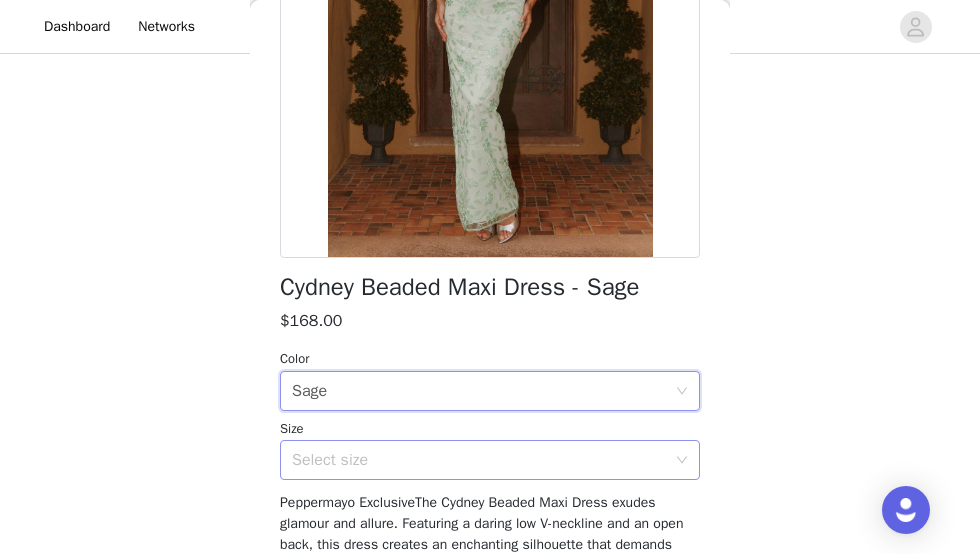 click on "Select size" at bounding box center (479, 460) 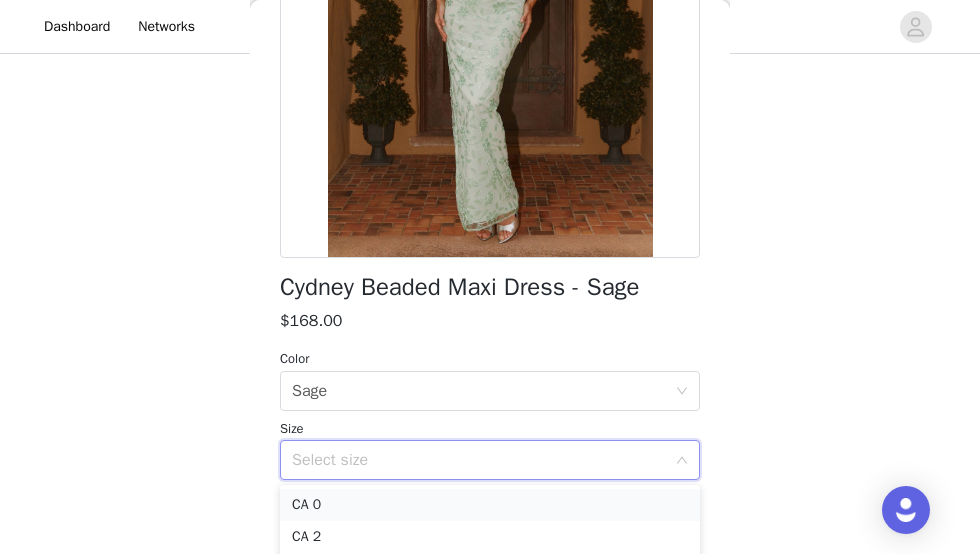 click on "CA 0" at bounding box center (490, 505) 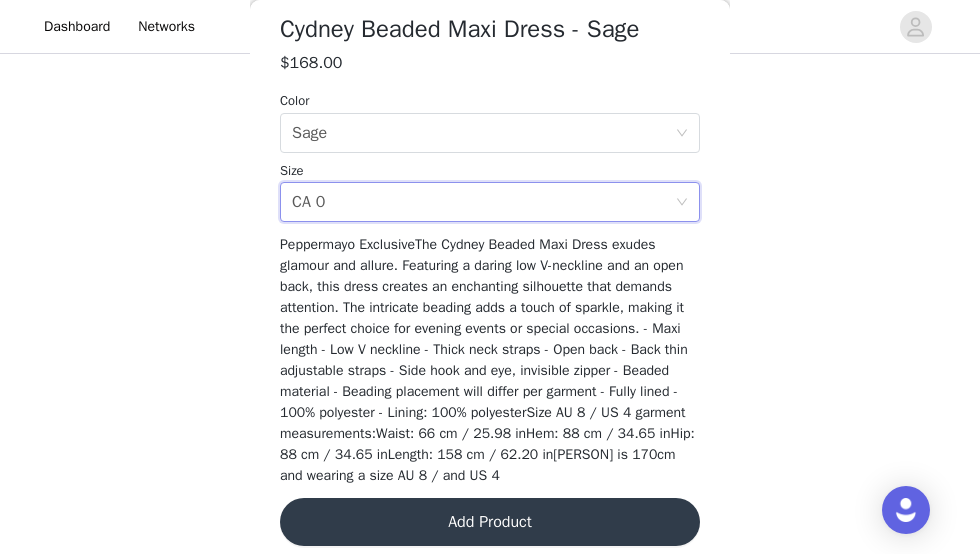 scroll, scrollTop: 554, scrollLeft: 0, axis: vertical 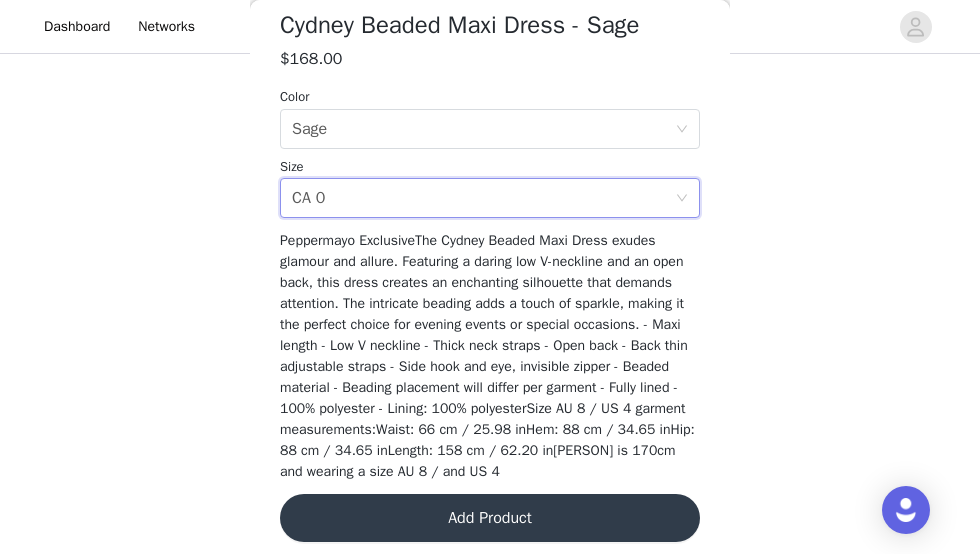 click on "Add Product" at bounding box center (490, 518) 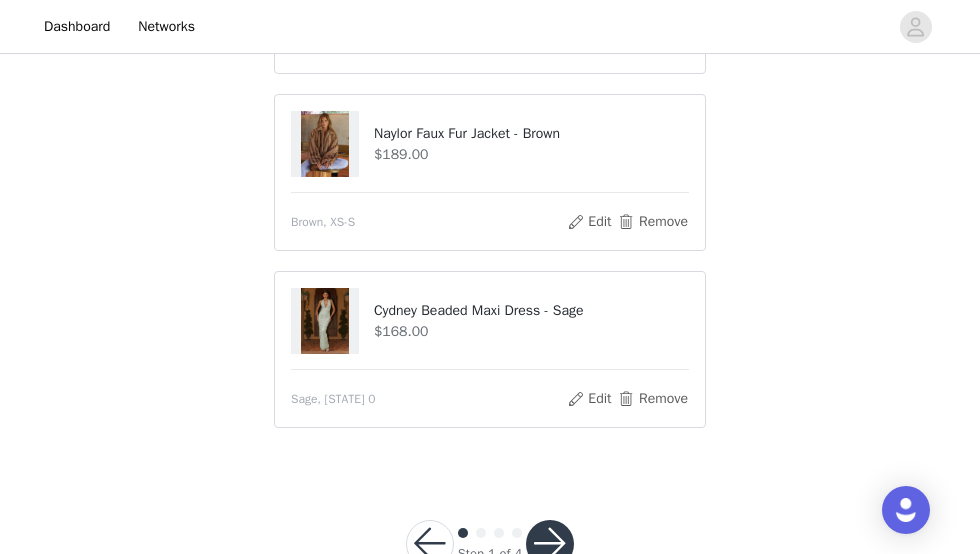 scroll, scrollTop: 897, scrollLeft: 0, axis: vertical 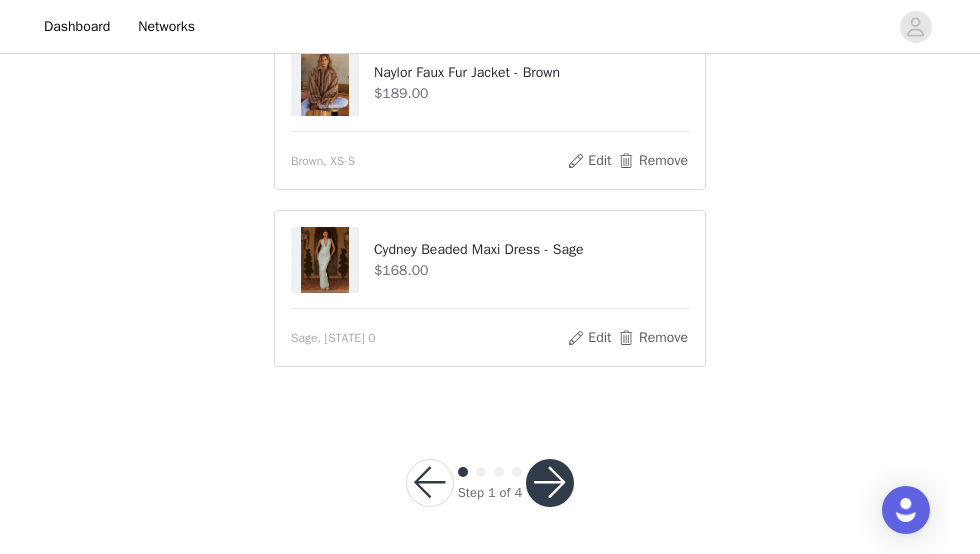click at bounding box center (550, 483) 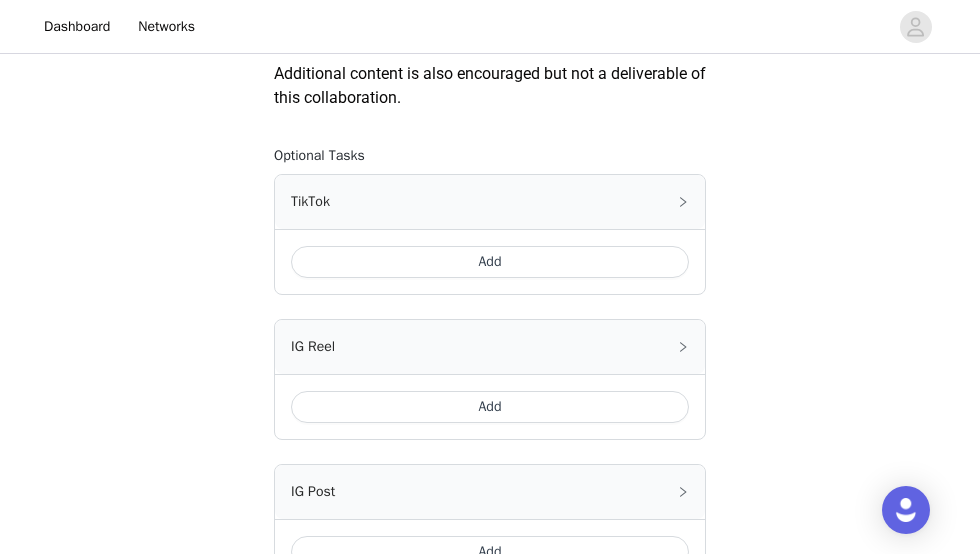 scroll, scrollTop: 1172, scrollLeft: 0, axis: vertical 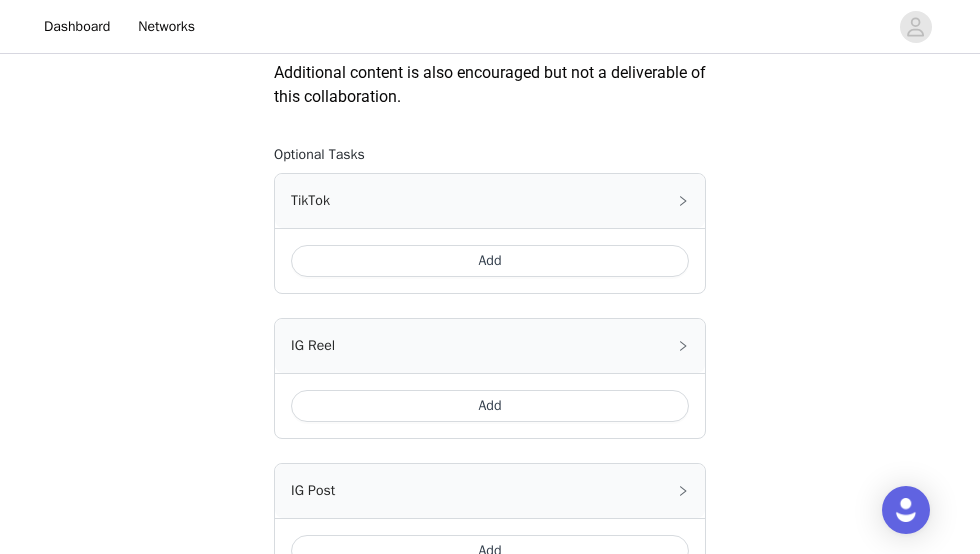click on "Add" at bounding box center (490, 261) 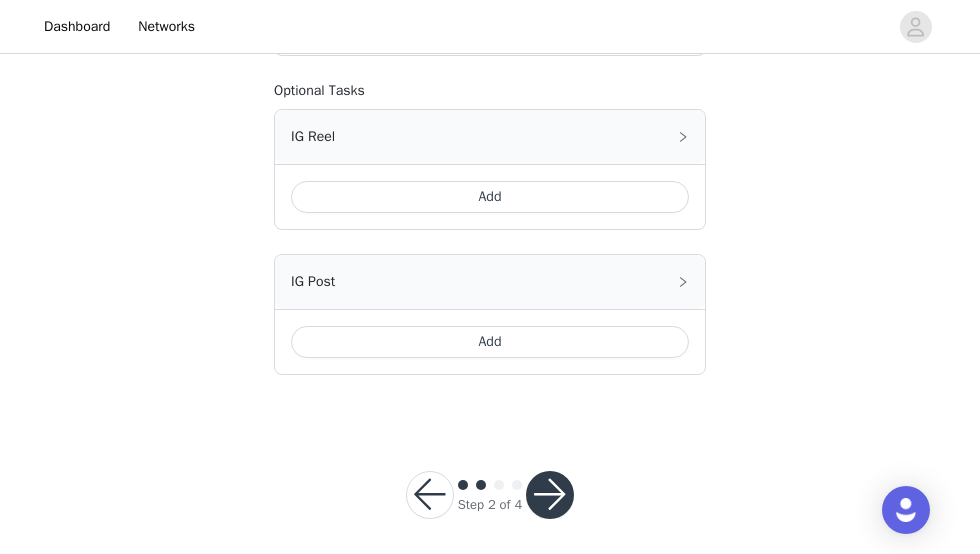 scroll, scrollTop: 1666, scrollLeft: 0, axis: vertical 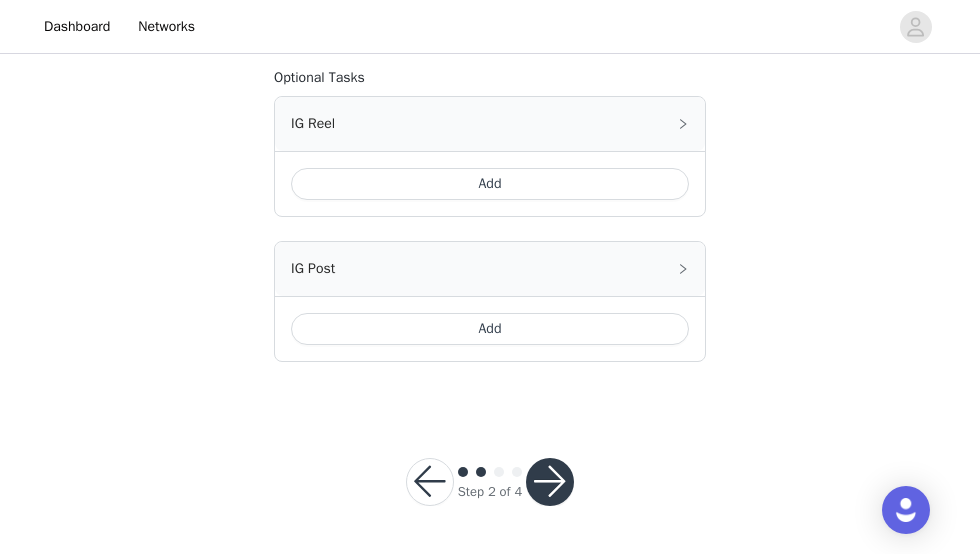 click at bounding box center [550, 482] 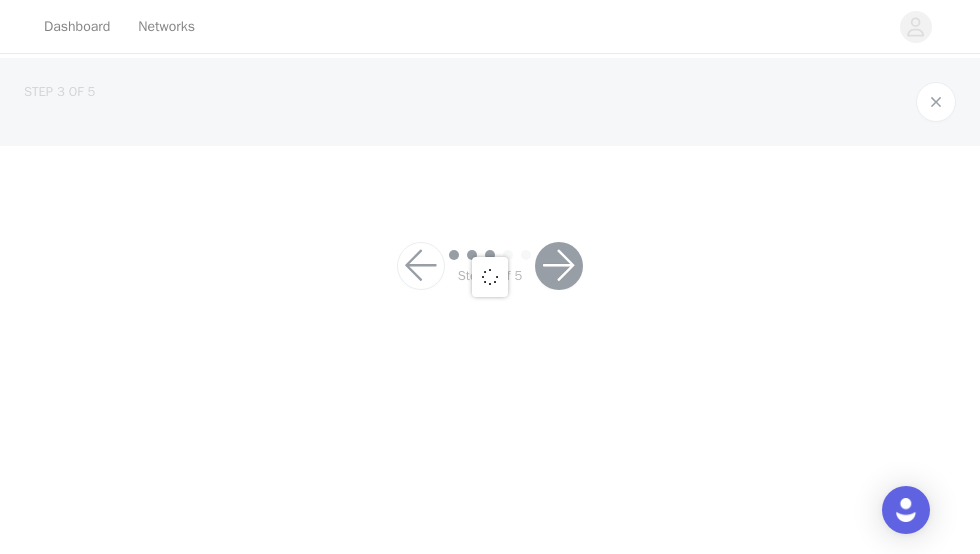 scroll, scrollTop: 0, scrollLeft: 0, axis: both 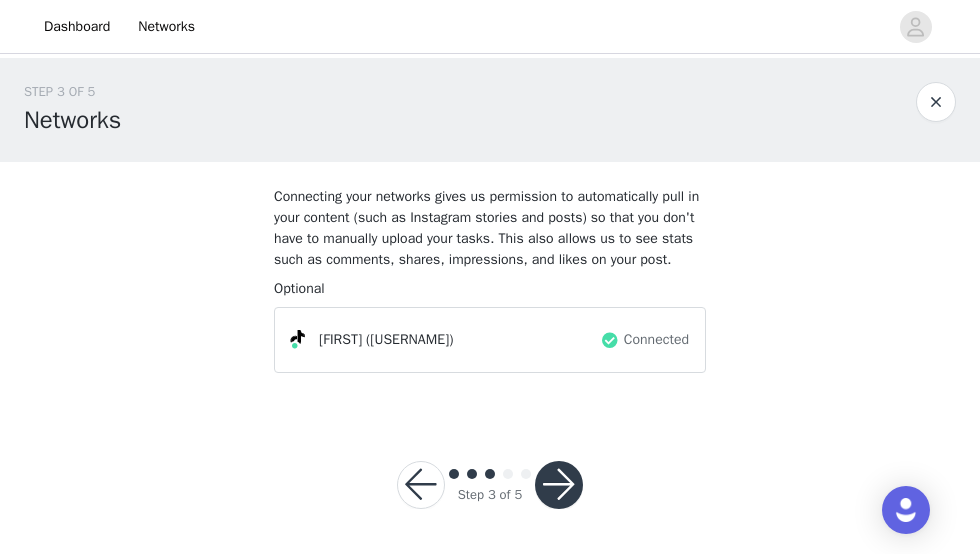 click at bounding box center (559, 485) 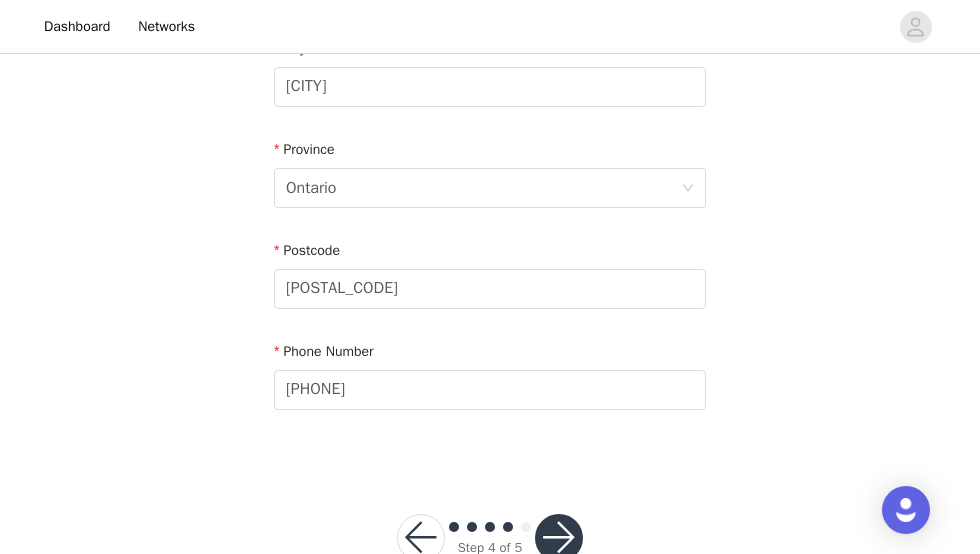 scroll, scrollTop: 809, scrollLeft: 0, axis: vertical 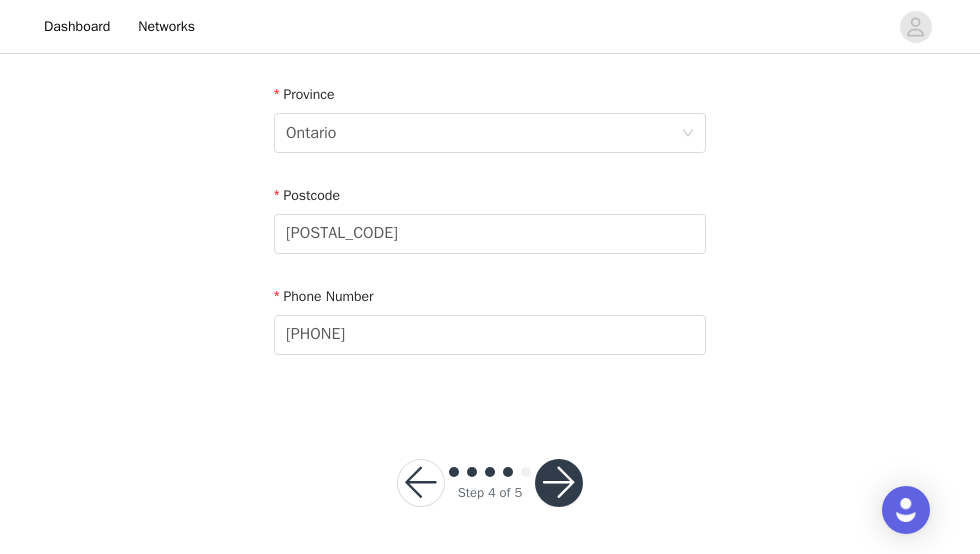click at bounding box center (559, 483) 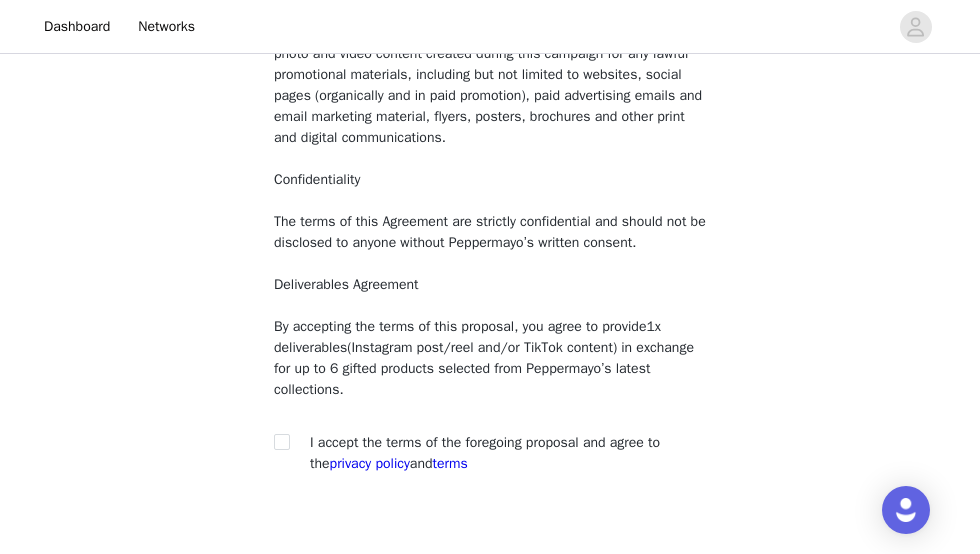 scroll, scrollTop: 370, scrollLeft: 0, axis: vertical 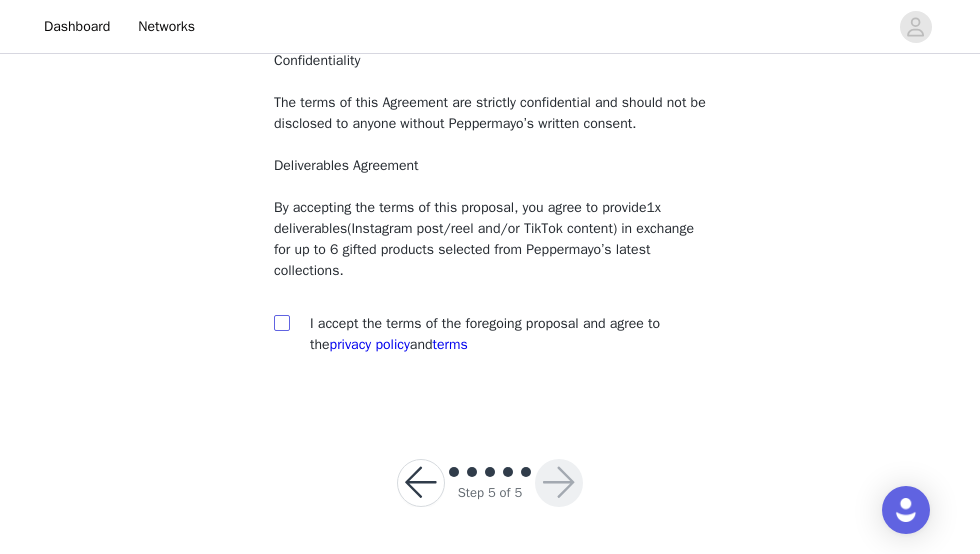 click at bounding box center (281, 322) 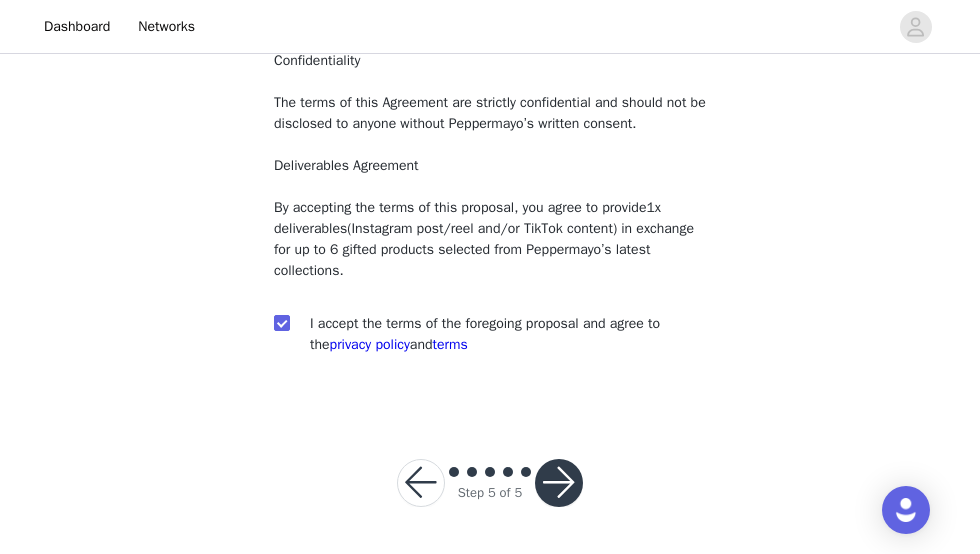 click at bounding box center (559, 483) 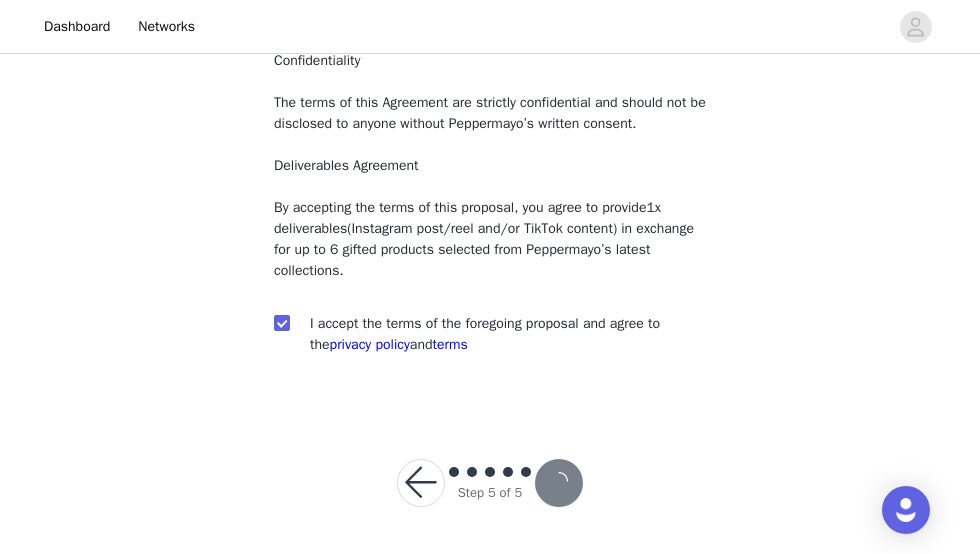 scroll, scrollTop: 0, scrollLeft: 0, axis: both 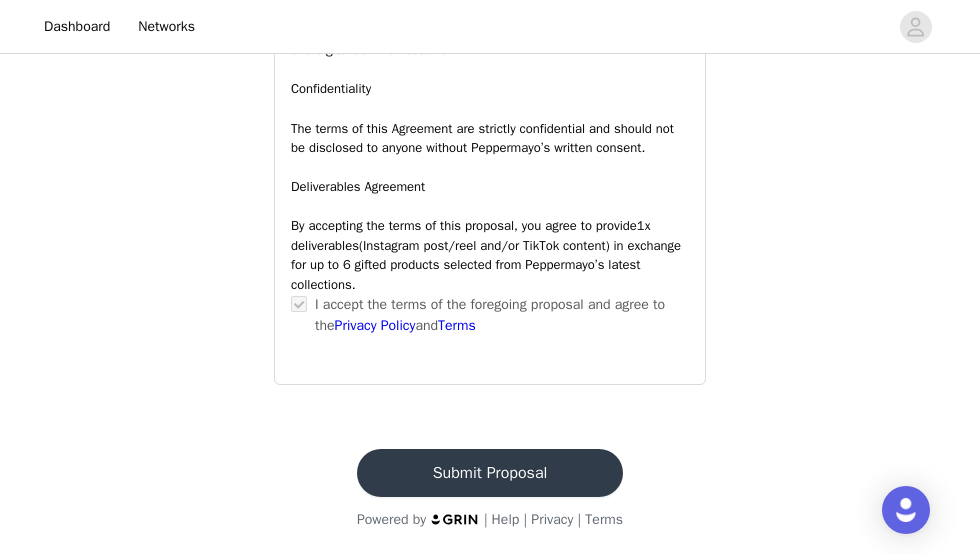 click on "Submit Proposal" at bounding box center (490, 473) 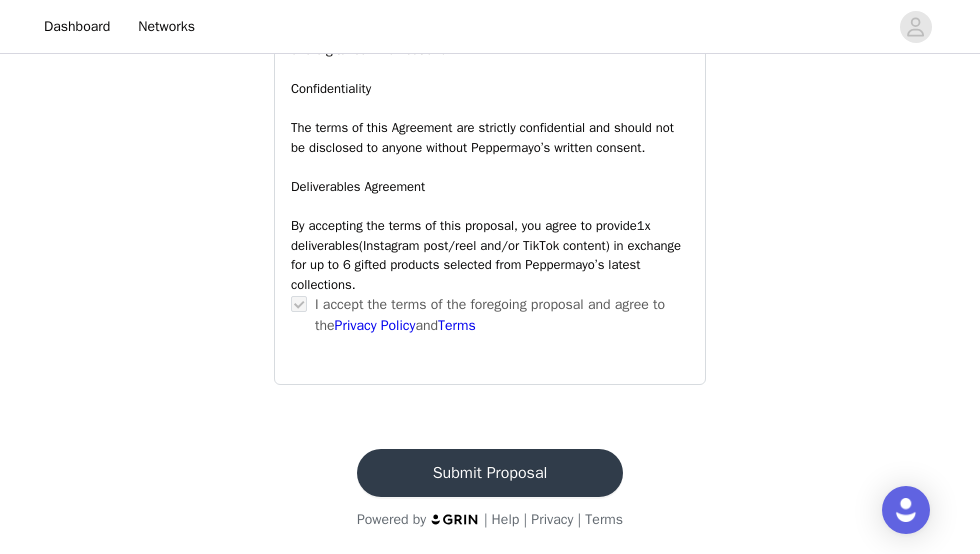 scroll, scrollTop: 0, scrollLeft: 0, axis: both 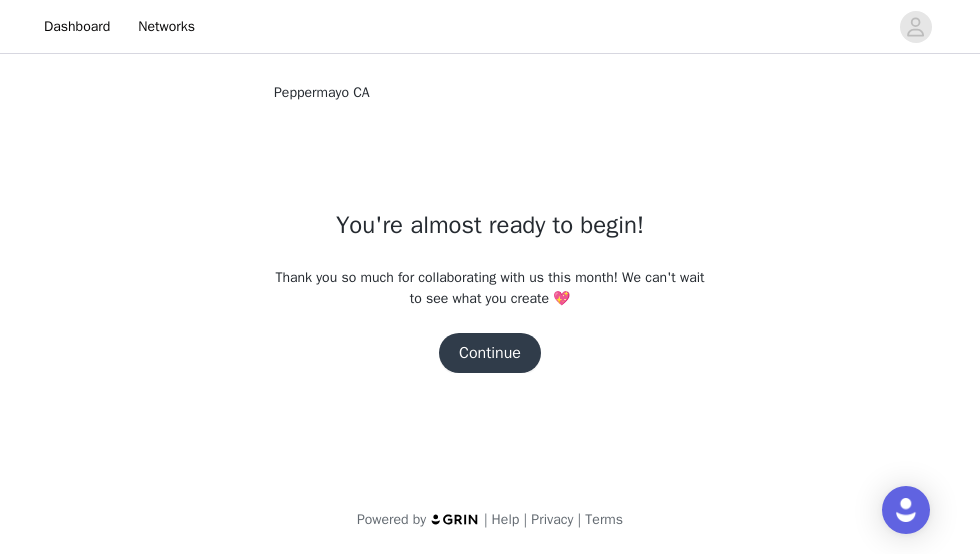 click on "Continue" at bounding box center [490, 353] 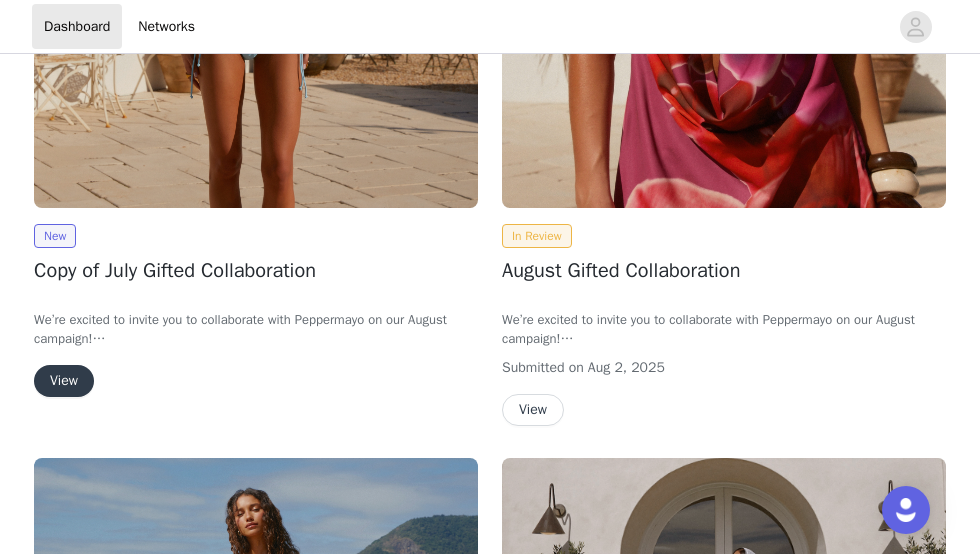 scroll, scrollTop: 300, scrollLeft: 0, axis: vertical 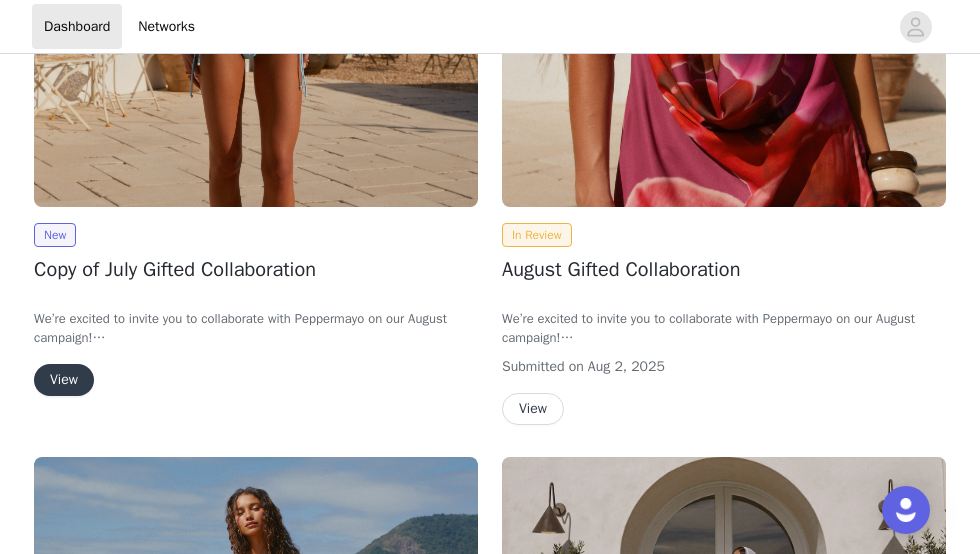 click on "View" at bounding box center [64, 380] 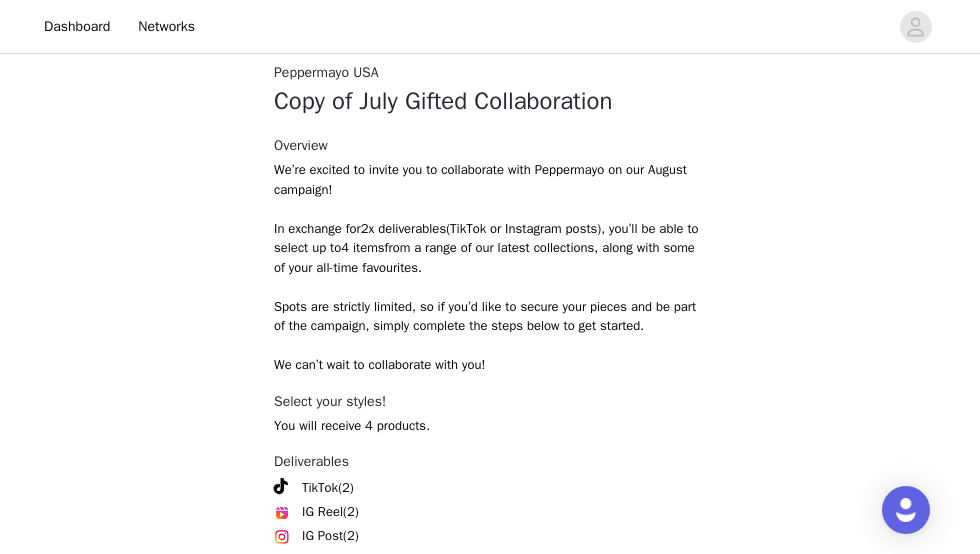 scroll, scrollTop: 770, scrollLeft: 0, axis: vertical 